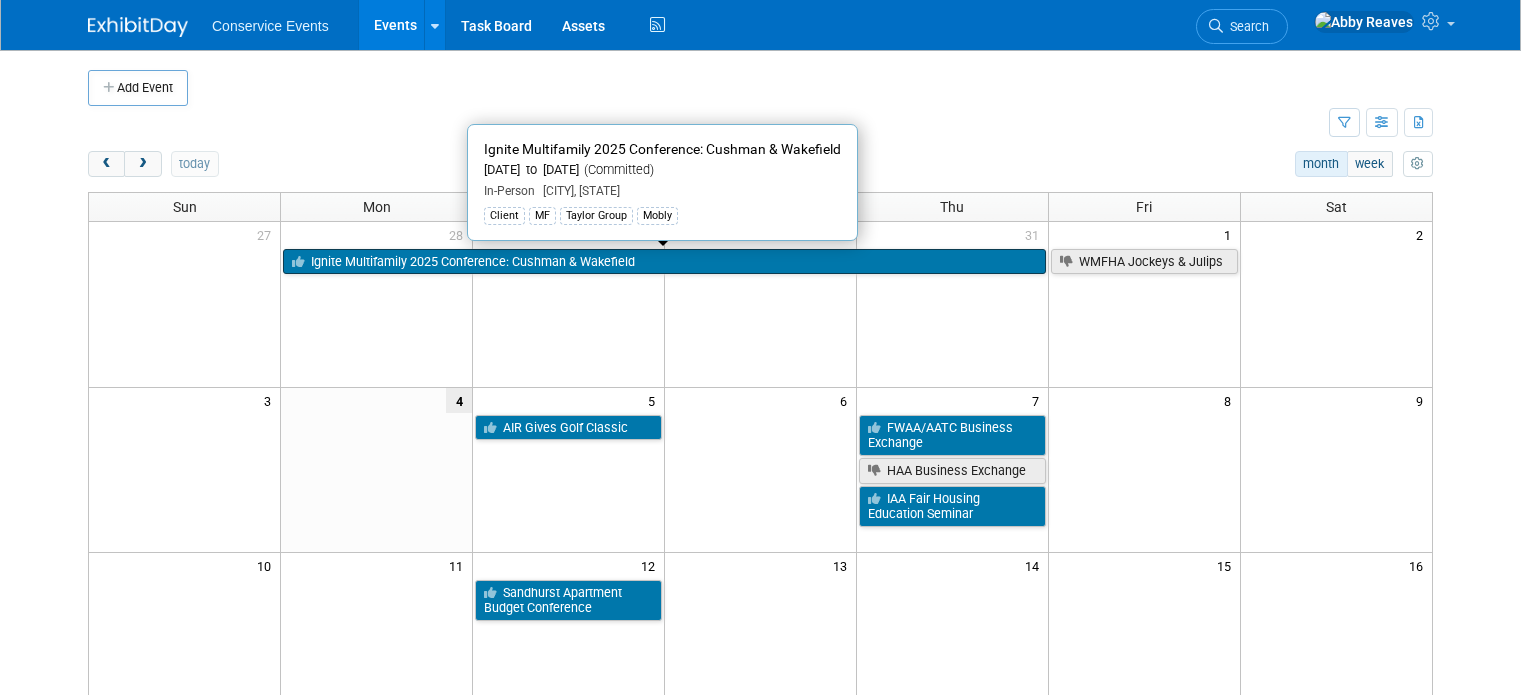 scroll, scrollTop: 0, scrollLeft: 0, axis: both 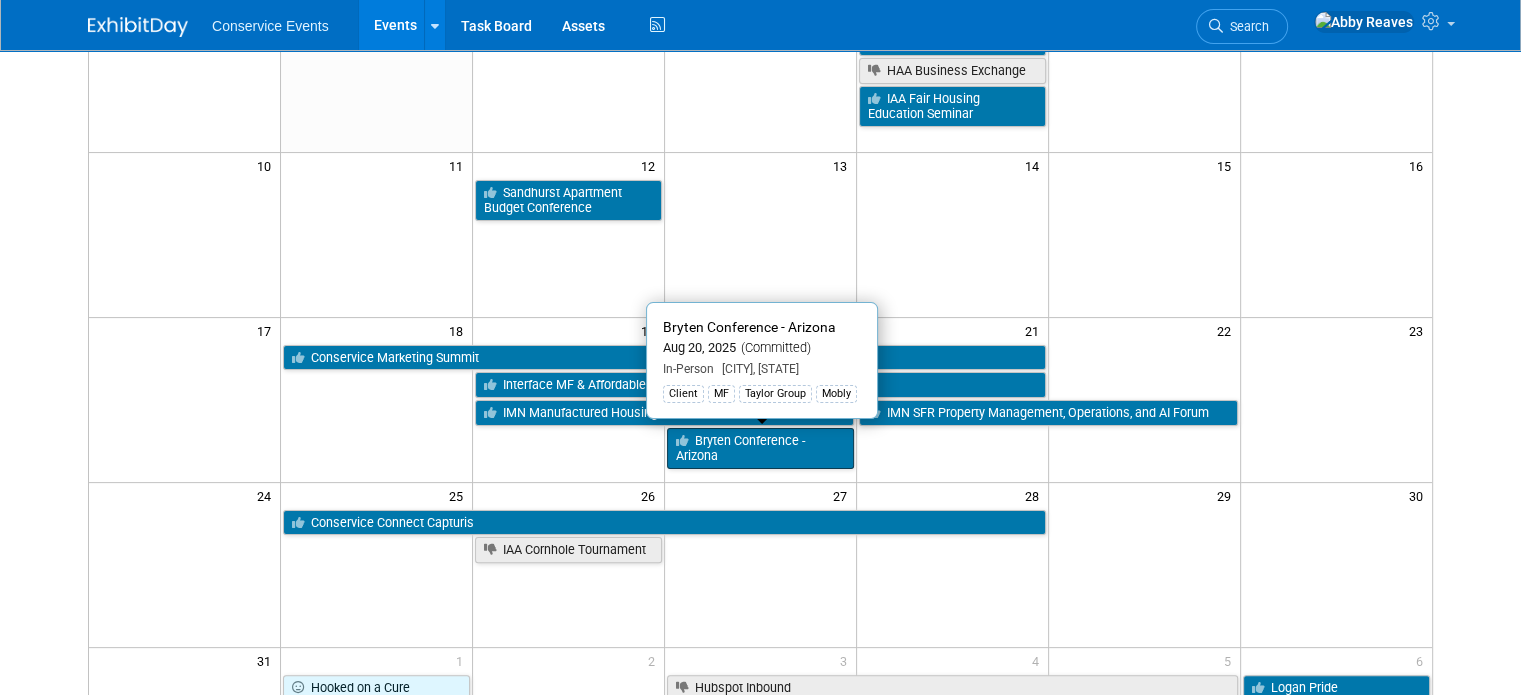click on "Bryten Conference - Arizona" at bounding box center [760, 448] 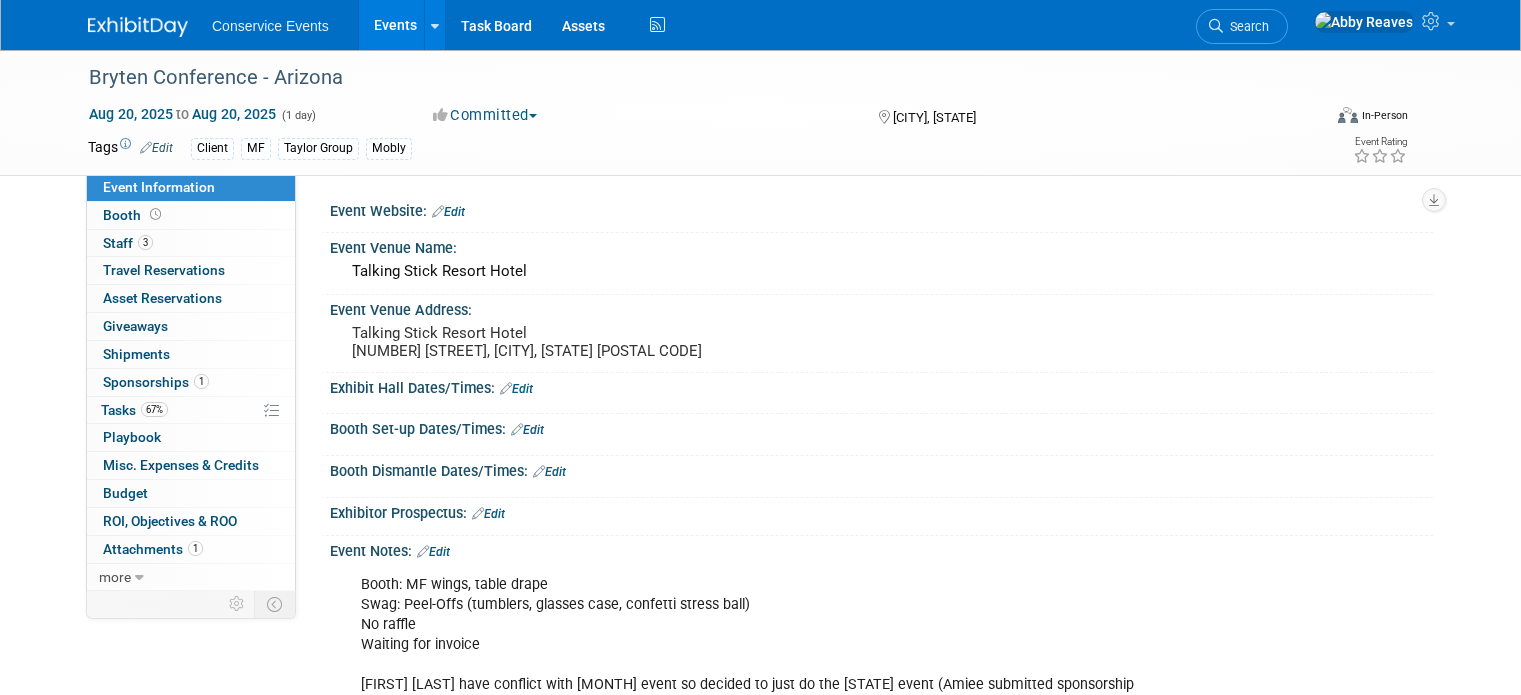 scroll, scrollTop: 0, scrollLeft: 0, axis: both 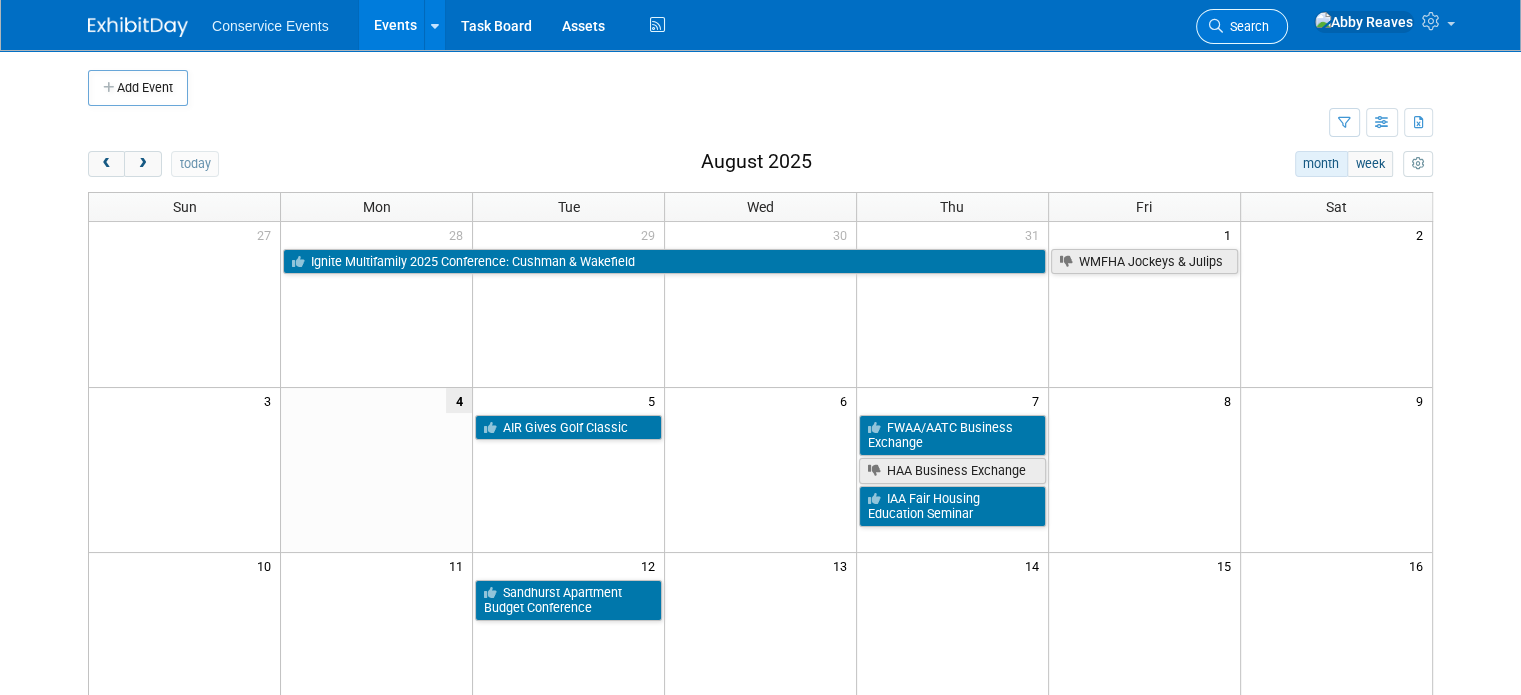 click on "Search" at bounding box center (1242, 26) 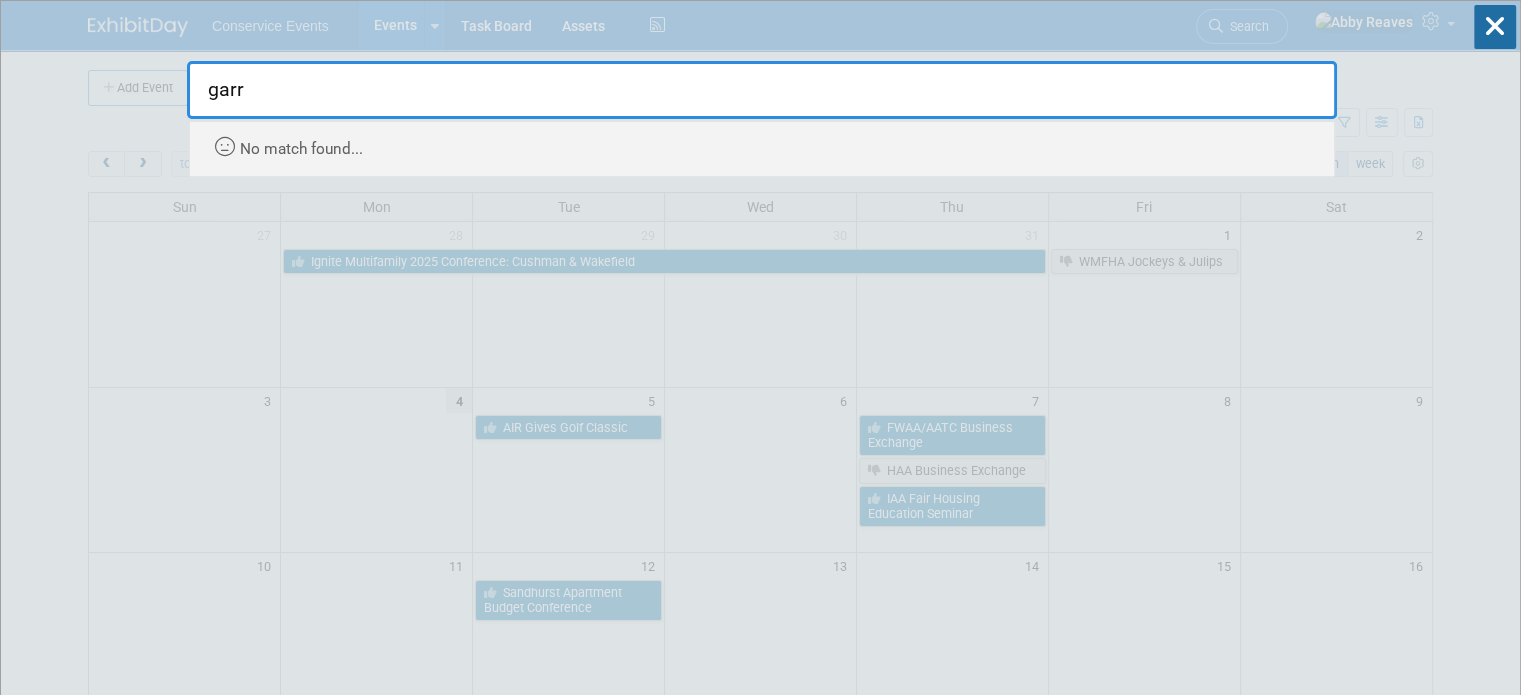 click on "garr
Recently Viewed Events:
Bryten Conference - Arizona
In-Person
Scottsdale, AZ
Aug 20, 2025  to  Aug 20, 2025
(Committed)
RangeWater Golf Tournament
In-Person
Atlanta, GA
Oct 6, 2025  to  Oct 6, 2025
(Committed)
Appfolio Customer Conference
In-Person
San Diego, CA
Oct 13, 2025  to  Oct 15, 2025
(Considering)
Interface MF & Affordable Housing Operations Exchange
In-Person
Park City, UT
Aug 19, 2025  to  Aug 21, 2025
(Committed)
IMN SFR Property Management, Operations, and AI Forum
In-Person
Austin, TX
Aug 21, 2025  to  Aug 22, 2025
(Committed)
TruAmerica Butterfly Ball
In-Person
Los Angeles, CA
Oct 26, 2024  to  Oct 26, 2024
(Committed)
Invitation Homes
In-Person
New Orleans, LA
Nov 3, 2025  to  Nov 6, 2025
(Committed)
No match found..." at bounding box center [760, 4000] 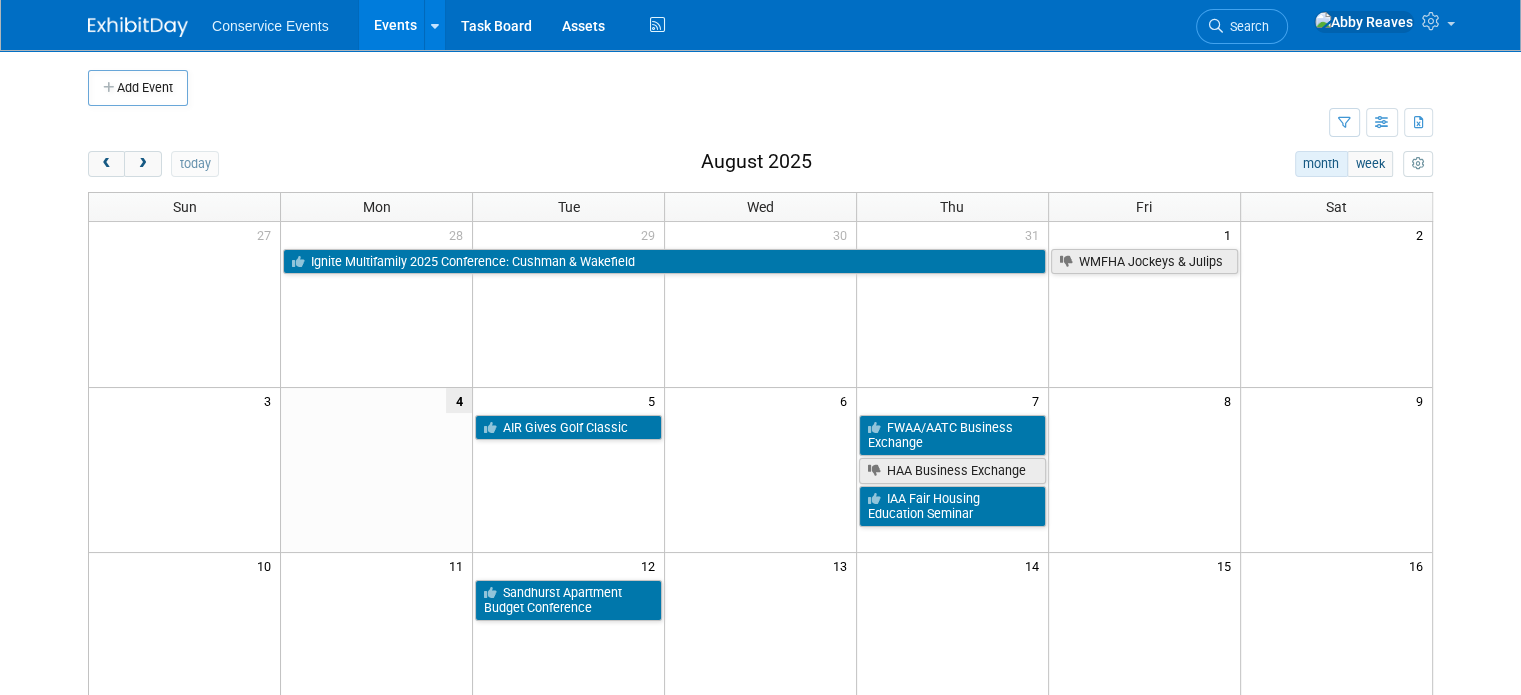 click on "Search" at bounding box center (1242, 24) 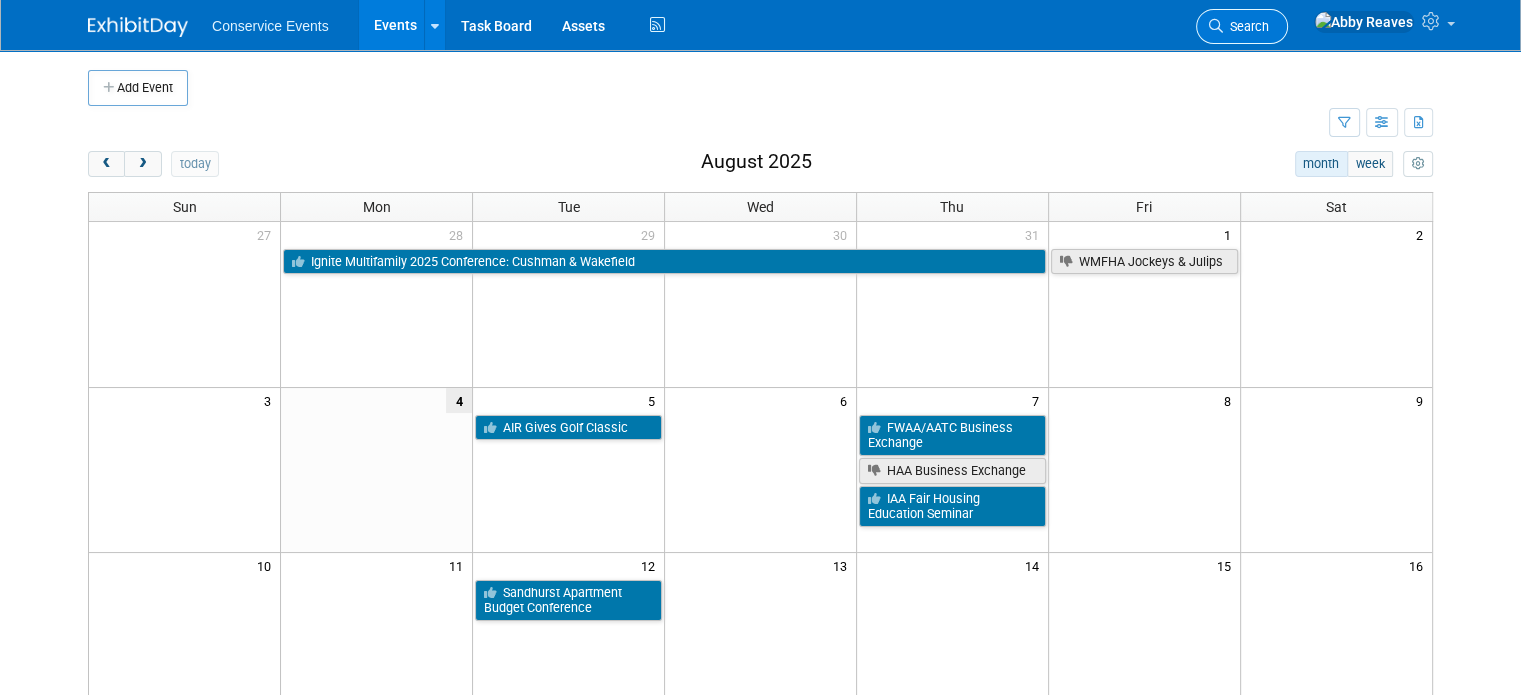 click on "Search" at bounding box center [1242, 26] 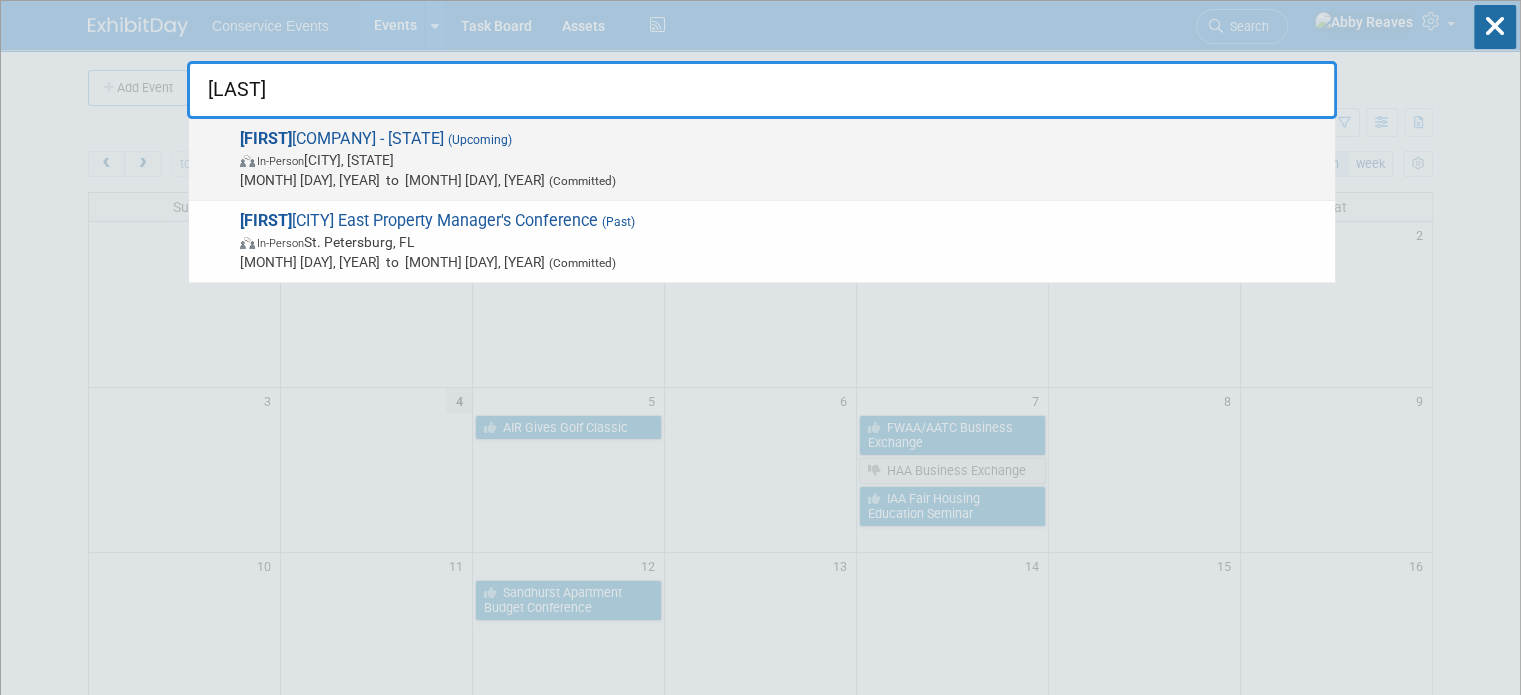 type on "bry" 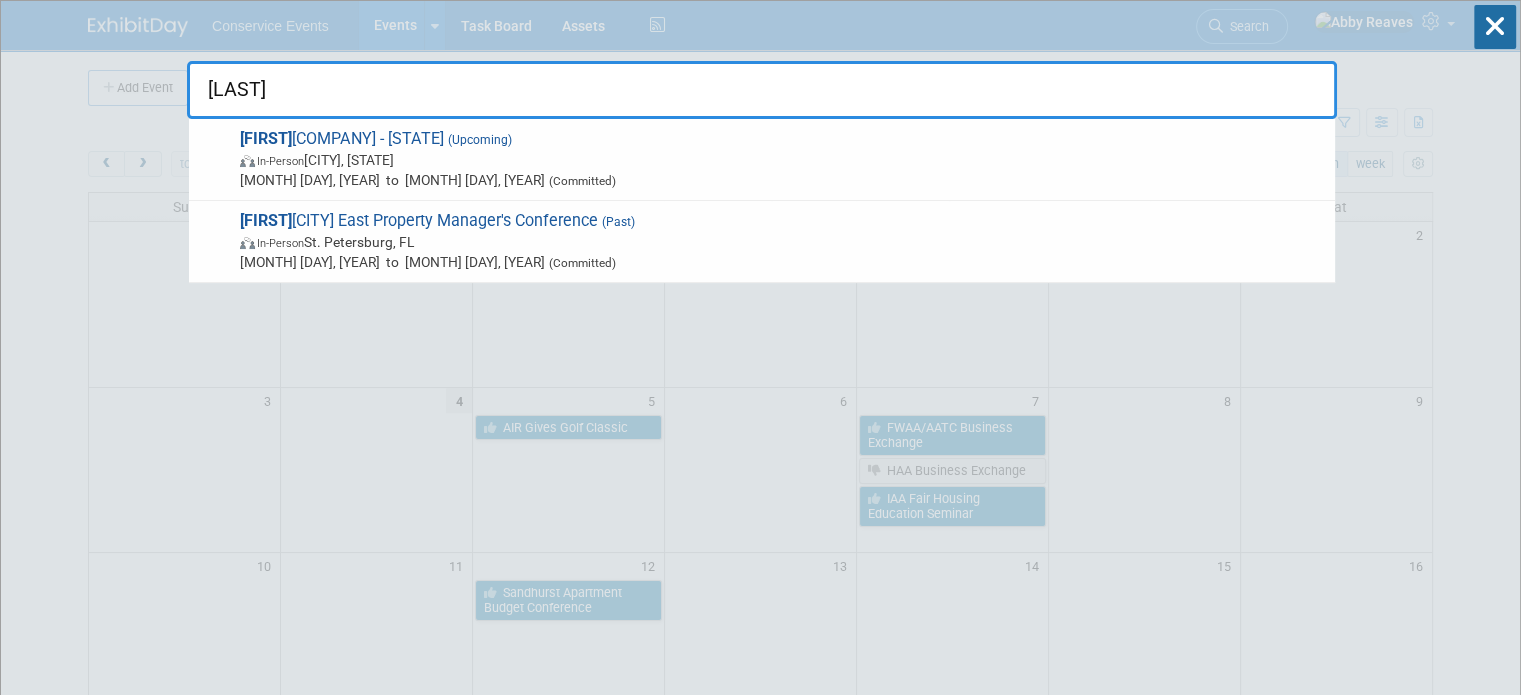 click on "In-Person     Scottsdale, AZ" at bounding box center (782, 160) 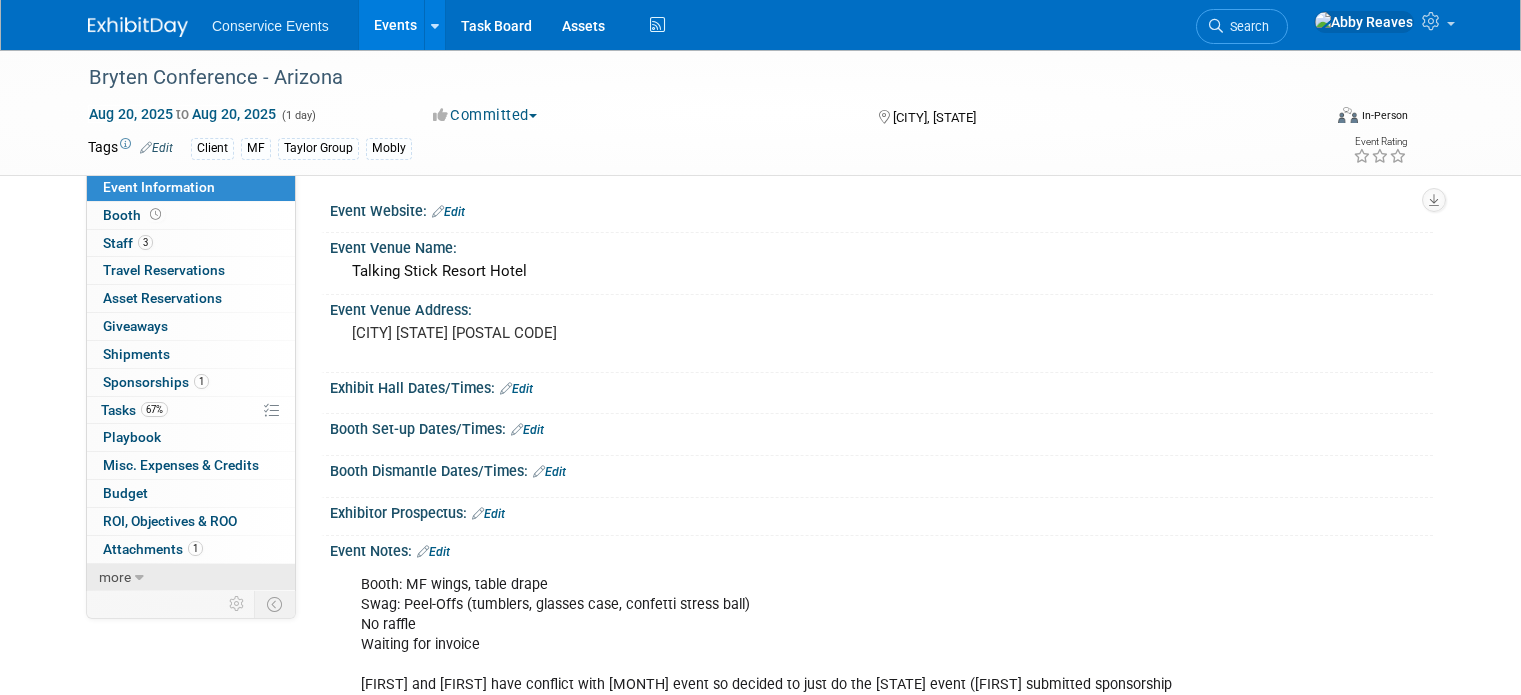 scroll, scrollTop: 0, scrollLeft: 0, axis: both 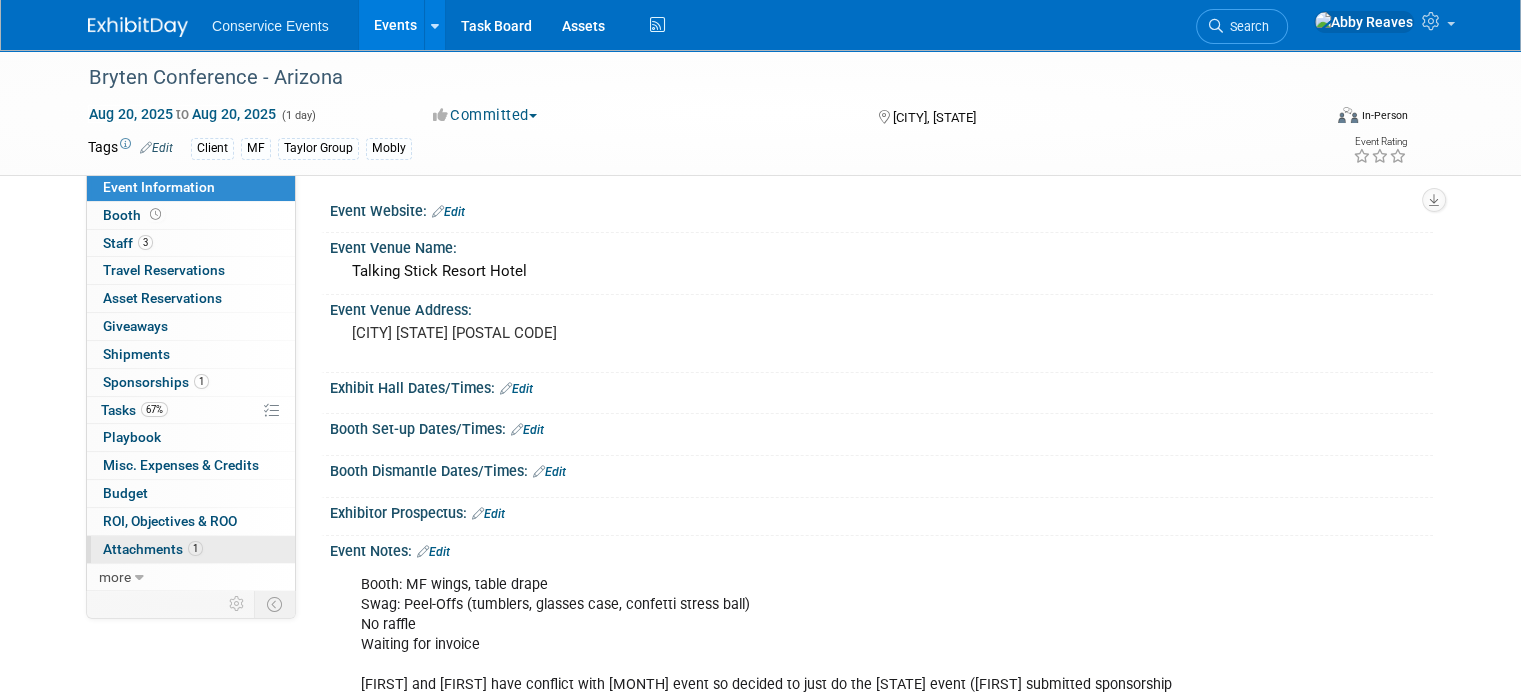 click on "1
Attachments 1" at bounding box center [191, 549] 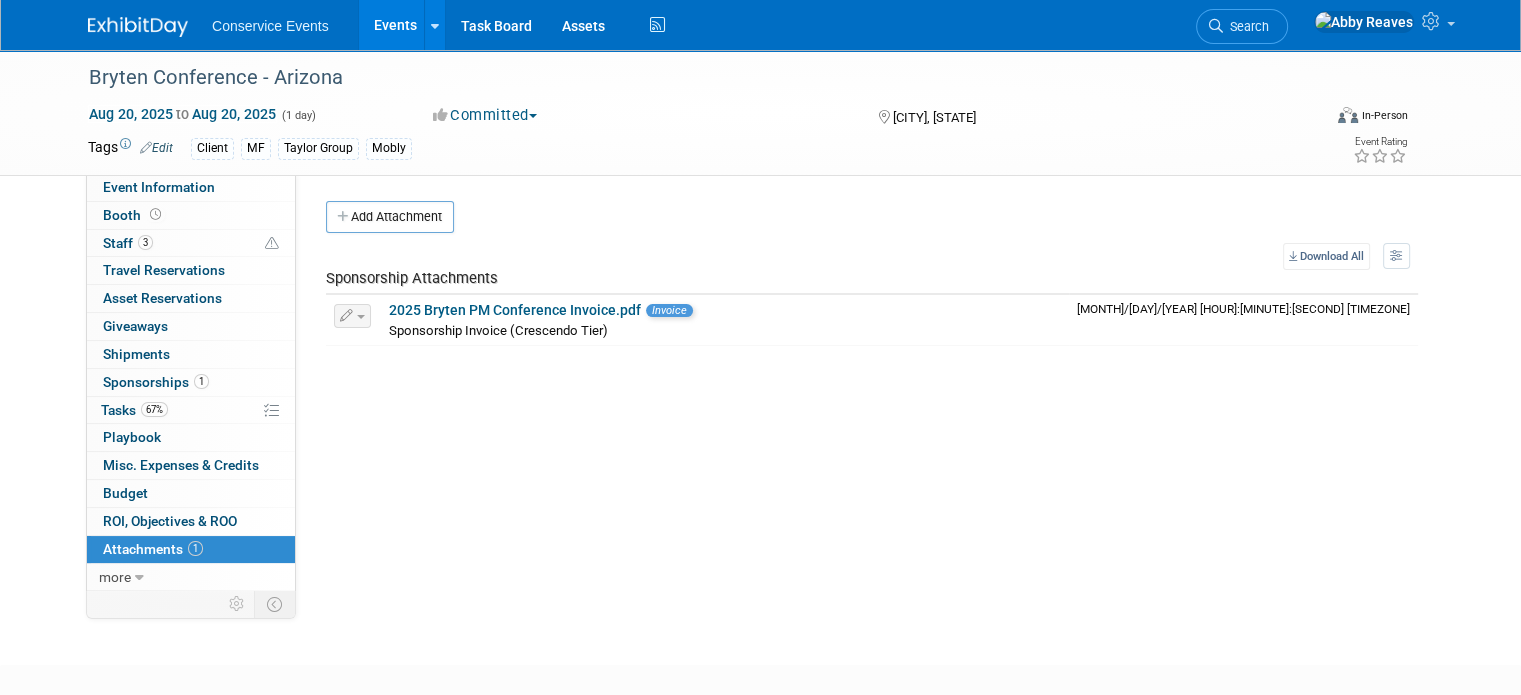 click on "Add Attachment" at bounding box center (390, 217) 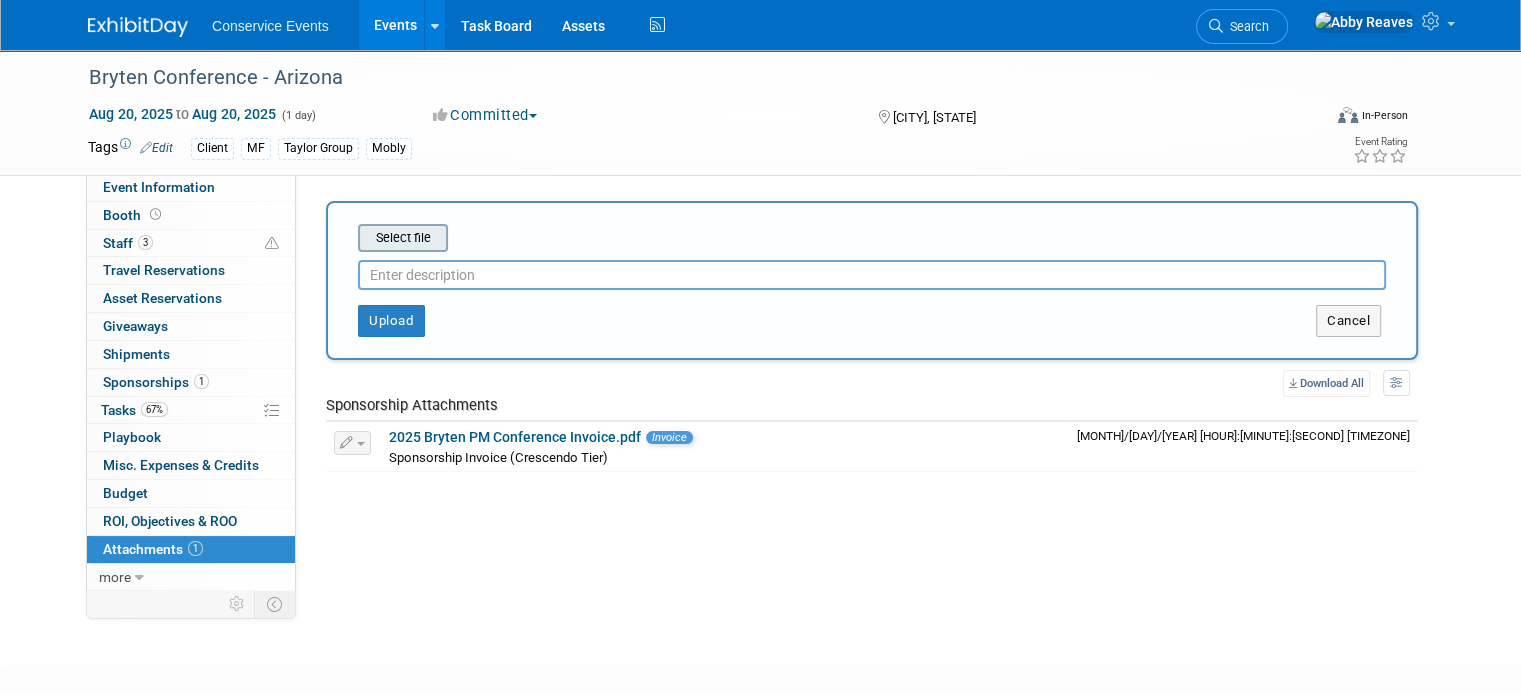 click at bounding box center (327, 238) 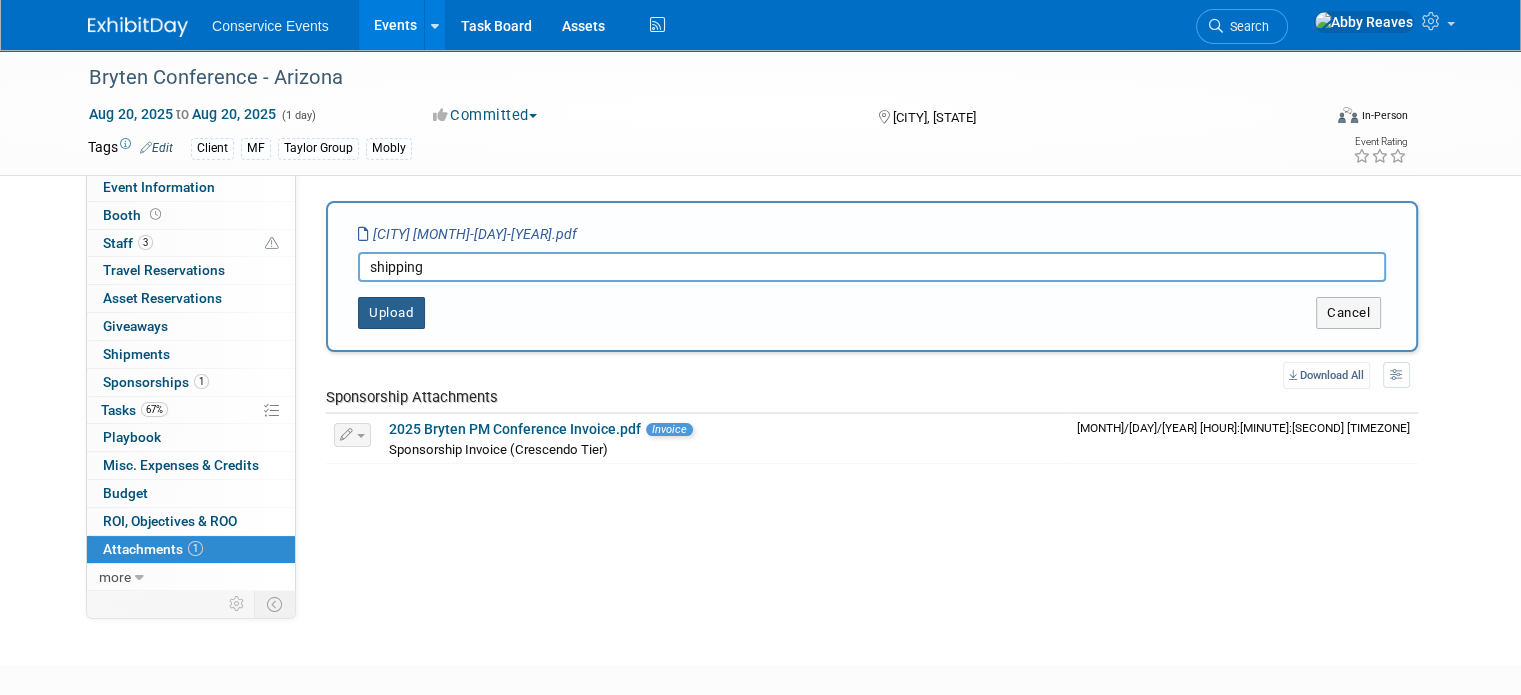 type on "shipping" 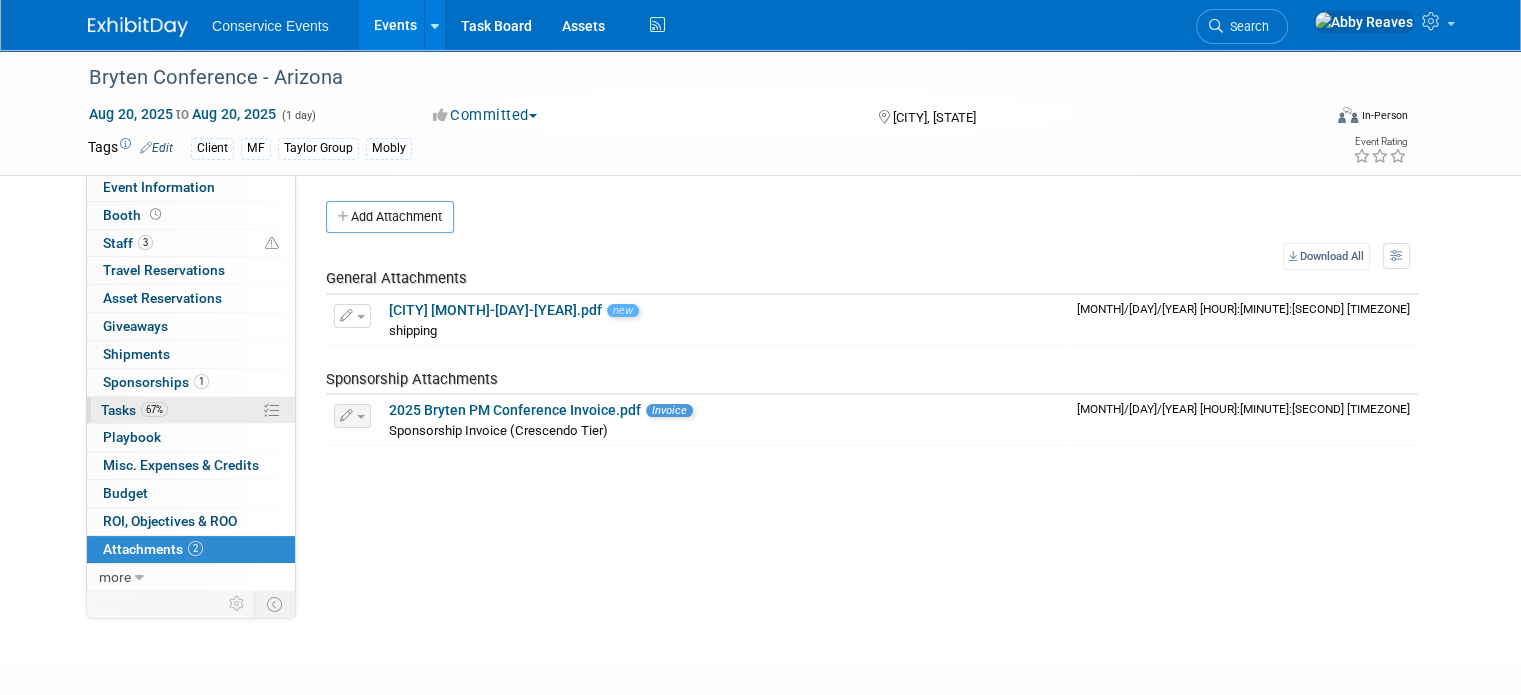 click on "67%
Tasks 67%" at bounding box center (191, 410) 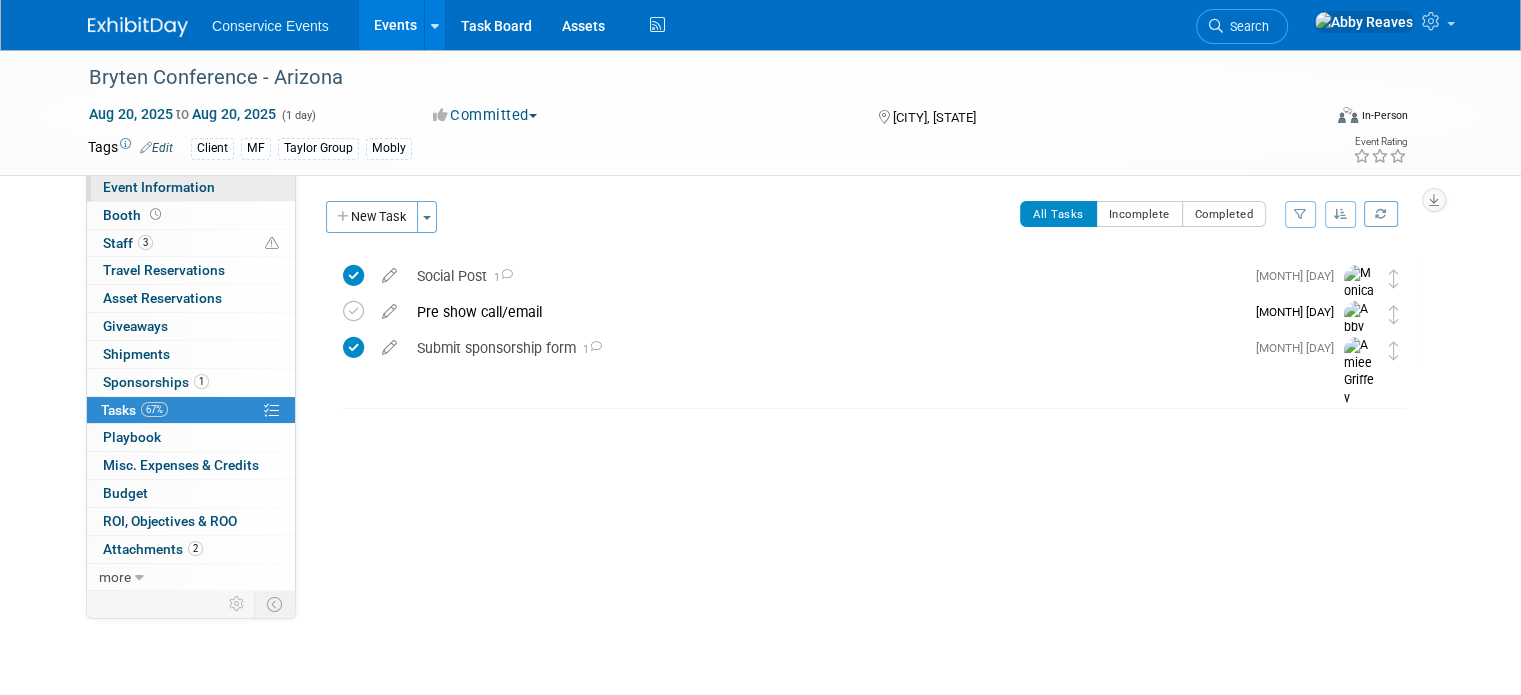 click on "Event Information" at bounding box center (191, 187) 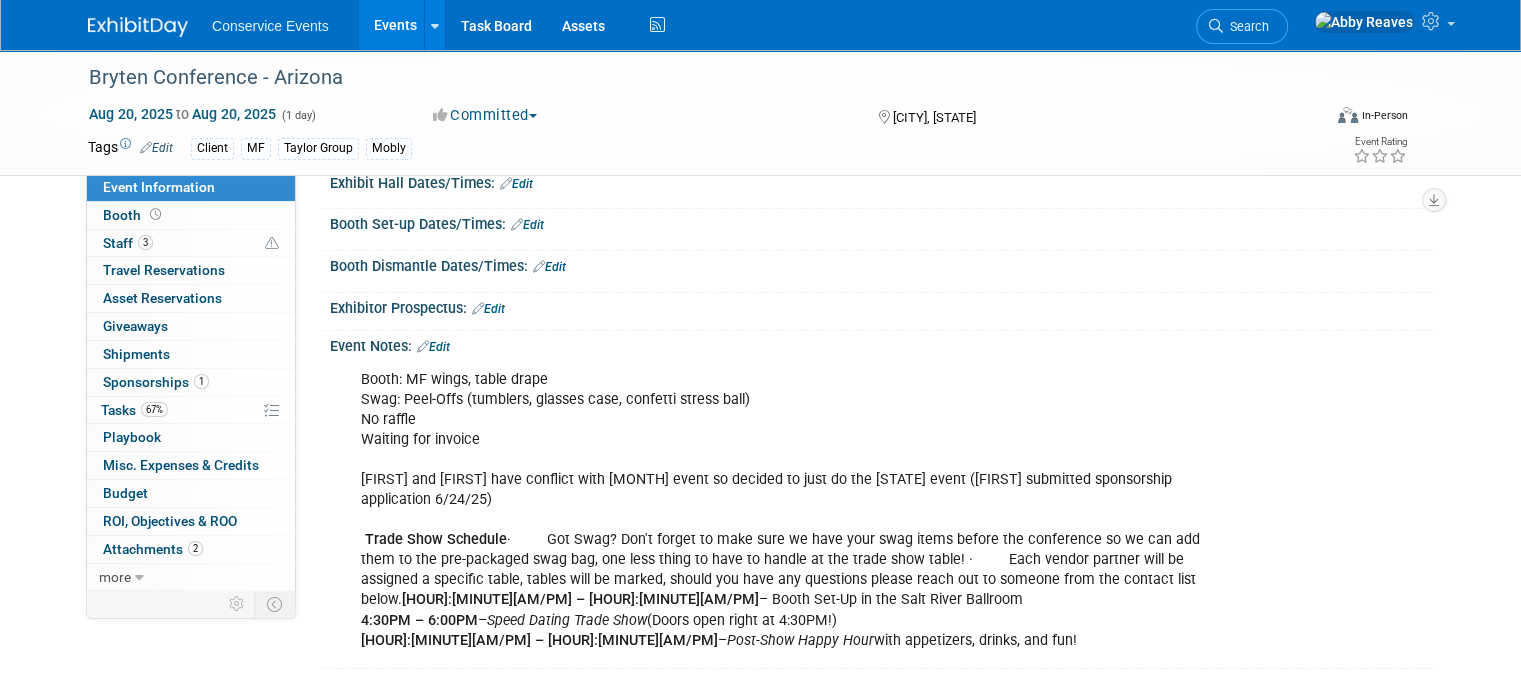 scroll, scrollTop: 215, scrollLeft: 0, axis: vertical 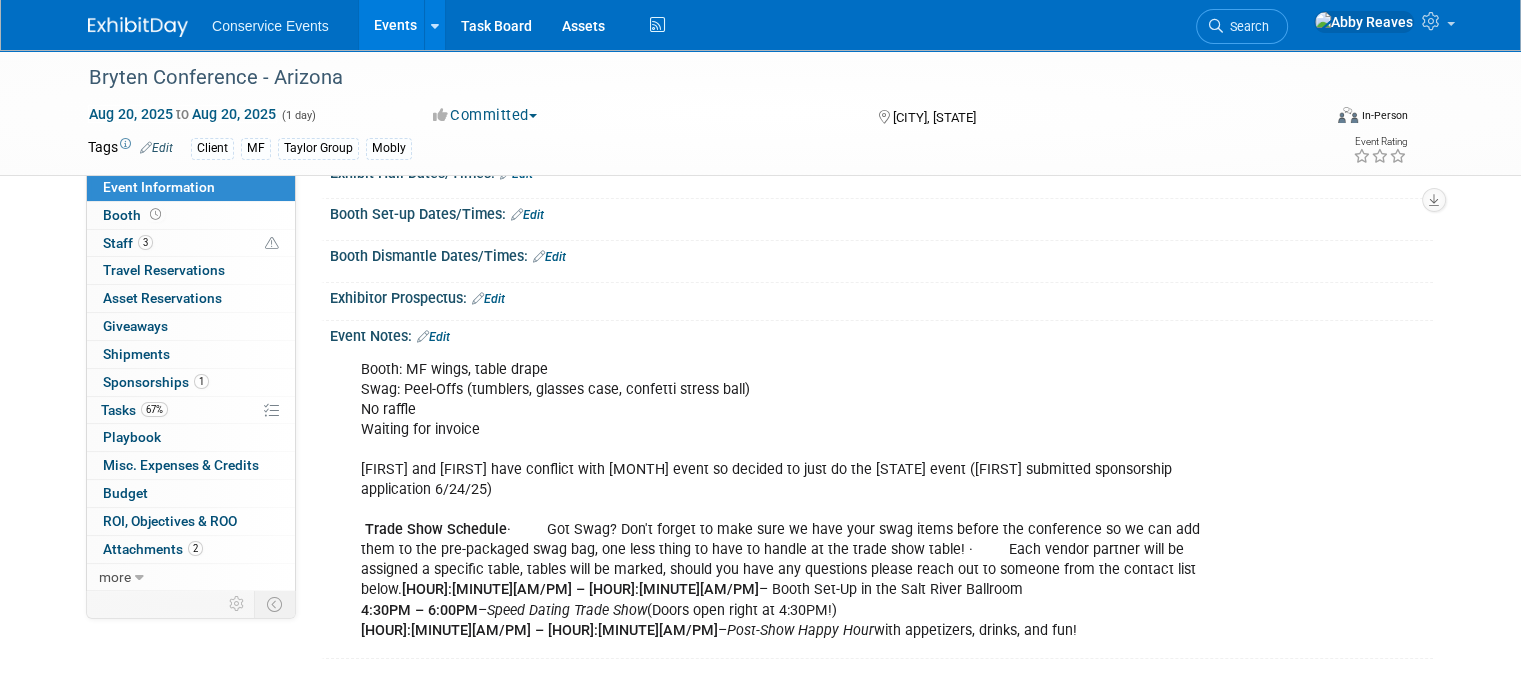 click on "Events" at bounding box center [395, 25] 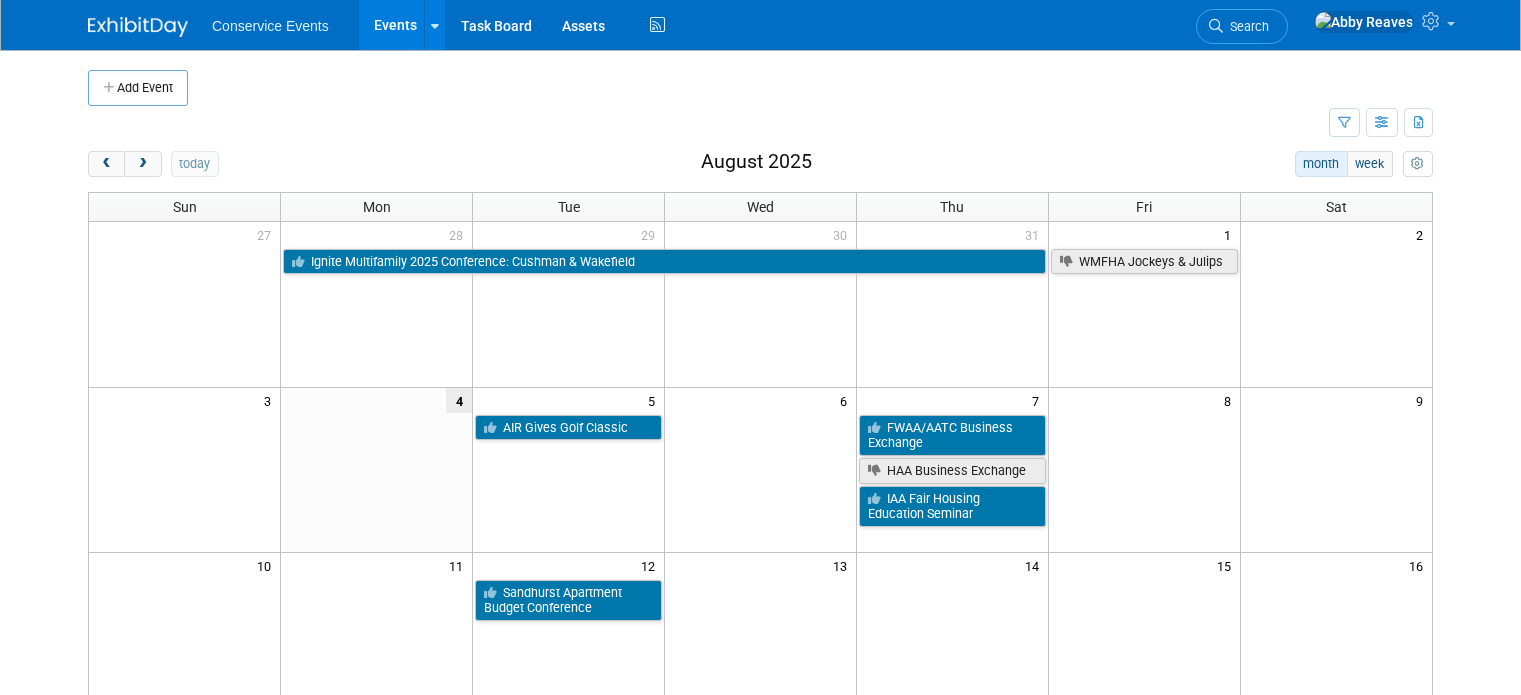scroll, scrollTop: 0, scrollLeft: 0, axis: both 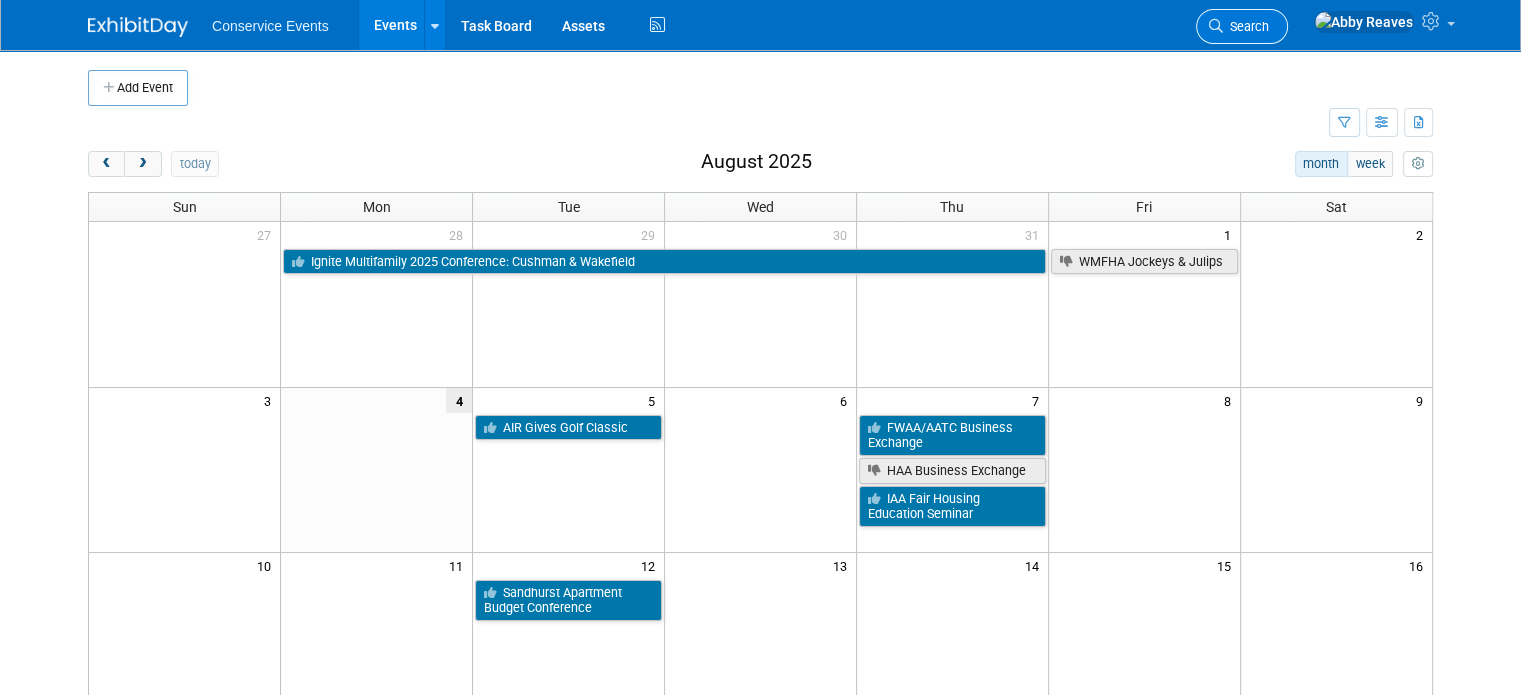 click on "Search" at bounding box center (1246, 26) 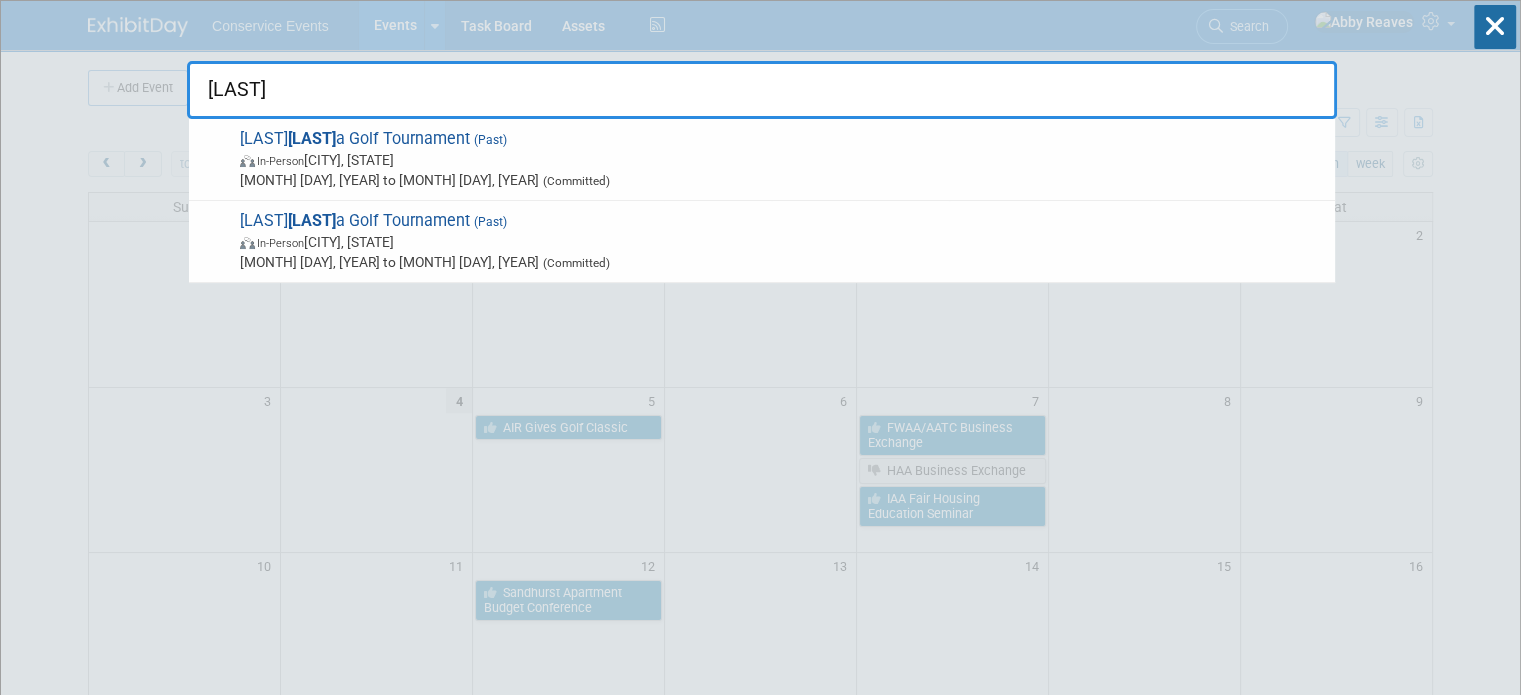 type on "[LAST]" 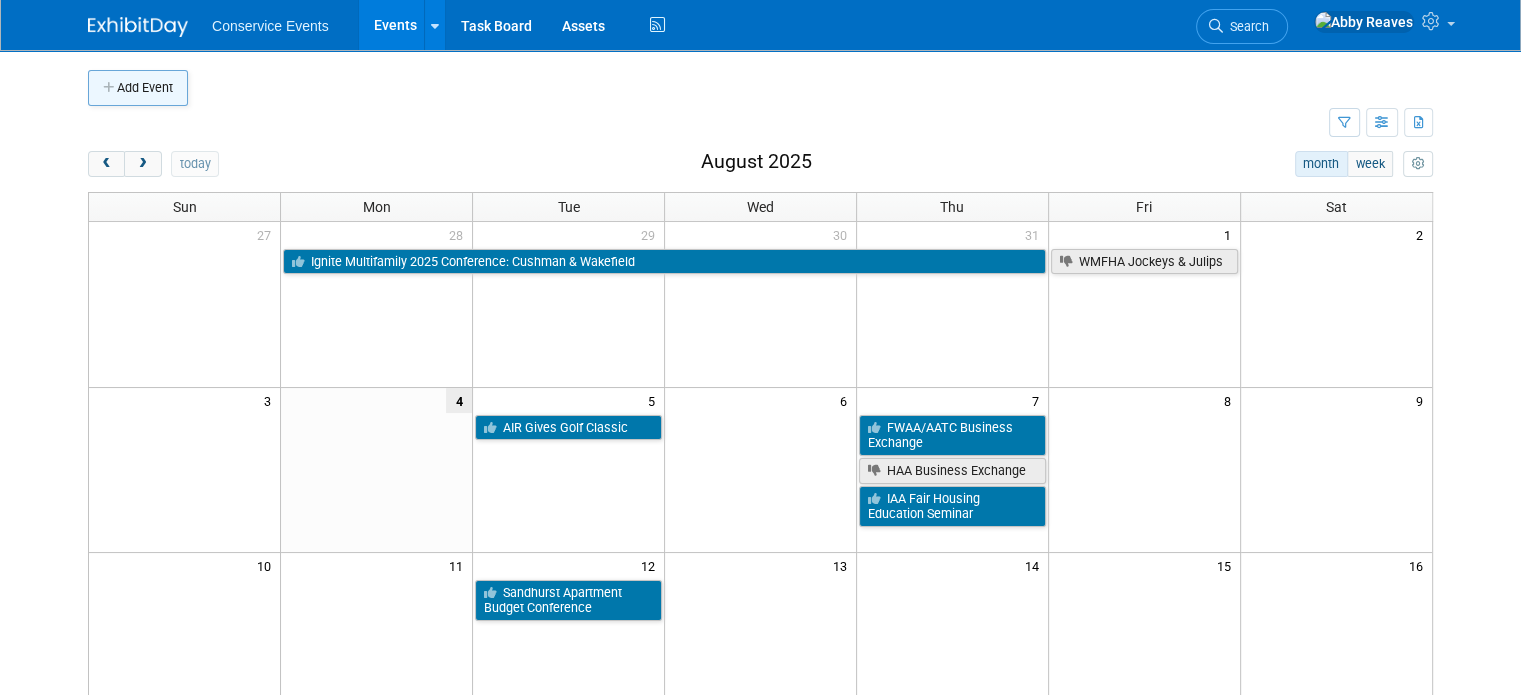 click on "Add Event" at bounding box center (138, 88) 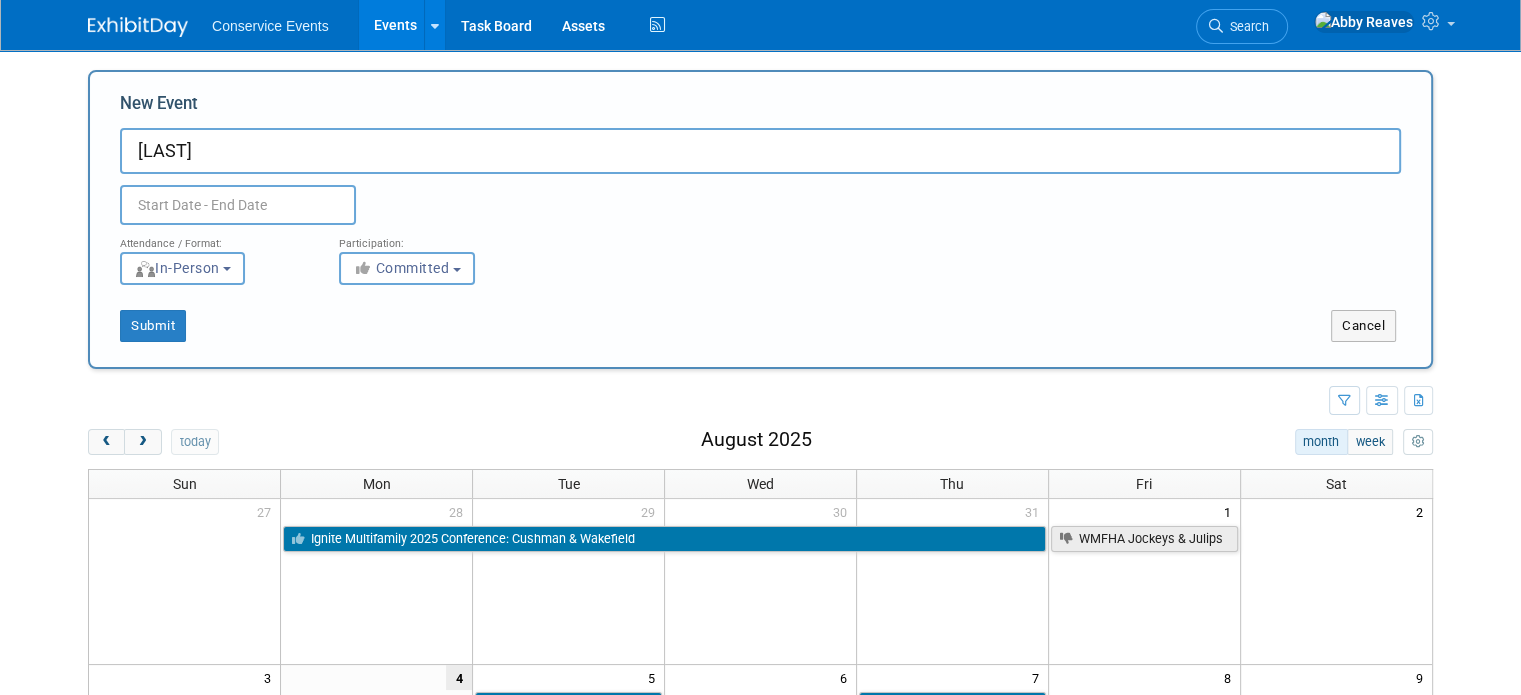 type on "d" 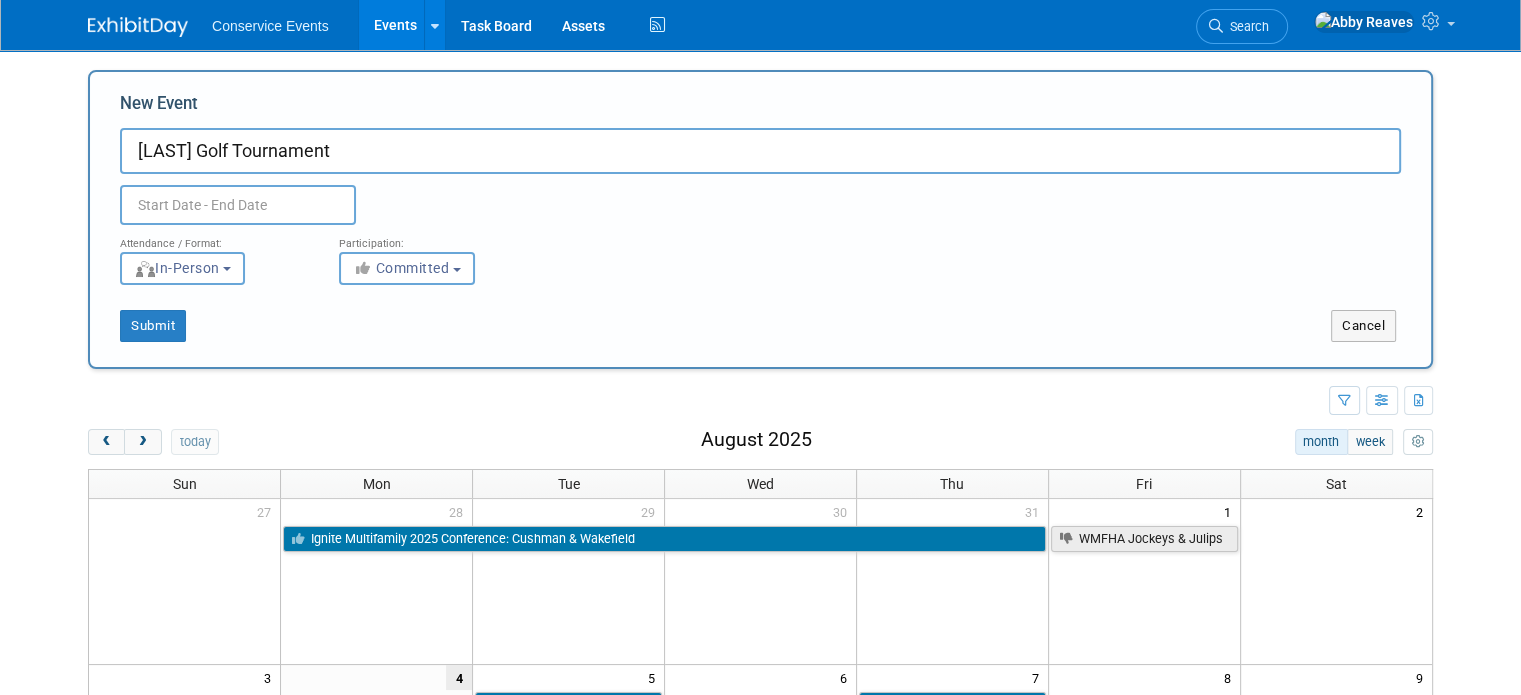 click on "[LAST] Golf Tournament" at bounding box center [760, 151] 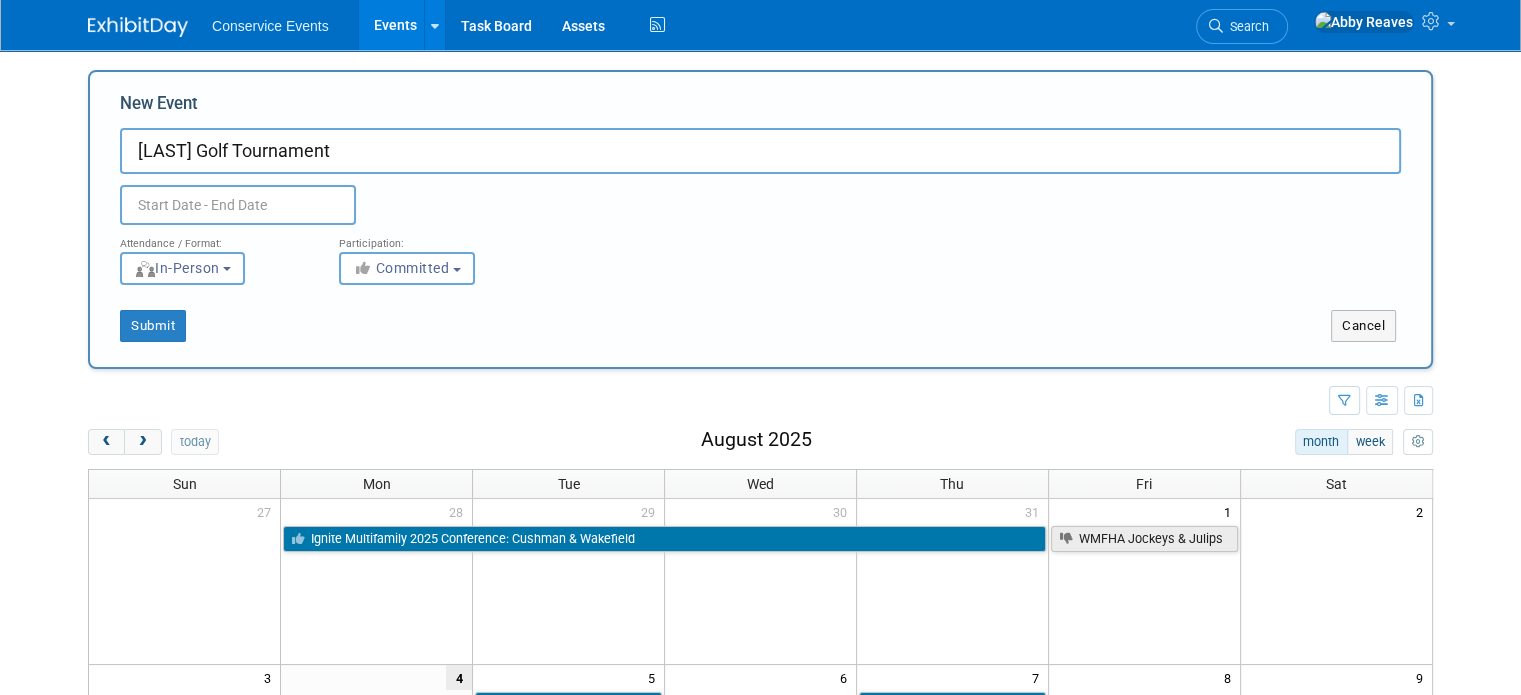 type on "[LAST] Golf Tournament" 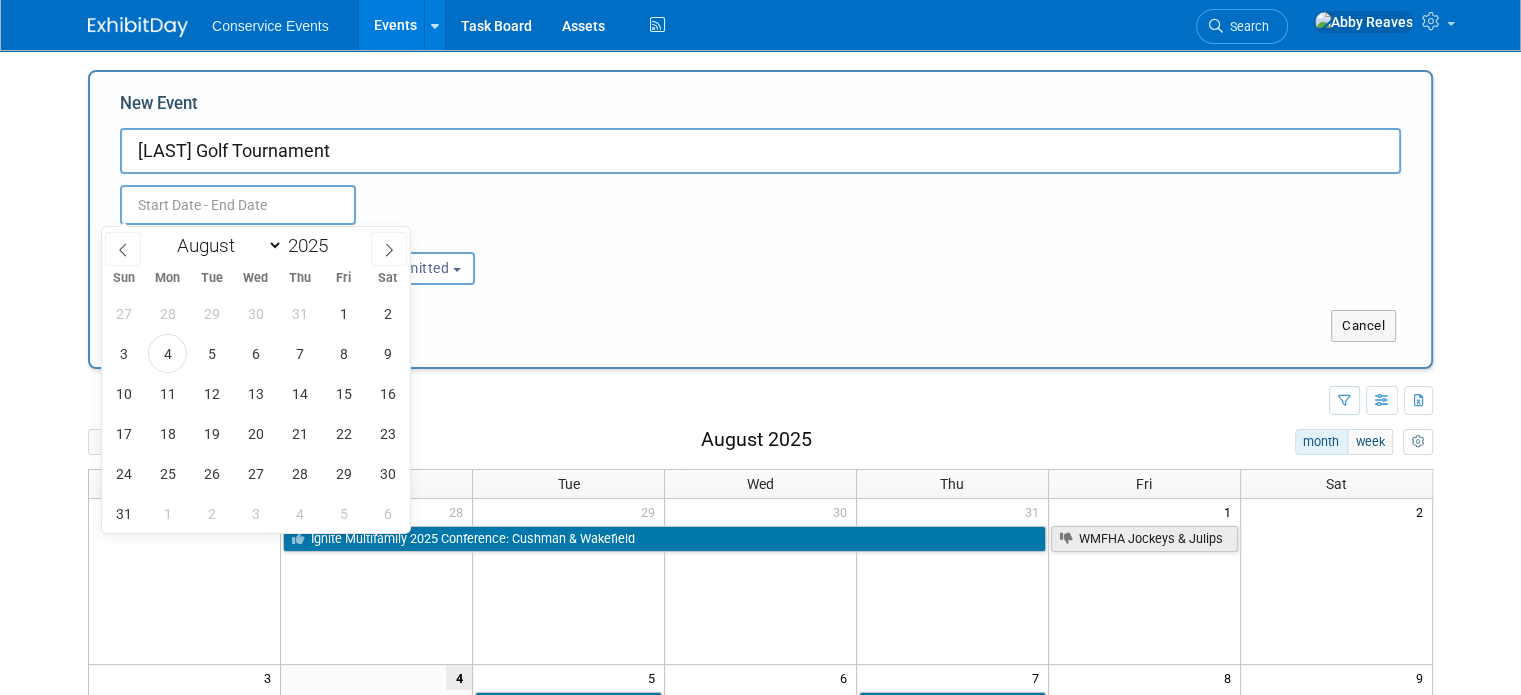 click at bounding box center (238, 205) 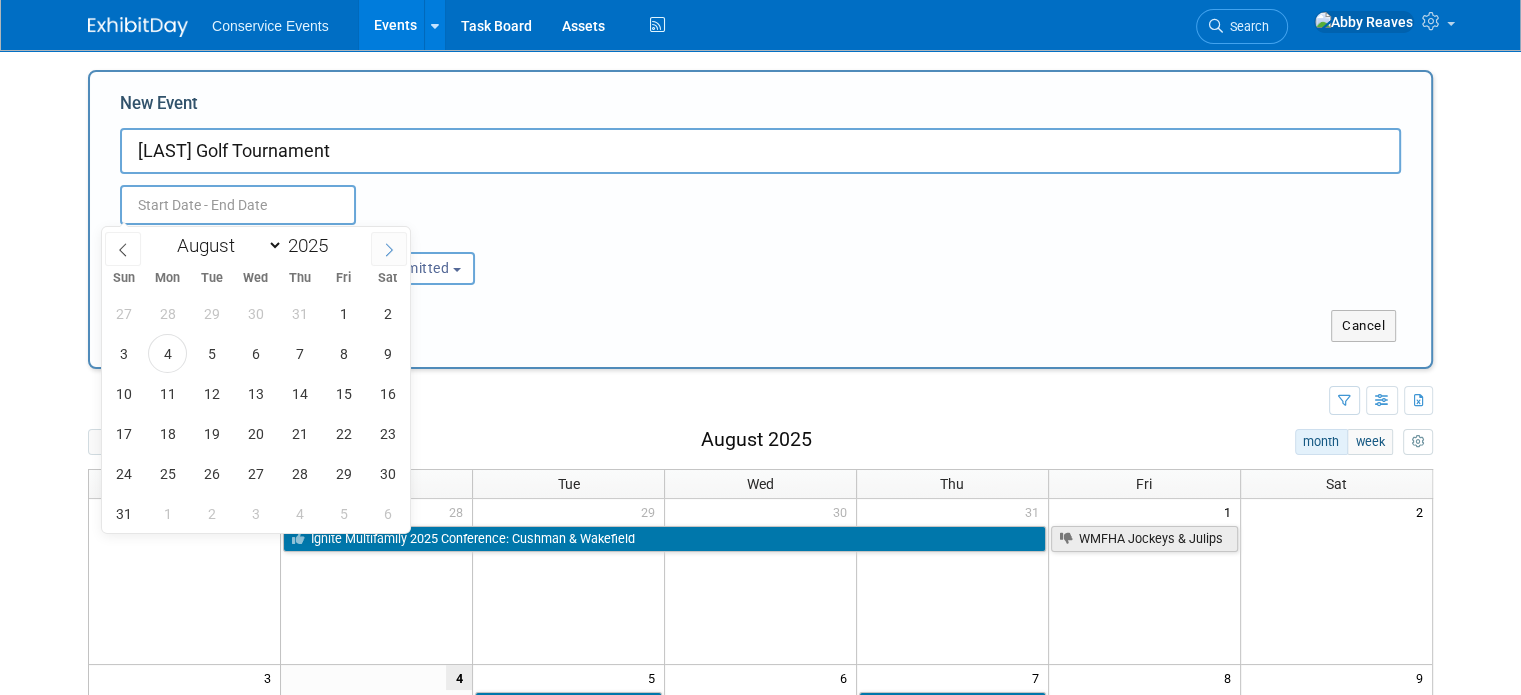 click at bounding box center [389, 249] 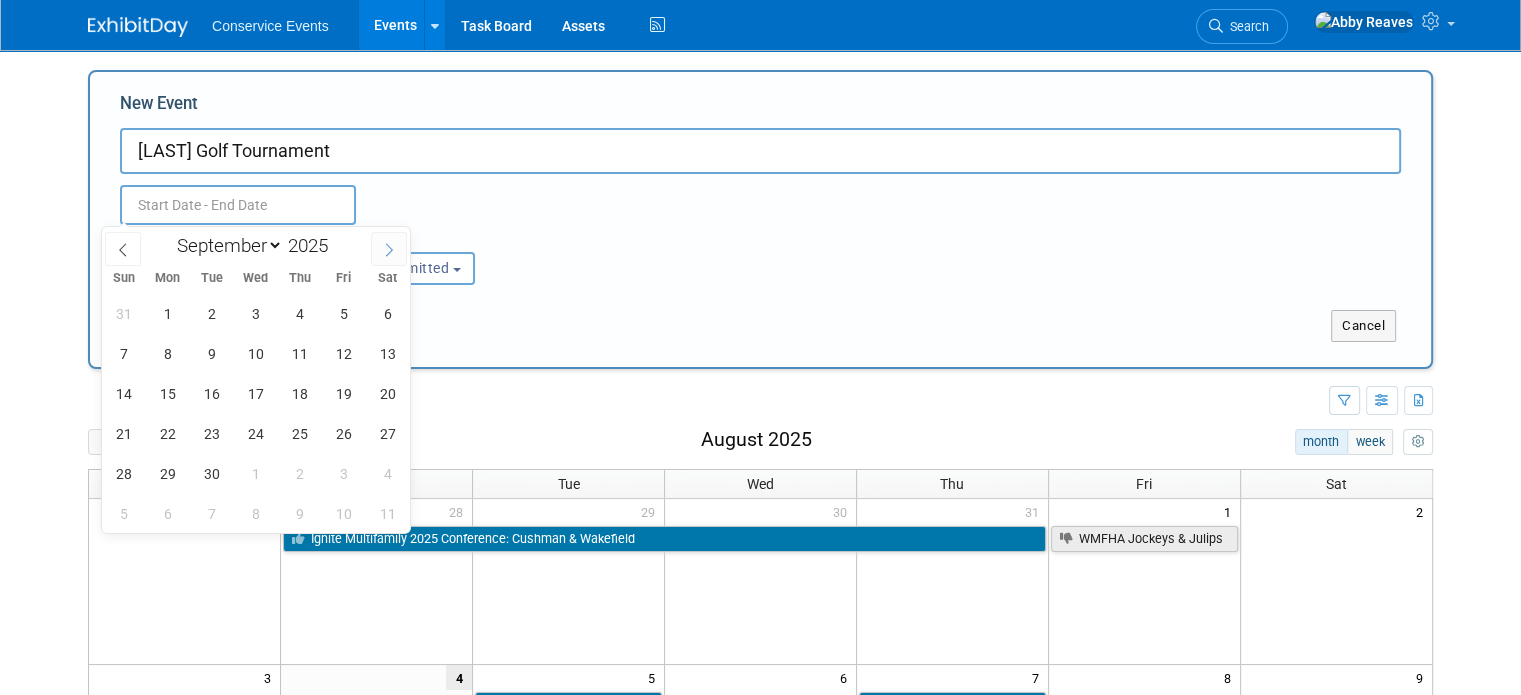click at bounding box center (389, 249) 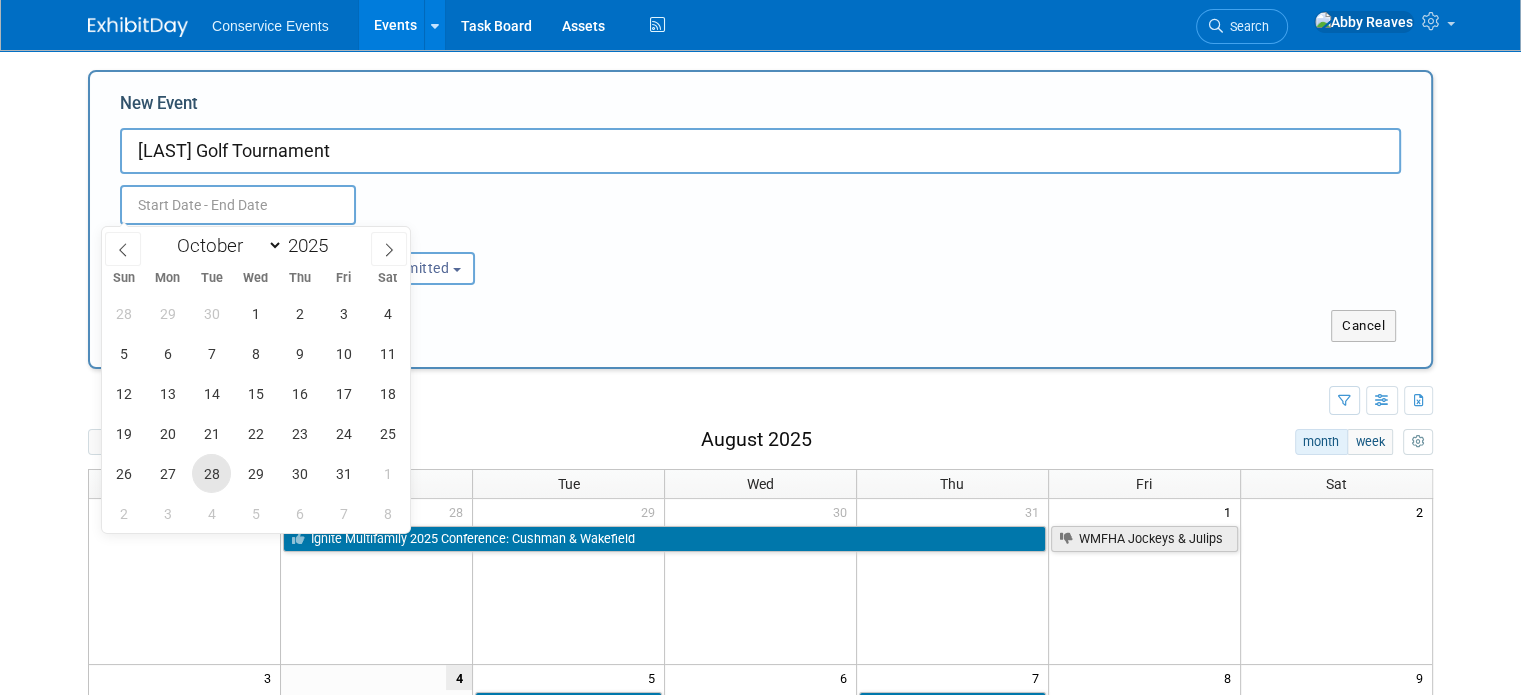 click on "28" at bounding box center [211, 473] 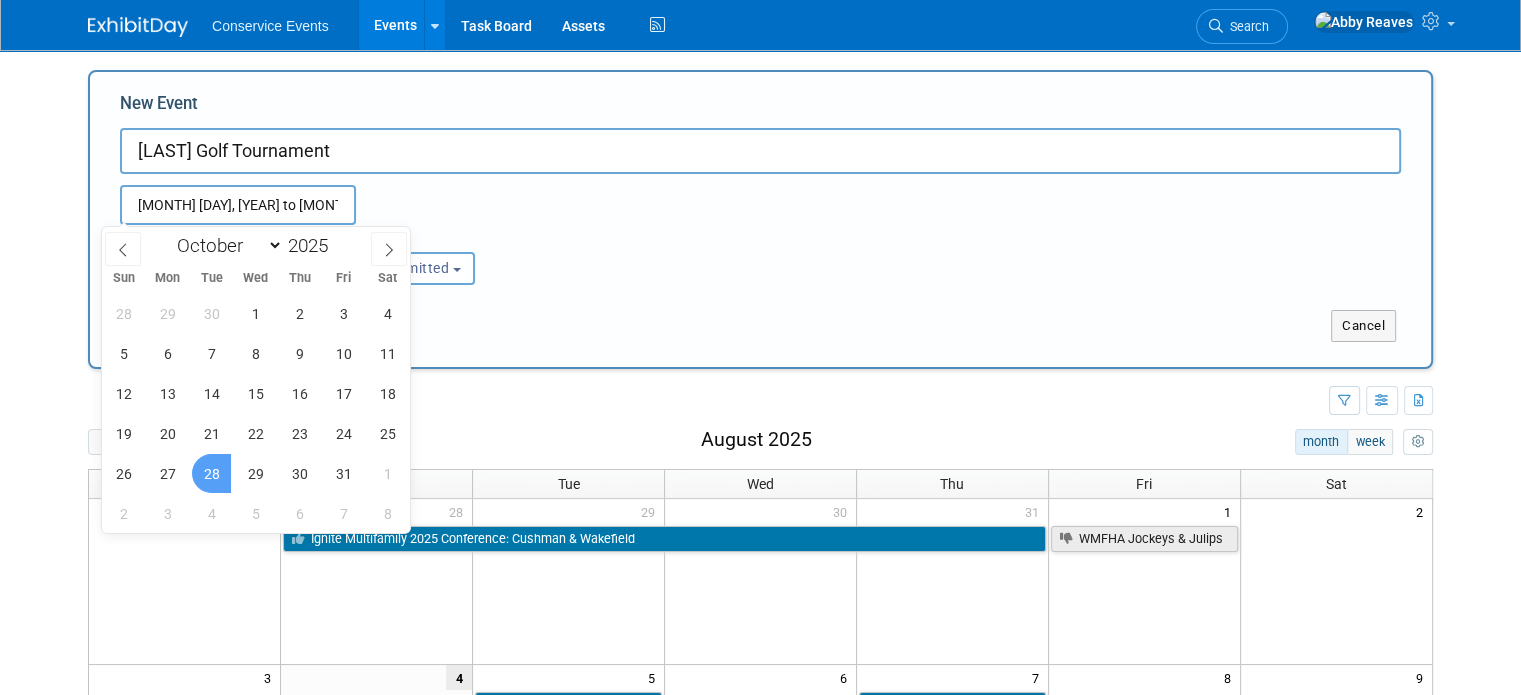 click on "28" at bounding box center [211, 473] 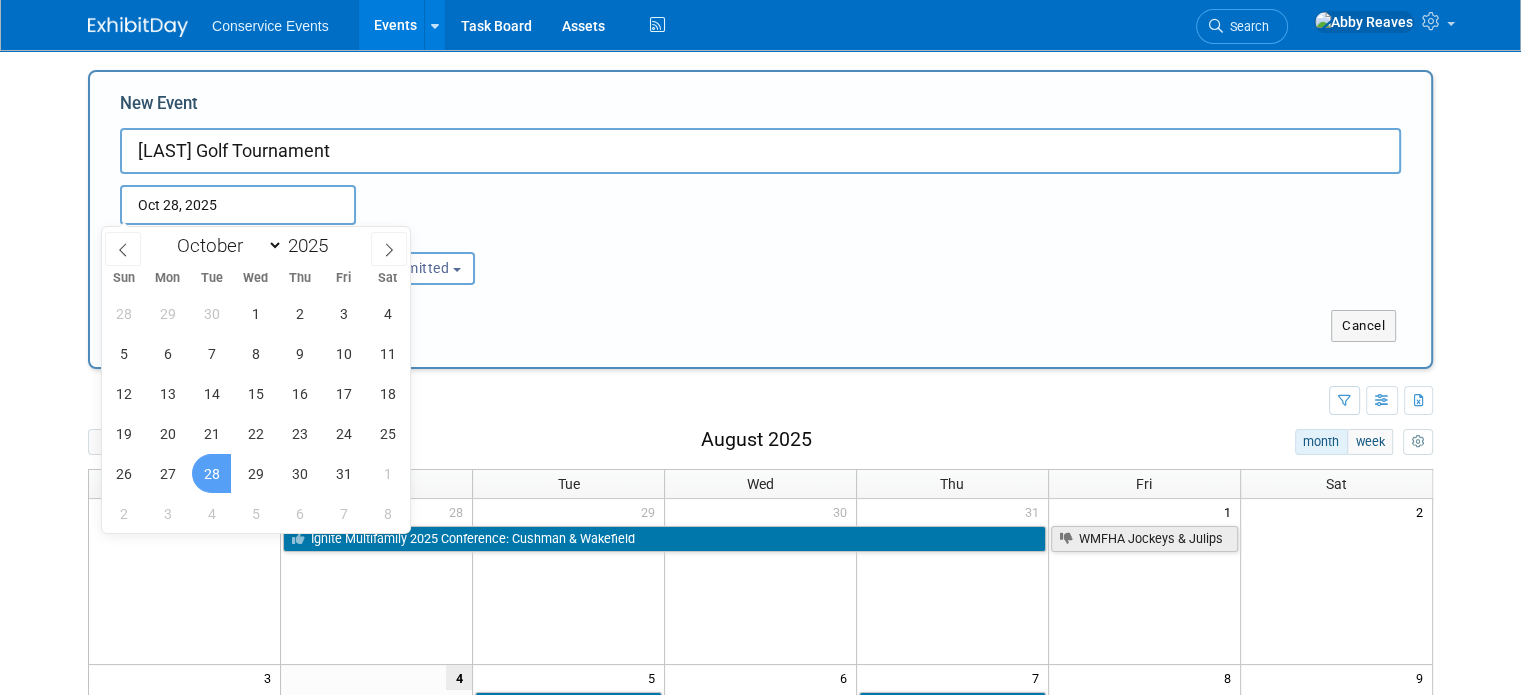 type on "Oct 28, 2025 to Oct 28, 2025" 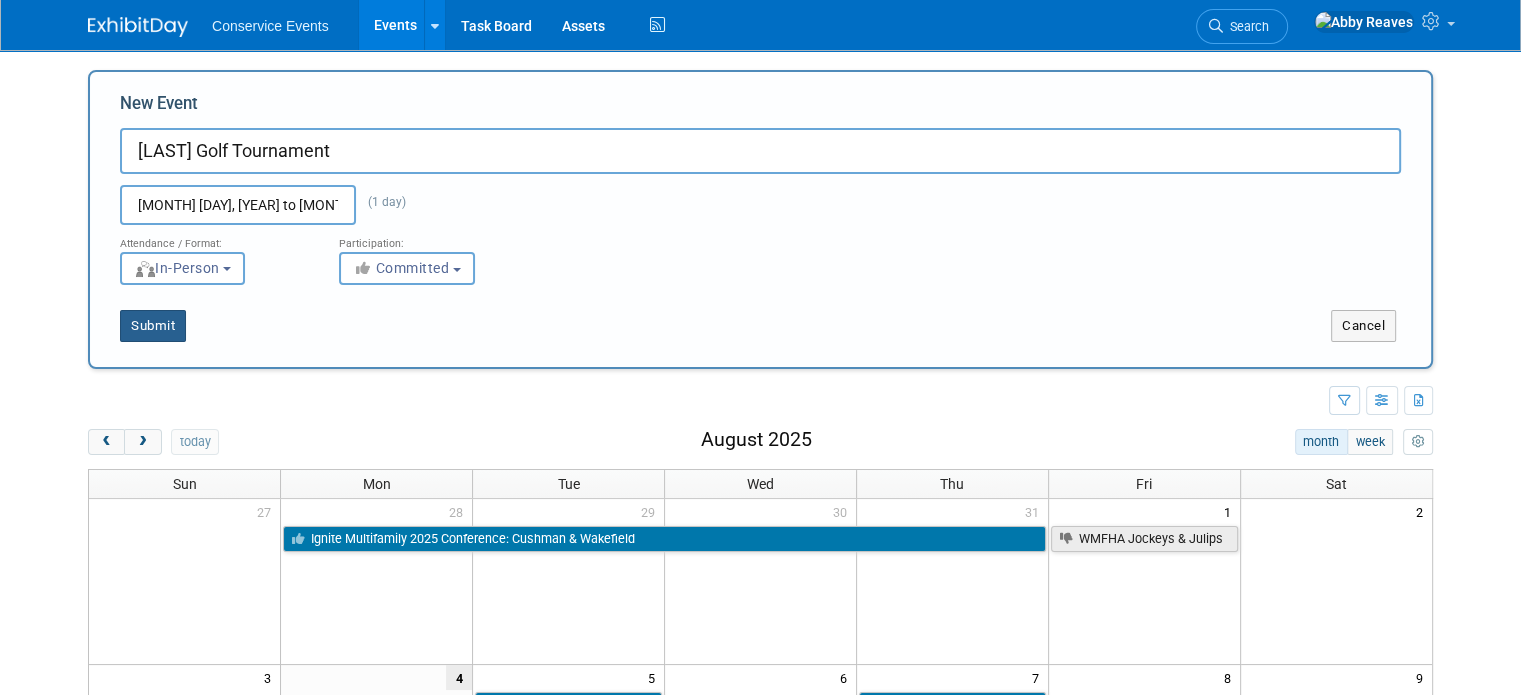 click on "Submit" at bounding box center [153, 326] 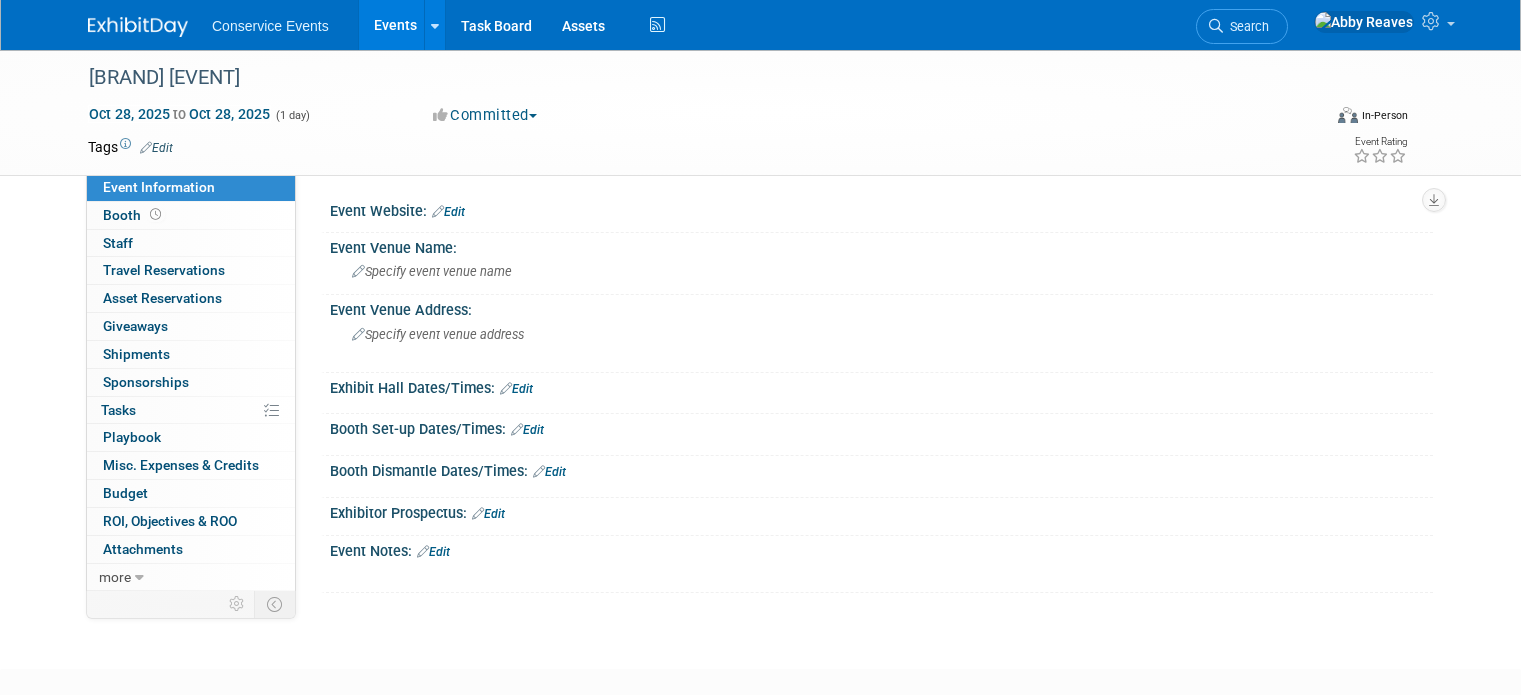 scroll, scrollTop: 0, scrollLeft: 0, axis: both 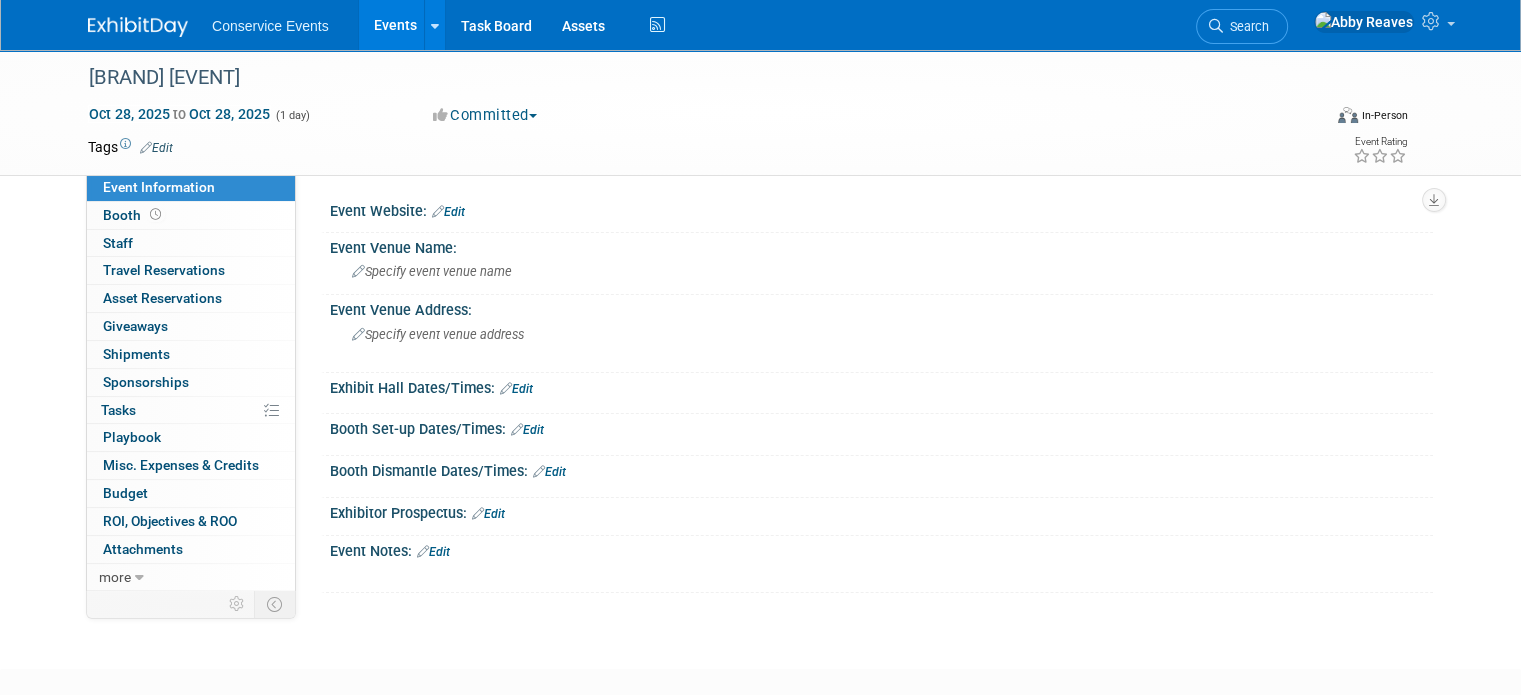 click on "Edit" at bounding box center (153, 147) 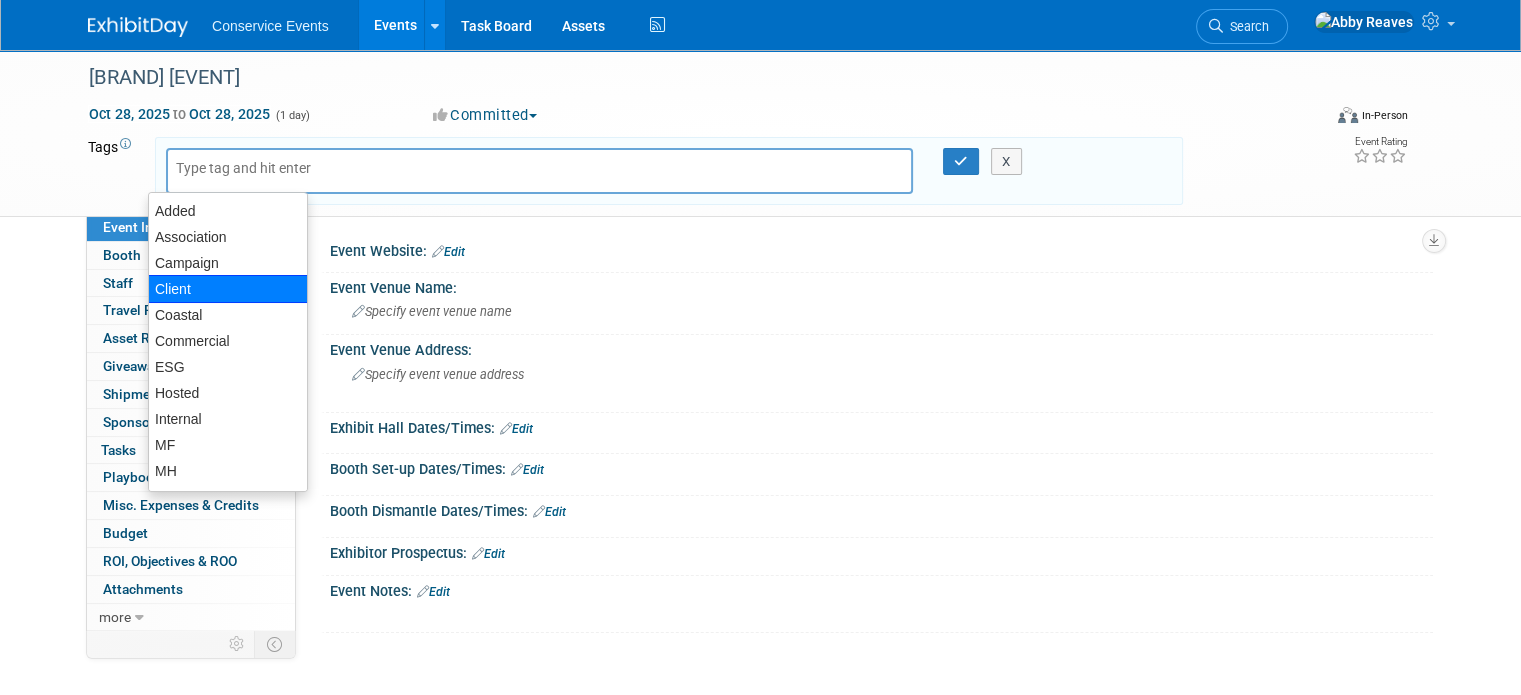 click on "Client" at bounding box center (228, 289) 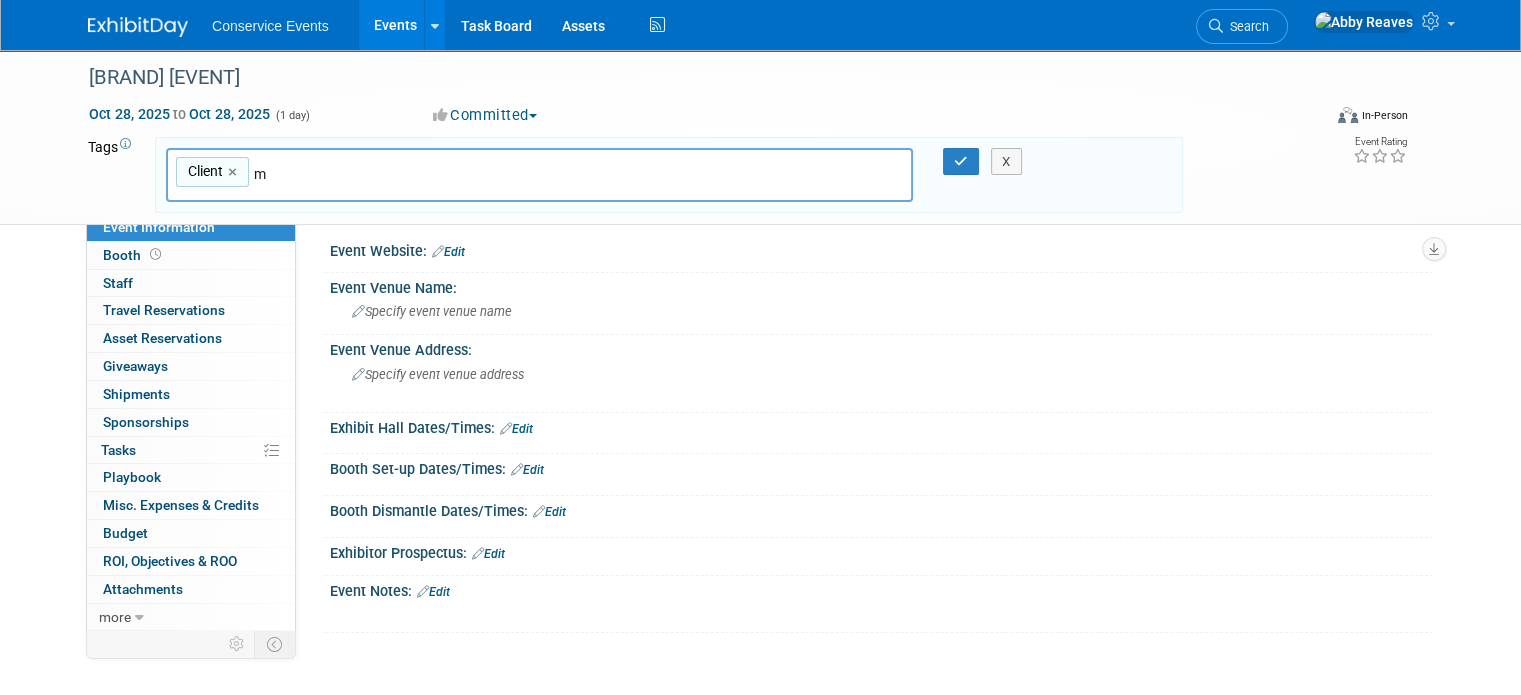 type on "mf" 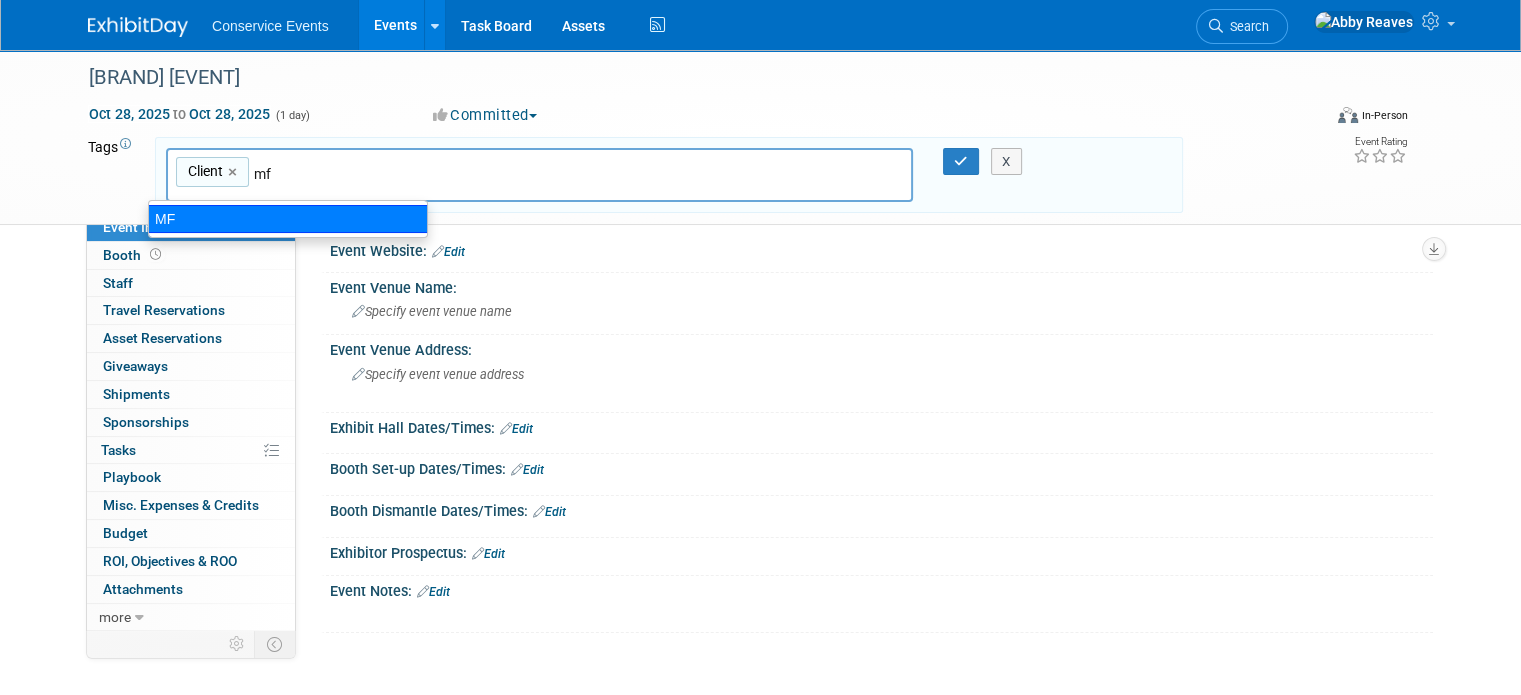 click on "MF" at bounding box center (288, 219) 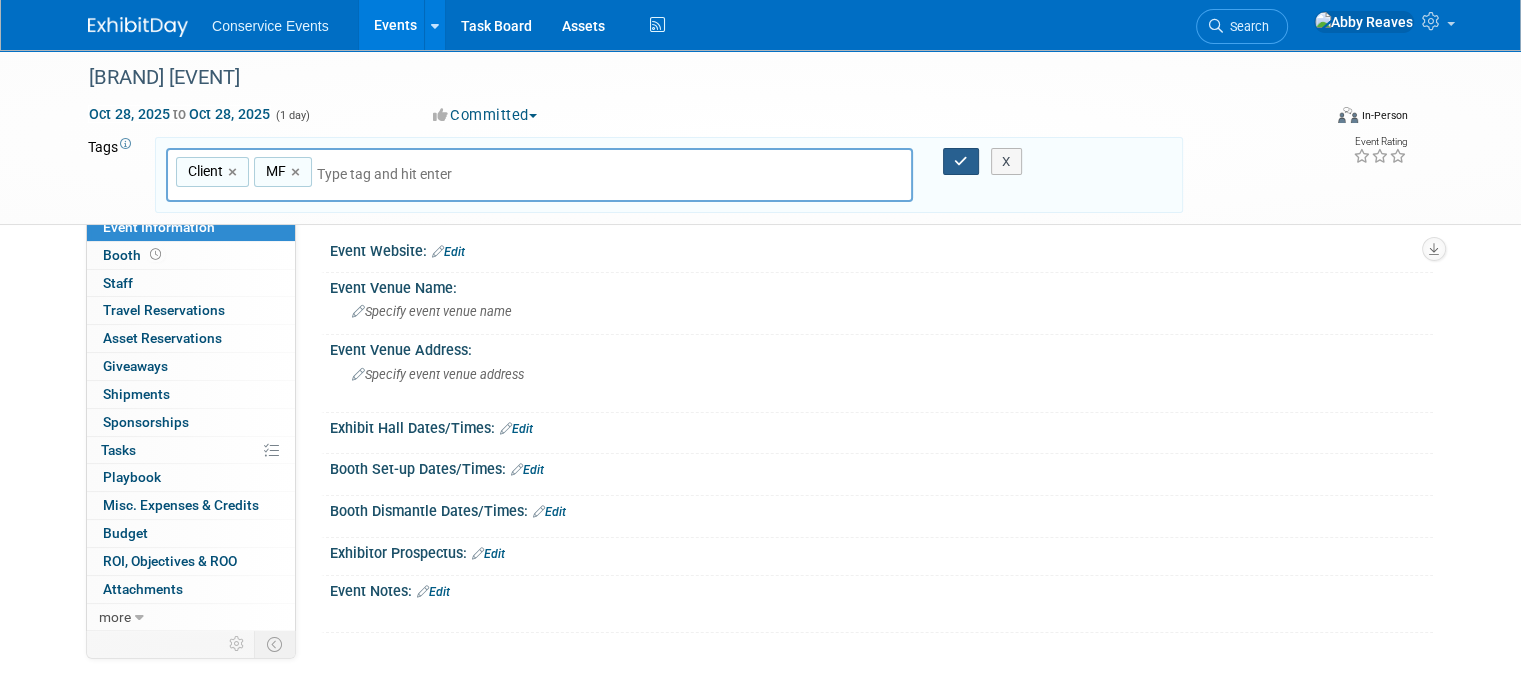 click at bounding box center [961, 162] 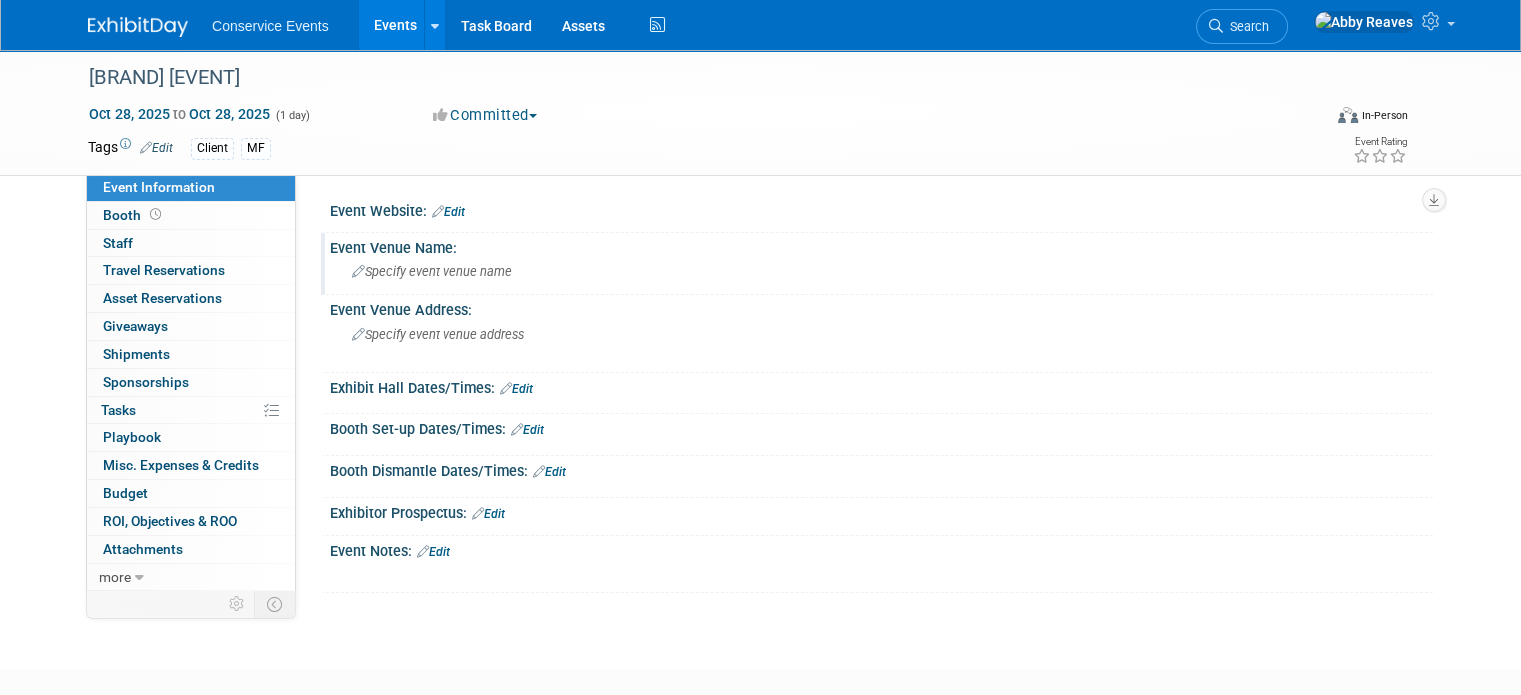 click on "Specify event venue name" at bounding box center [432, 271] 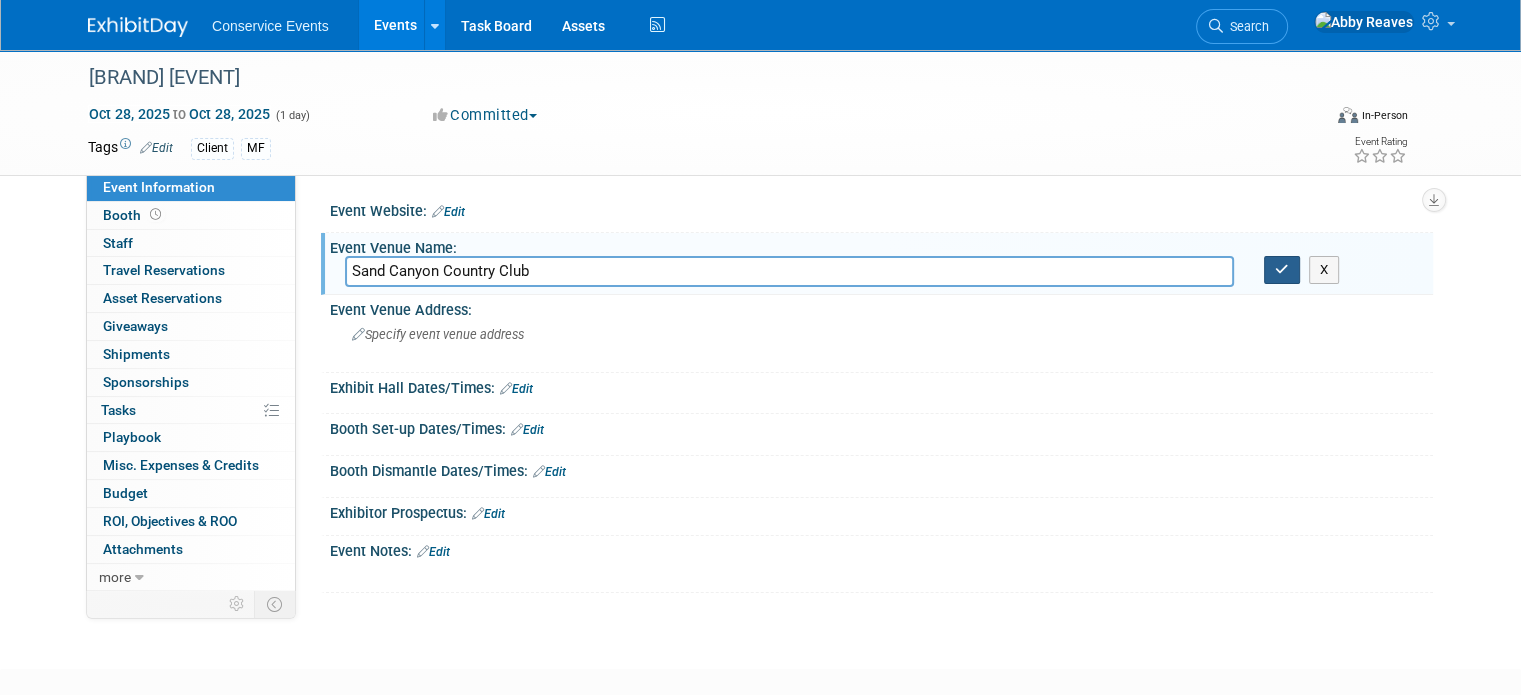 type on "Sand Canyon Country Club" 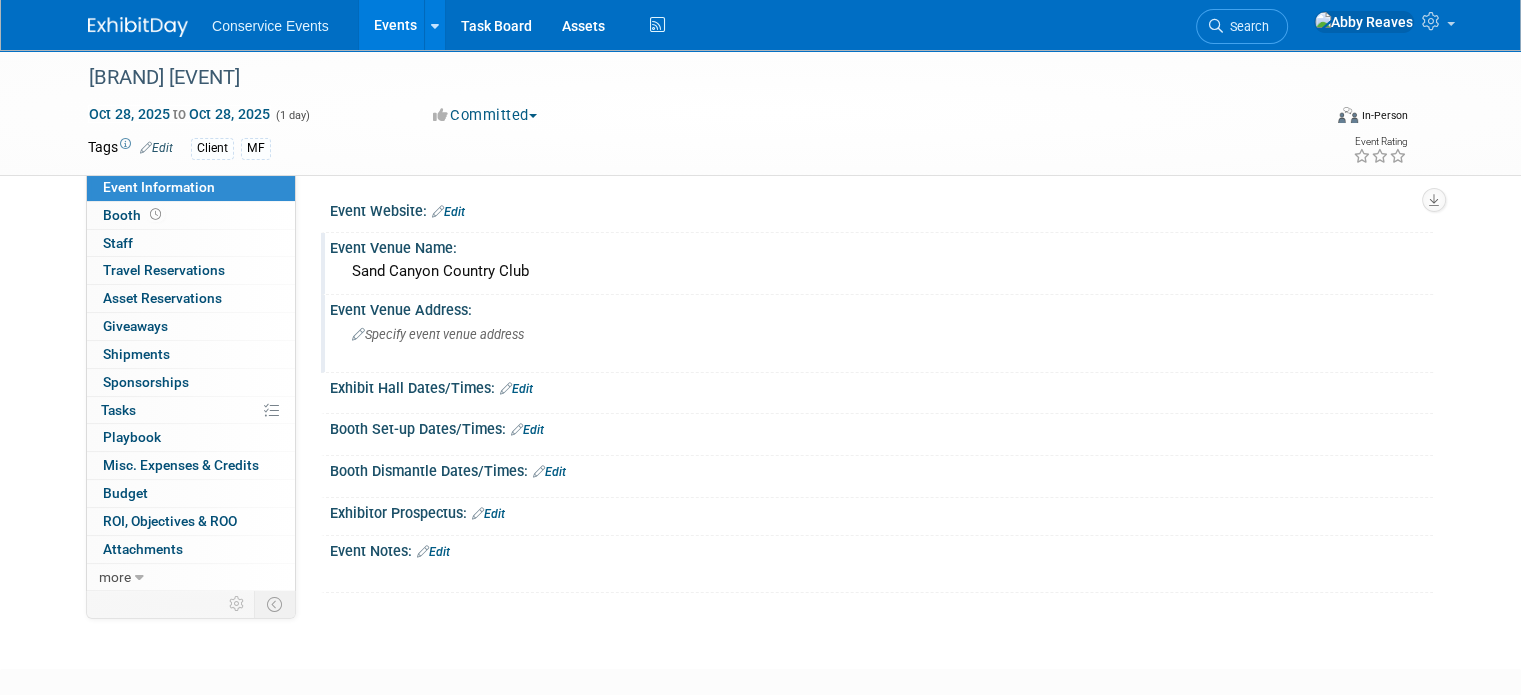 click on "Specify event venue address" at bounding box center [560, 342] 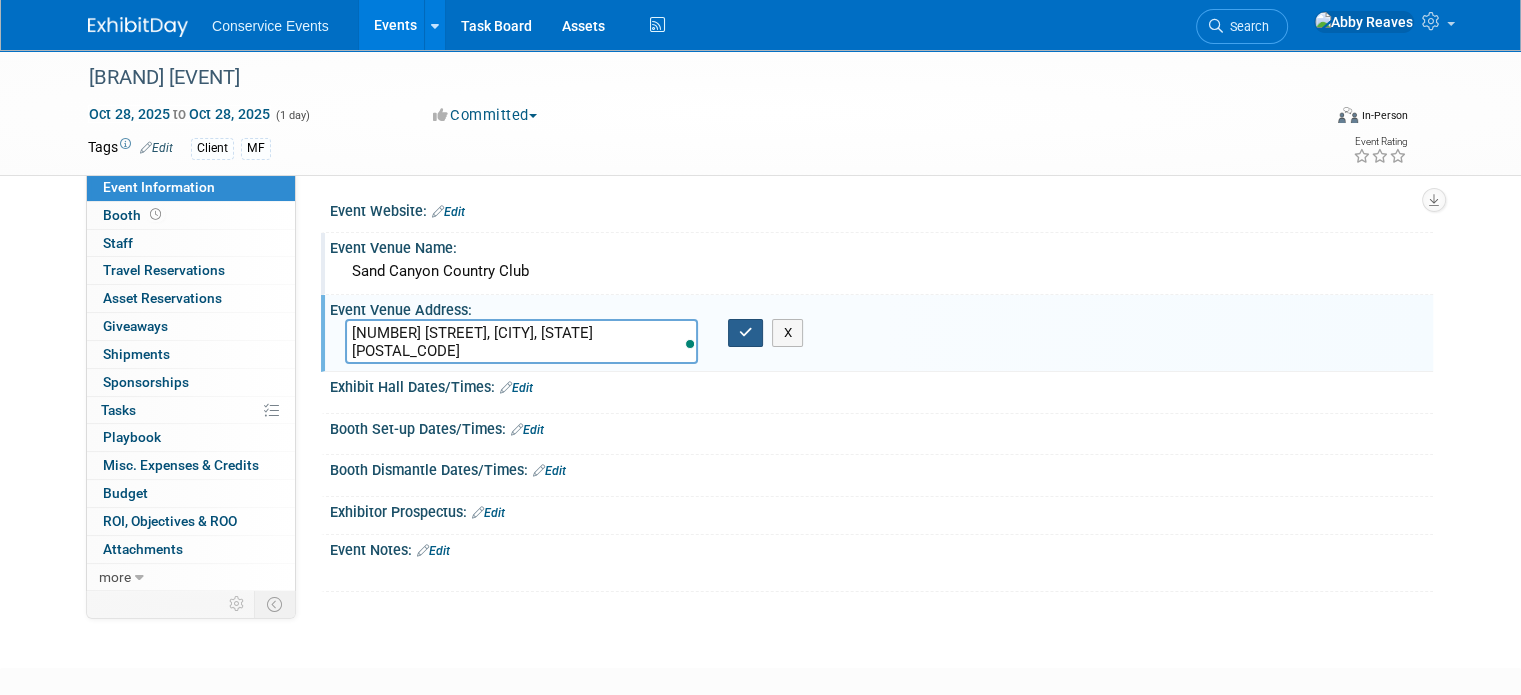 type on "27734 Sand Canyon Rd, Santa Clarita, CA 91387" 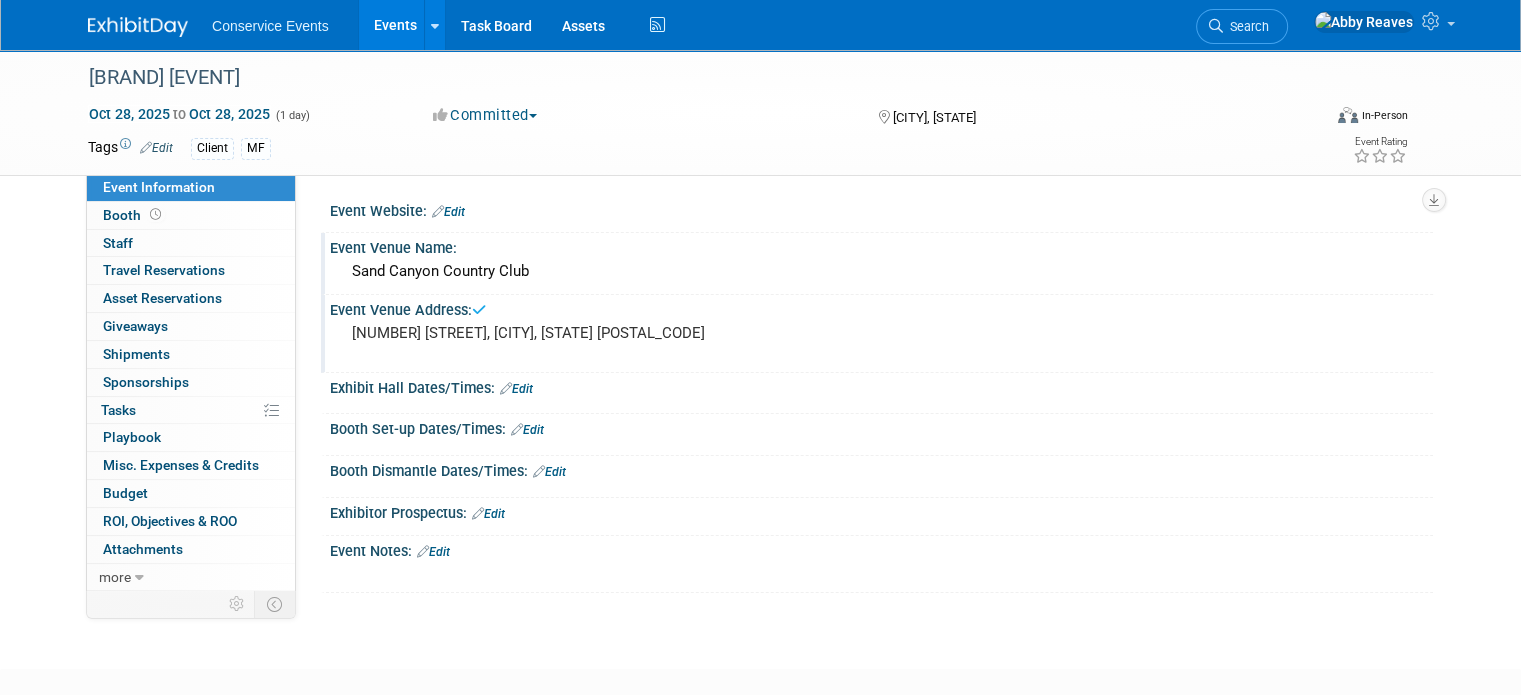 drag, startPoint x: 424, startPoint y: 547, endPoint x: 429, endPoint y: 535, distance: 13 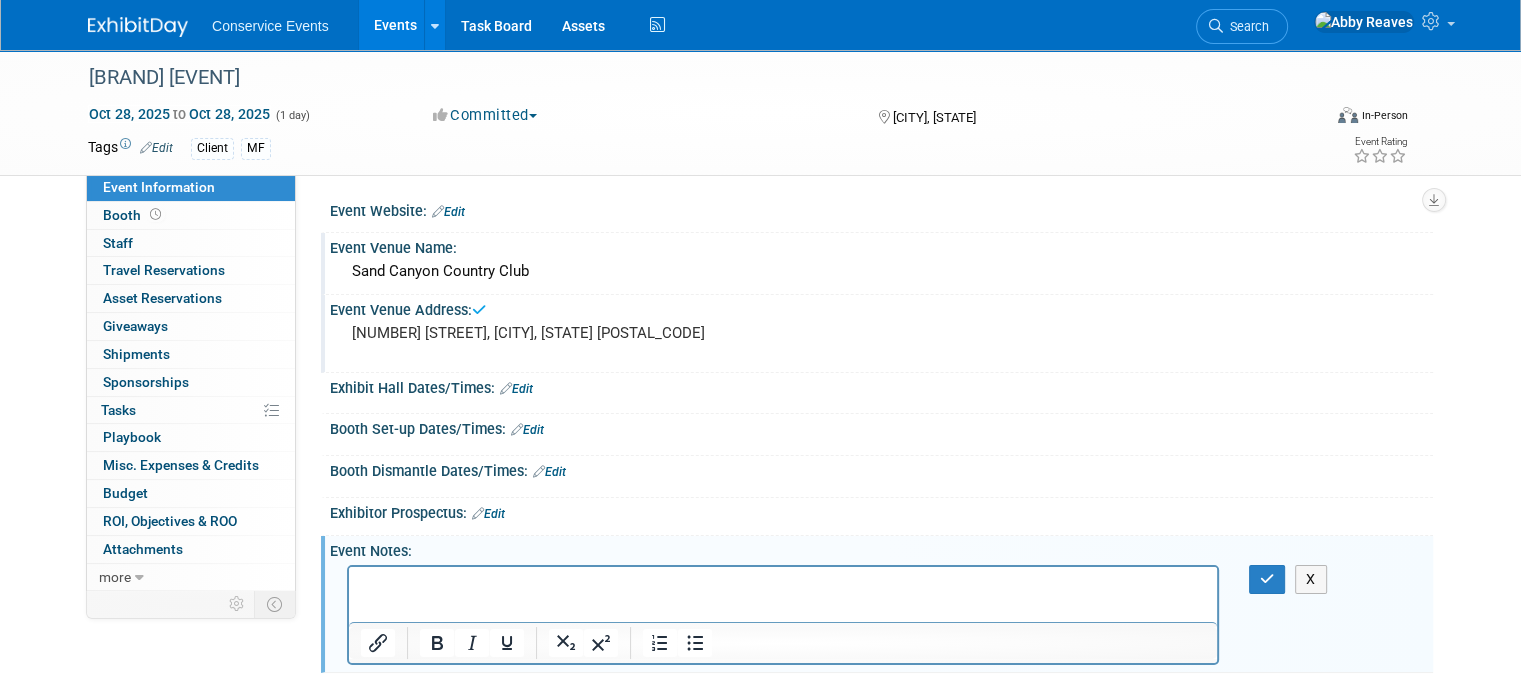 scroll, scrollTop: 0, scrollLeft: 0, axis: both 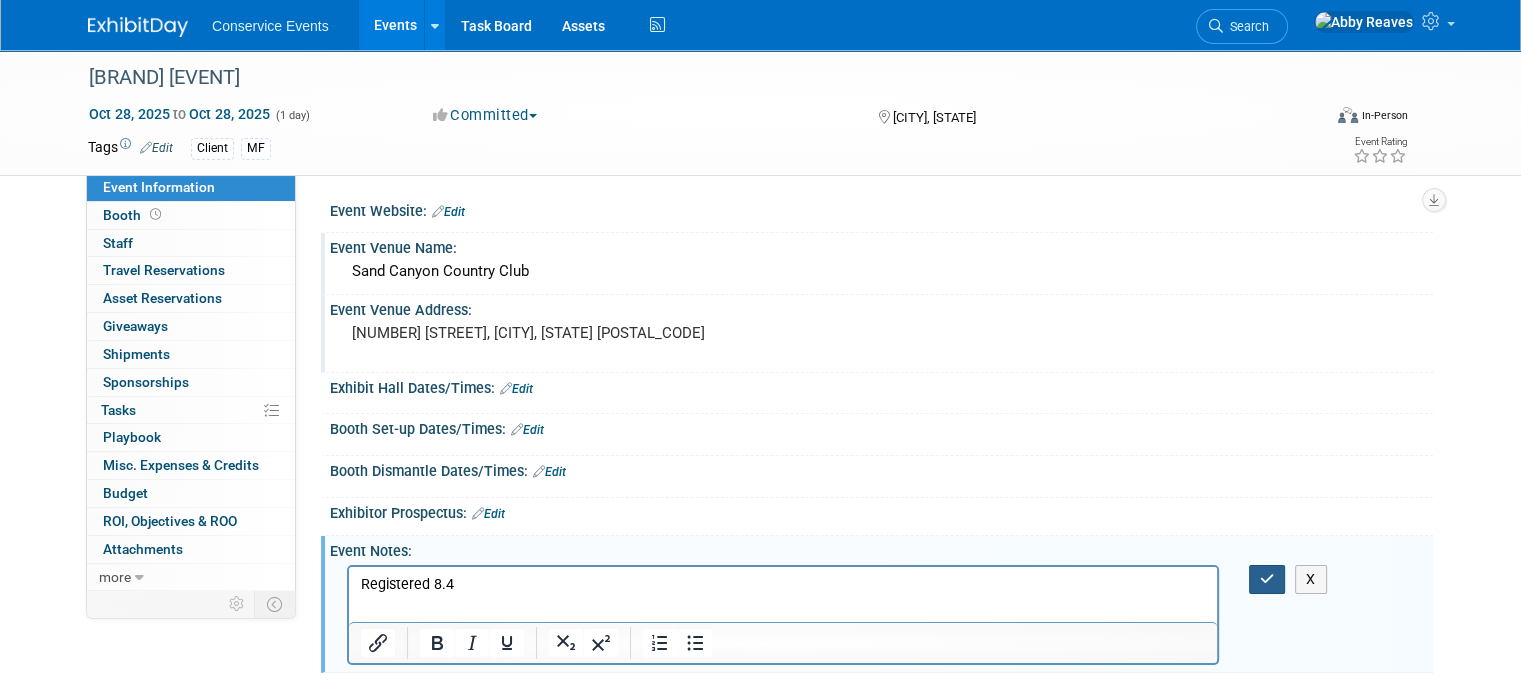 click at bounding box center (1267, 579) 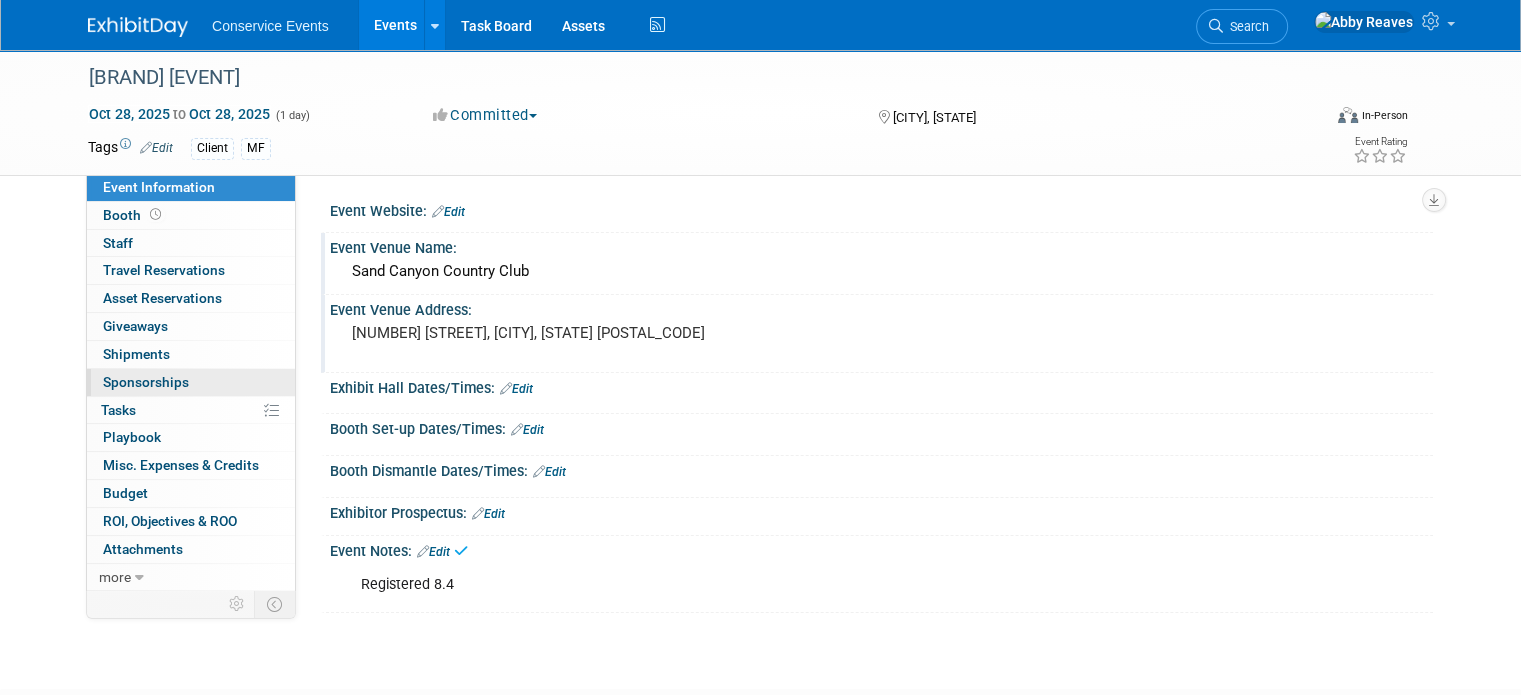 drag, startPoint x: 164, startPoint y: 373, endPoint x: 187, endPoint y: 363, distance: 25.079872 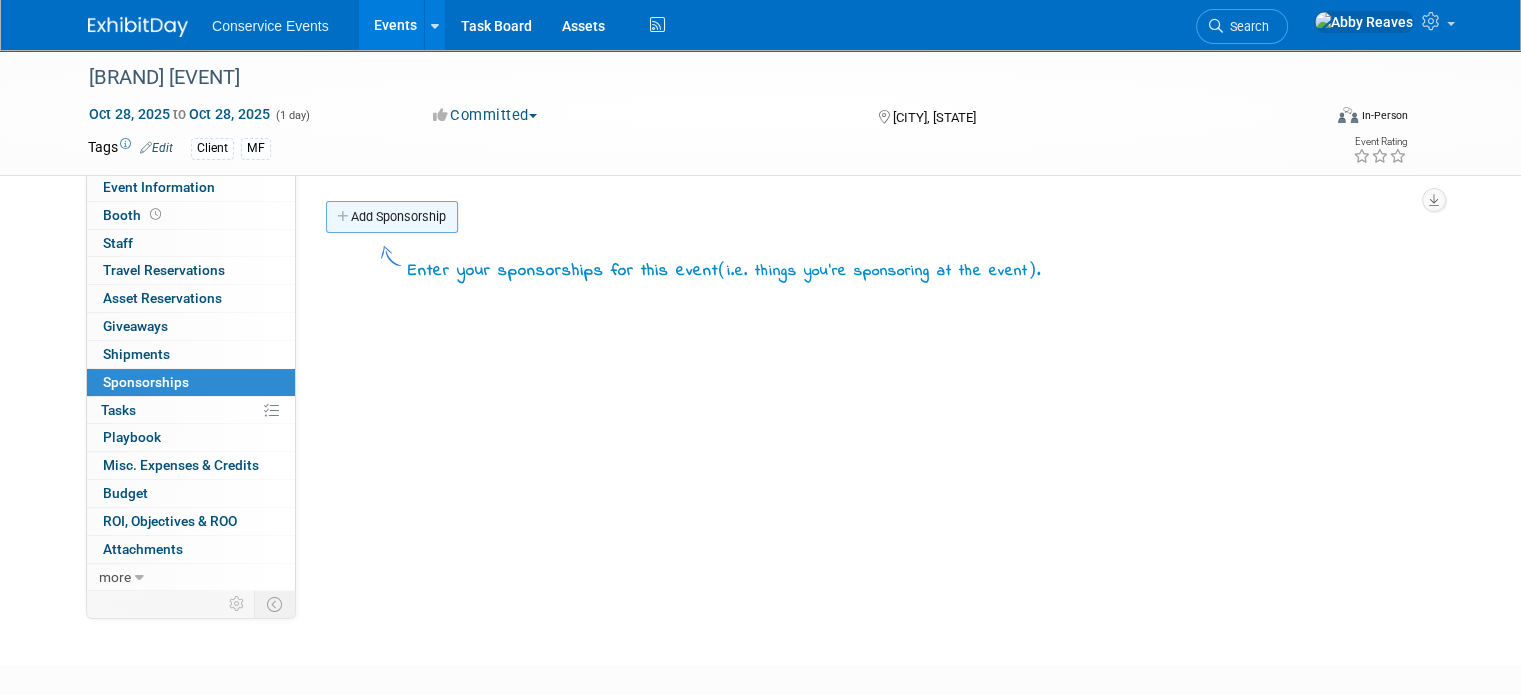 click on "Add Sponsorship" at bounding box center [392, 217] 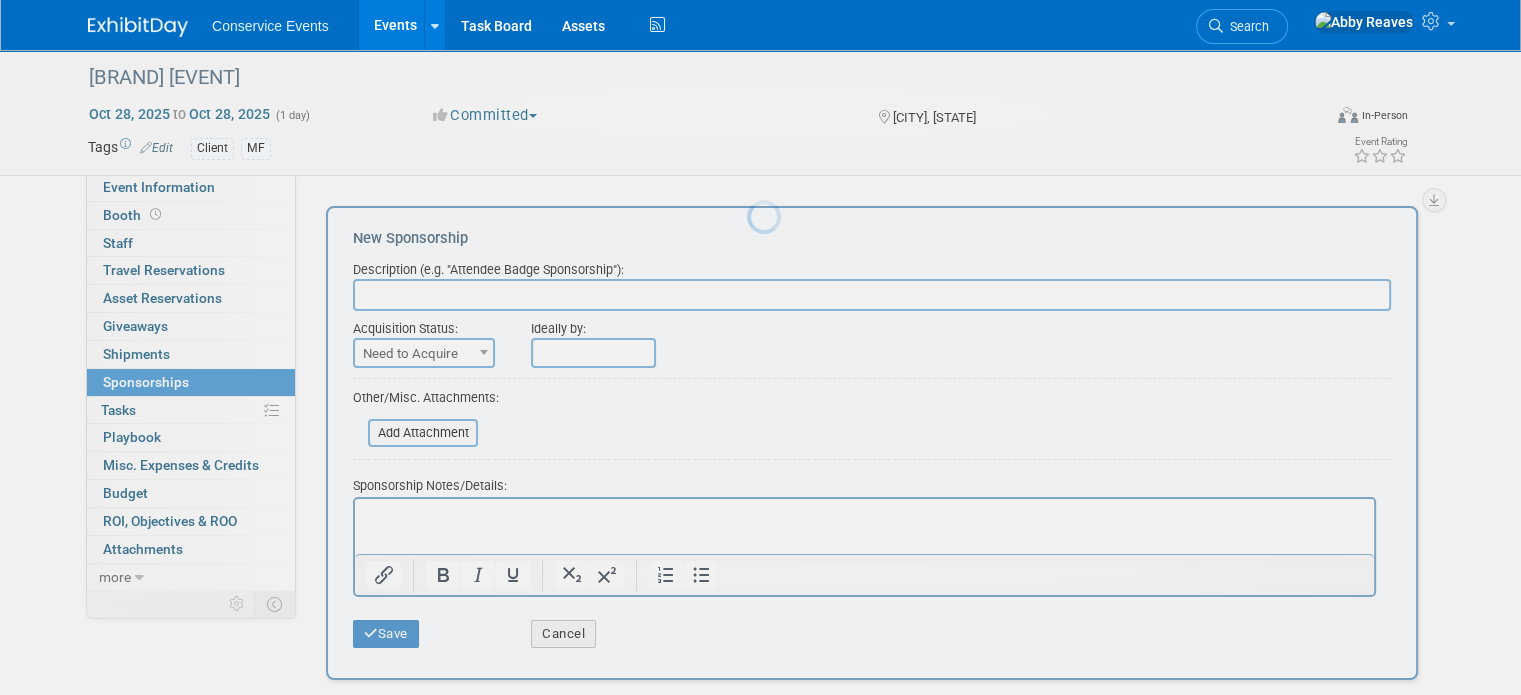 scroll, scrollTop: 0, scrollLeft: 0, axis: both 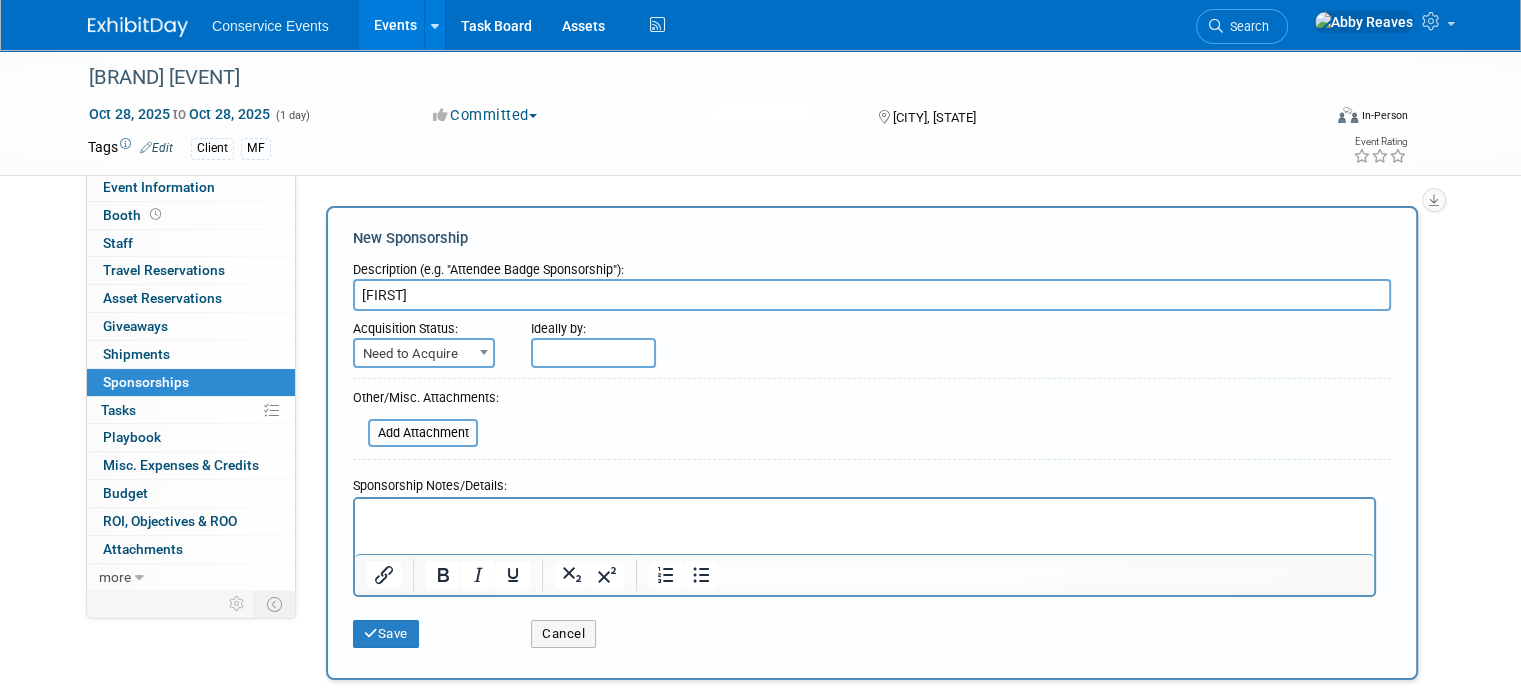 type on "Eagle" 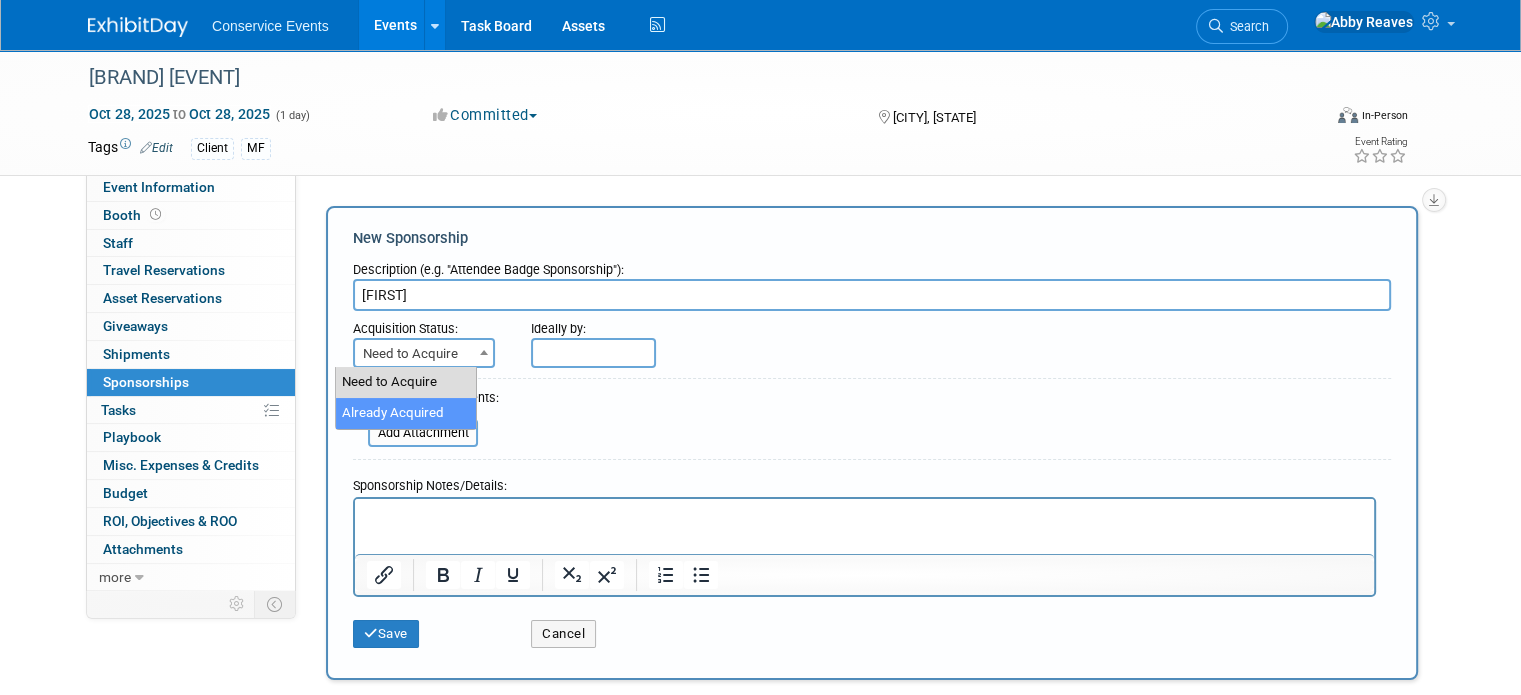 select on "2" 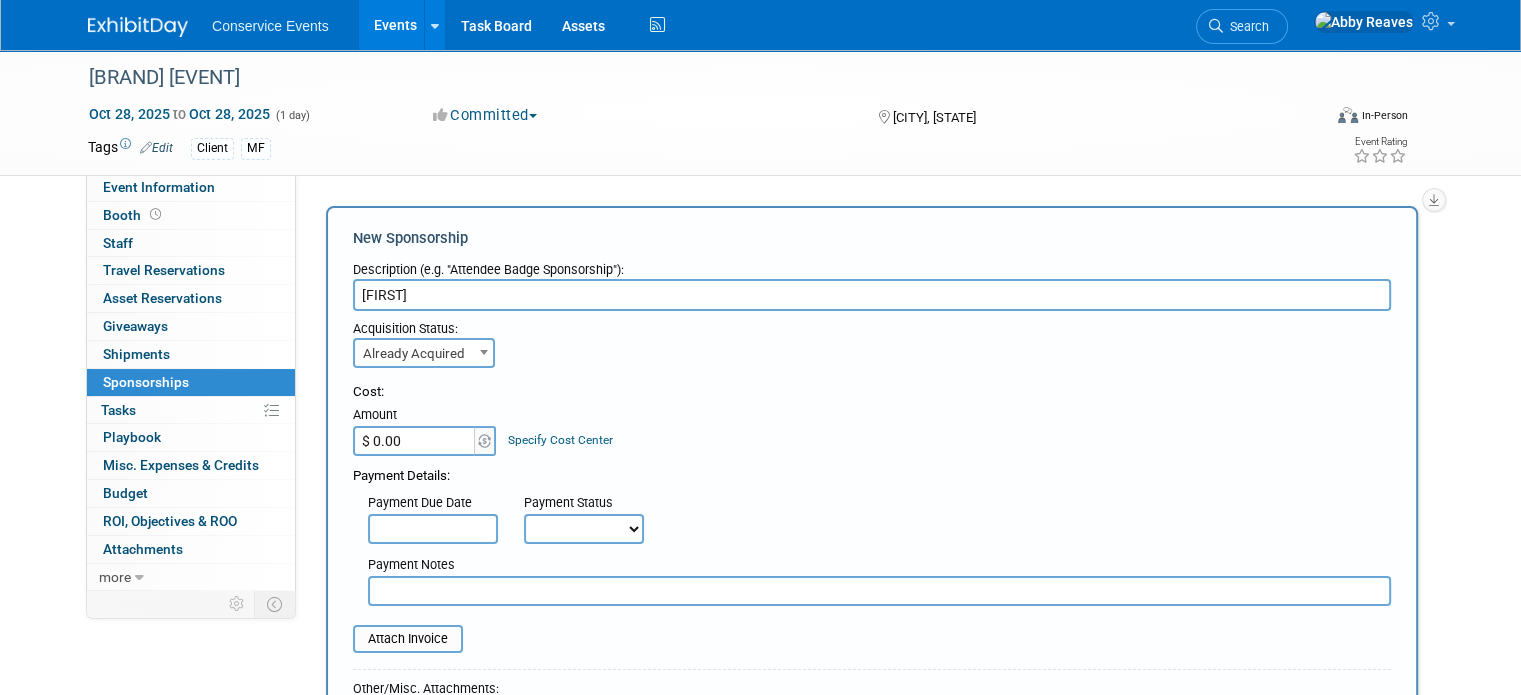 drag, startPoint x: 390, startPoint y: 435, endPoint x: 387, endPoint y: 415, distance: 20.22375 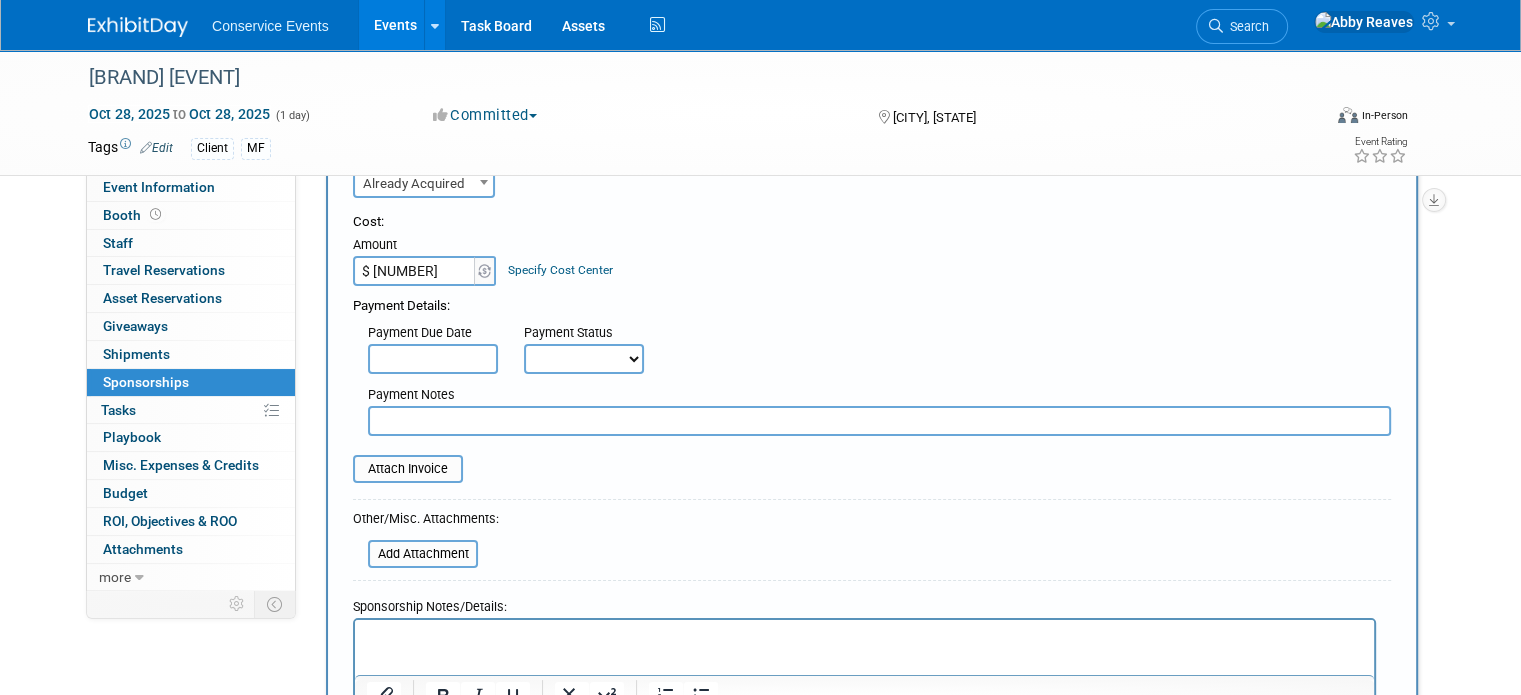 scroll, scrollTop: 300, scrollLeft: 0, axis: vertical 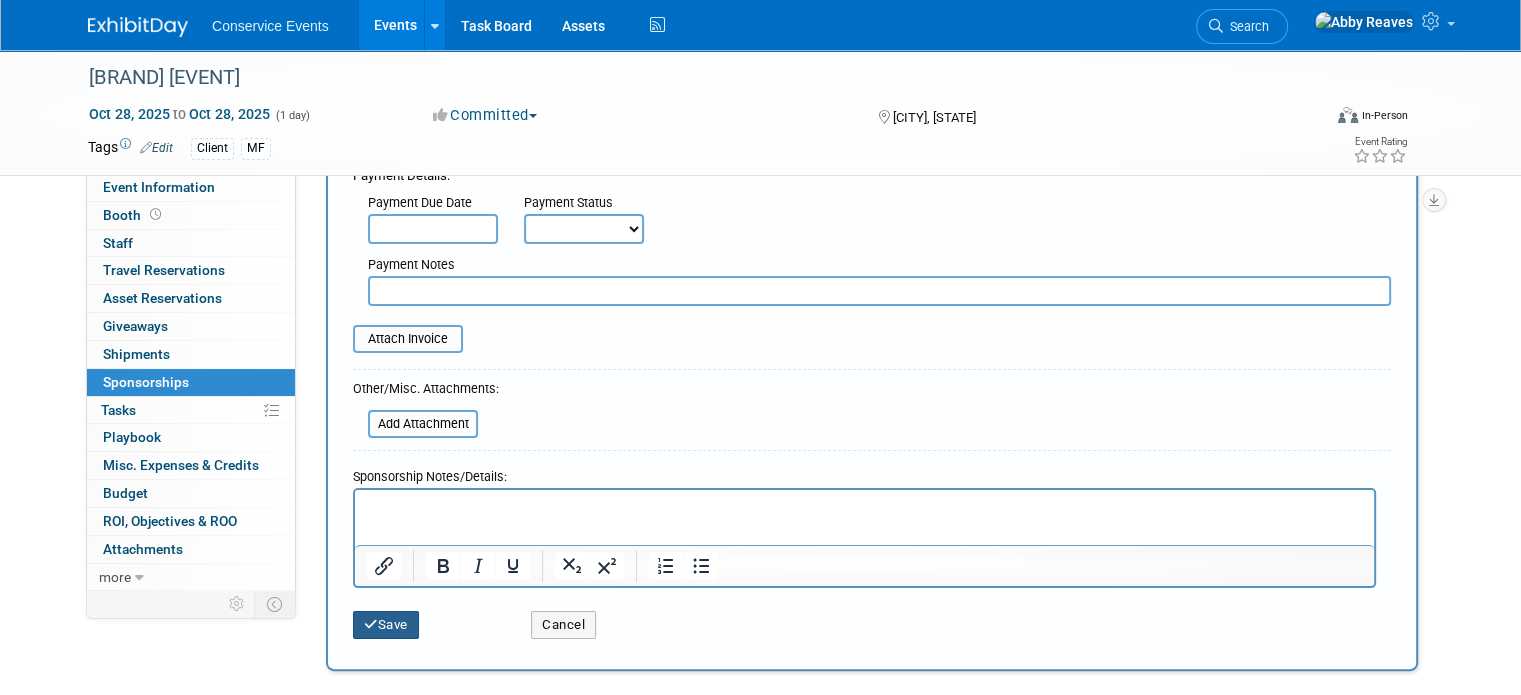 type on "$ 5,000.00" 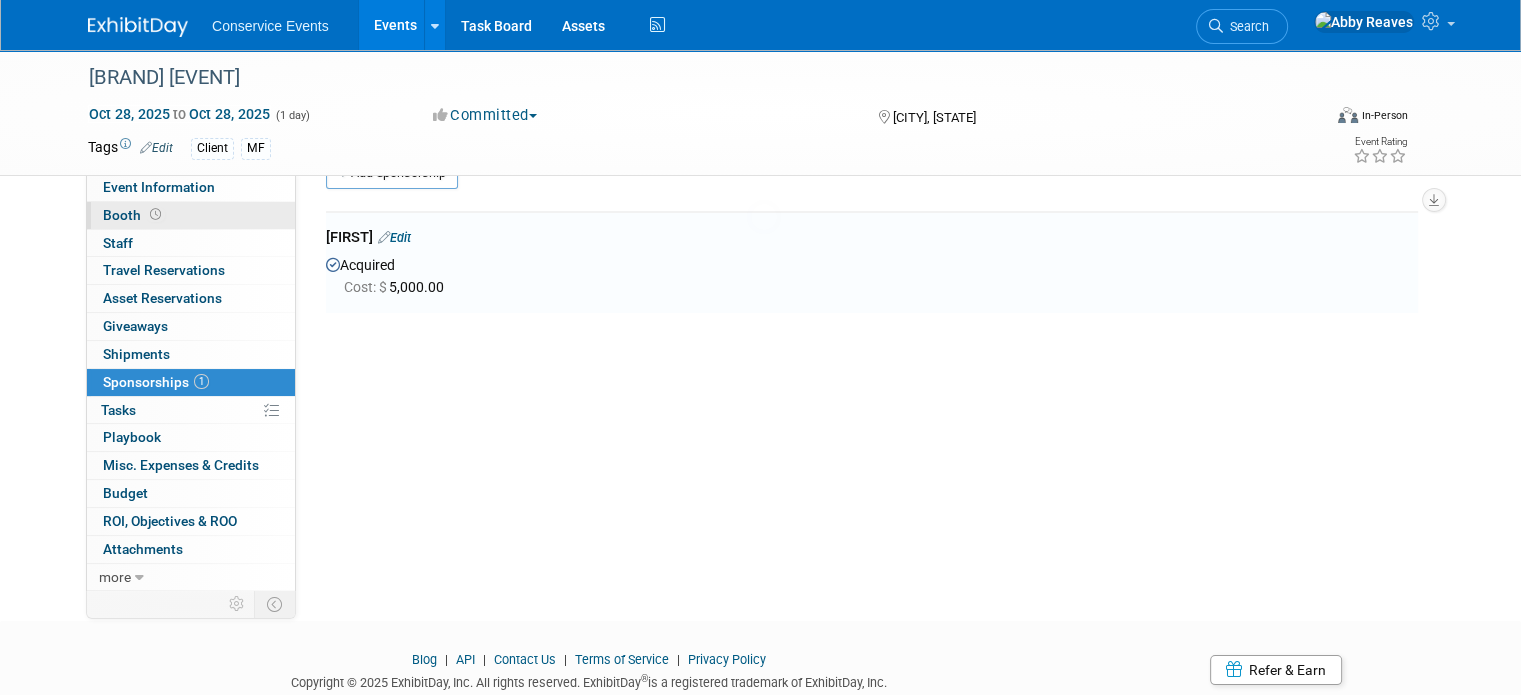 scroll, scrollTop: 40, scrollLeft: 0, axis: vertical 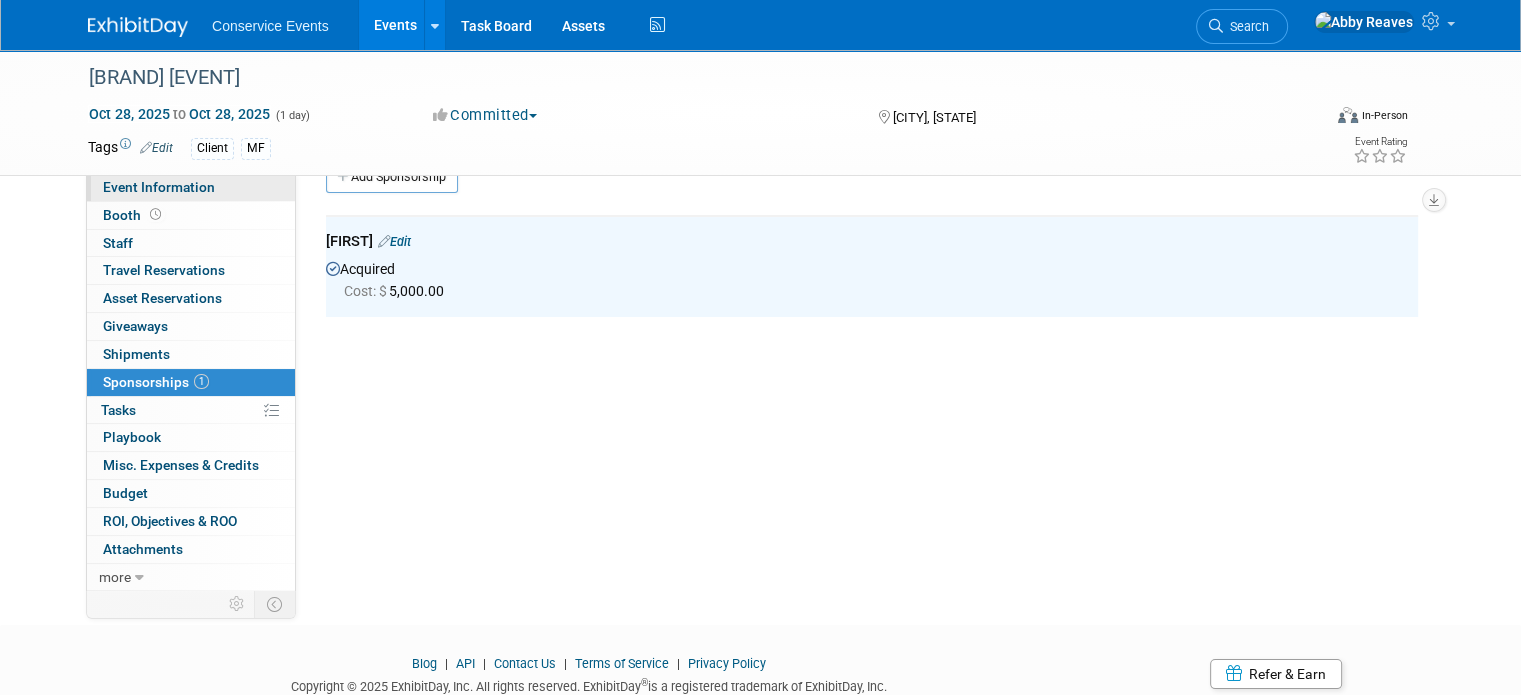 click on "Event Information" at bounding box center [191, 187] 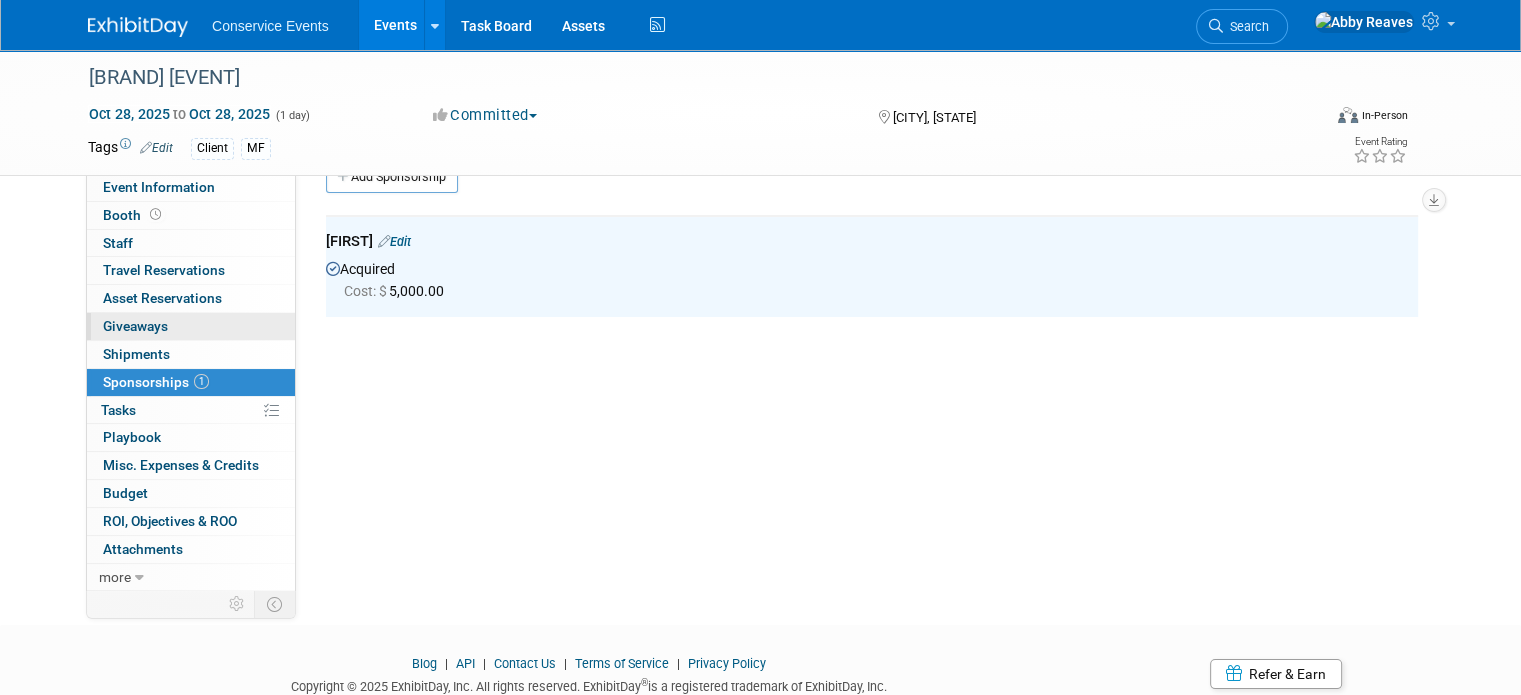scroll, scrollTop: 0, scrollLeft: 0, axis: both 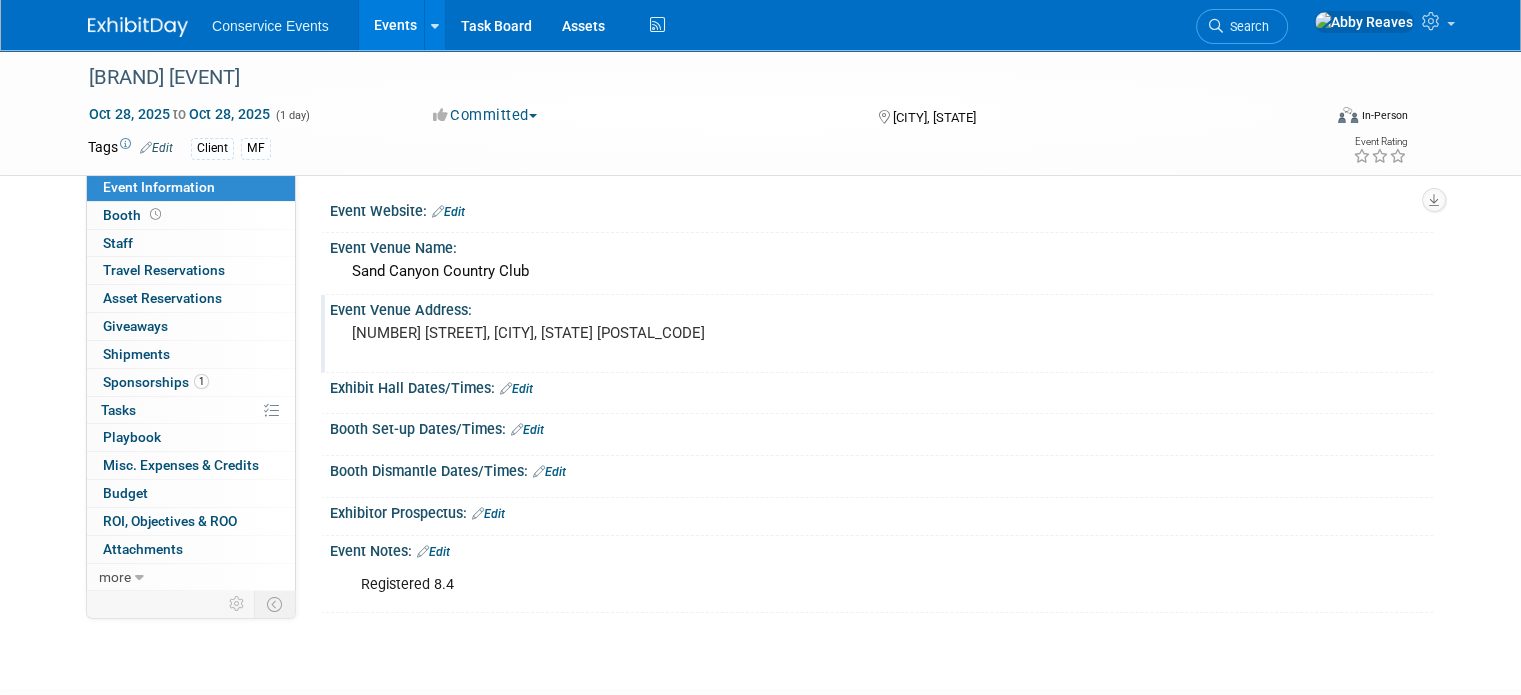 drag, startPoint x: 178, startPoint y: 405, endPoint x: 324, endPoint y: 305, distance: 176.96327 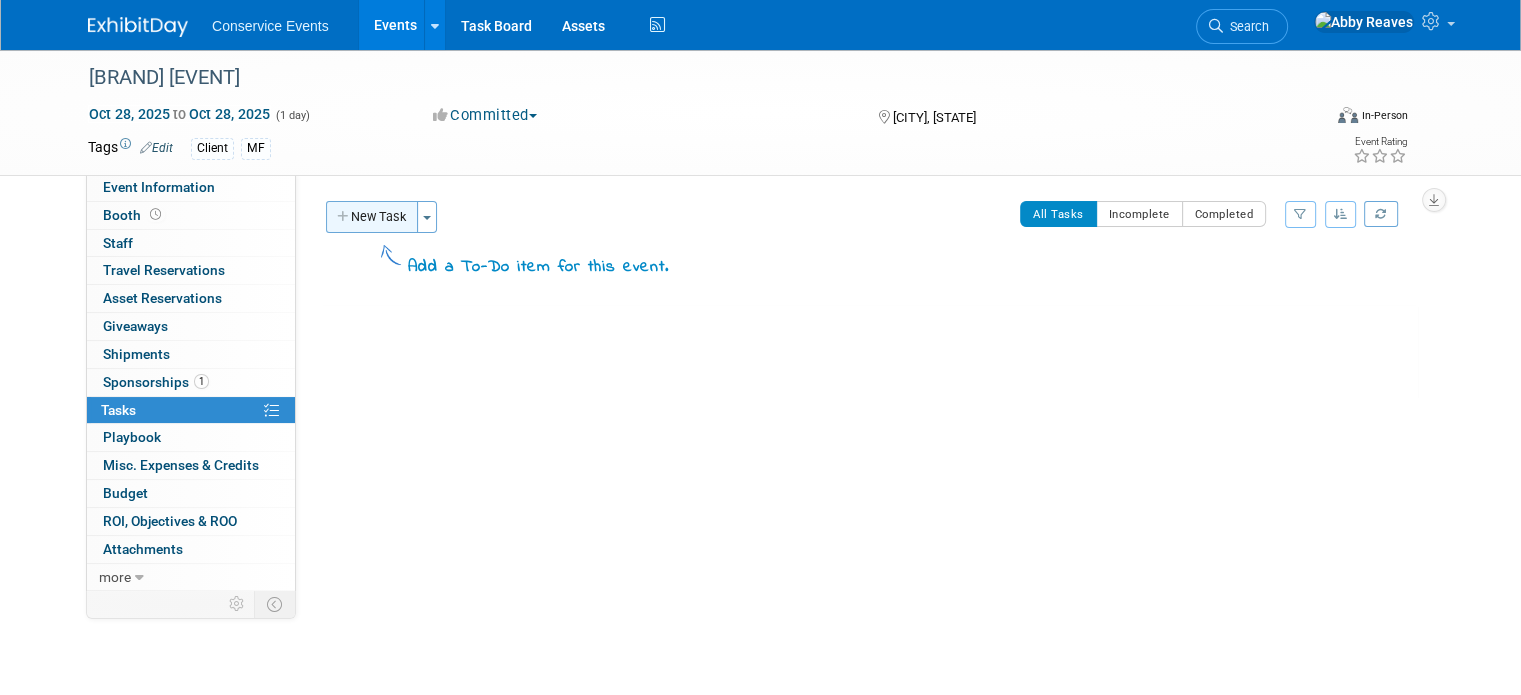 click on "New Task" at bounding box center (372, 217) 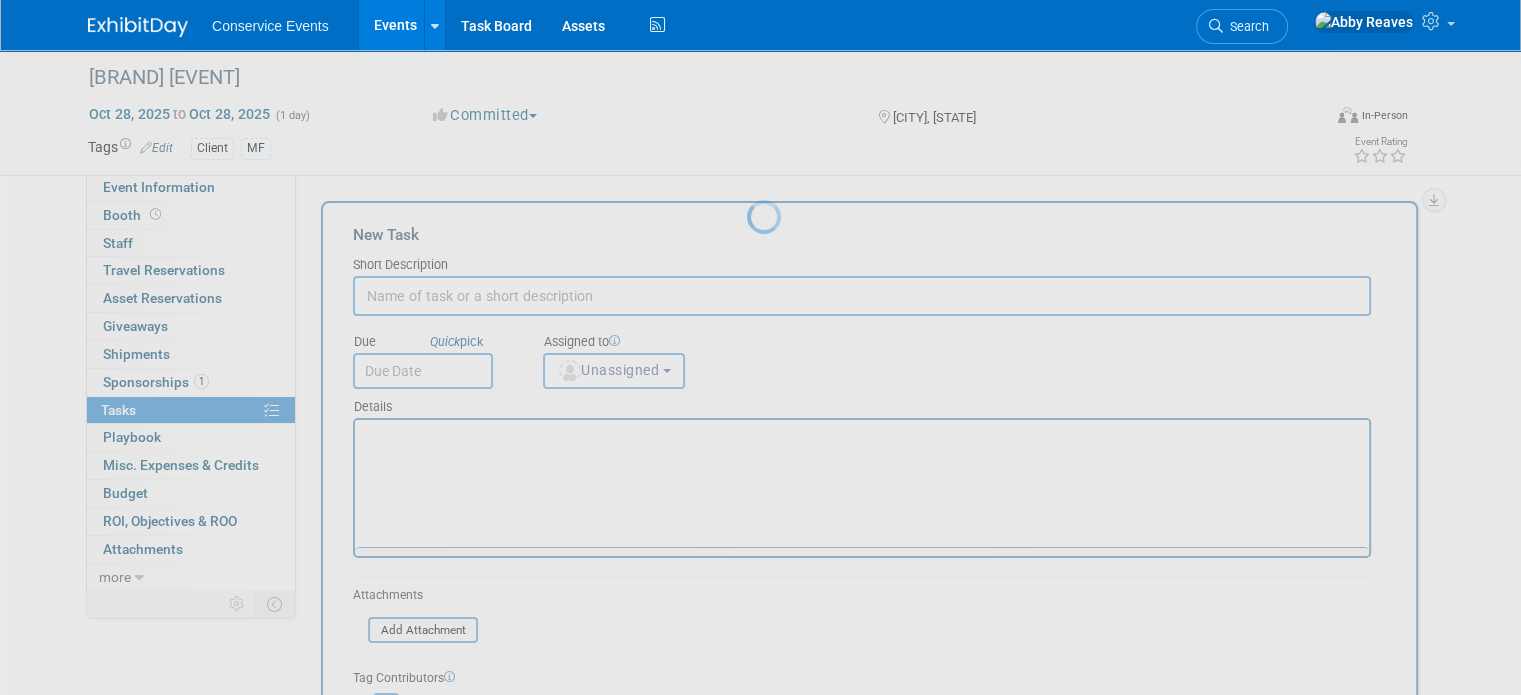scroll, scrollTop: 0, scrollLeft: 0, axis: both 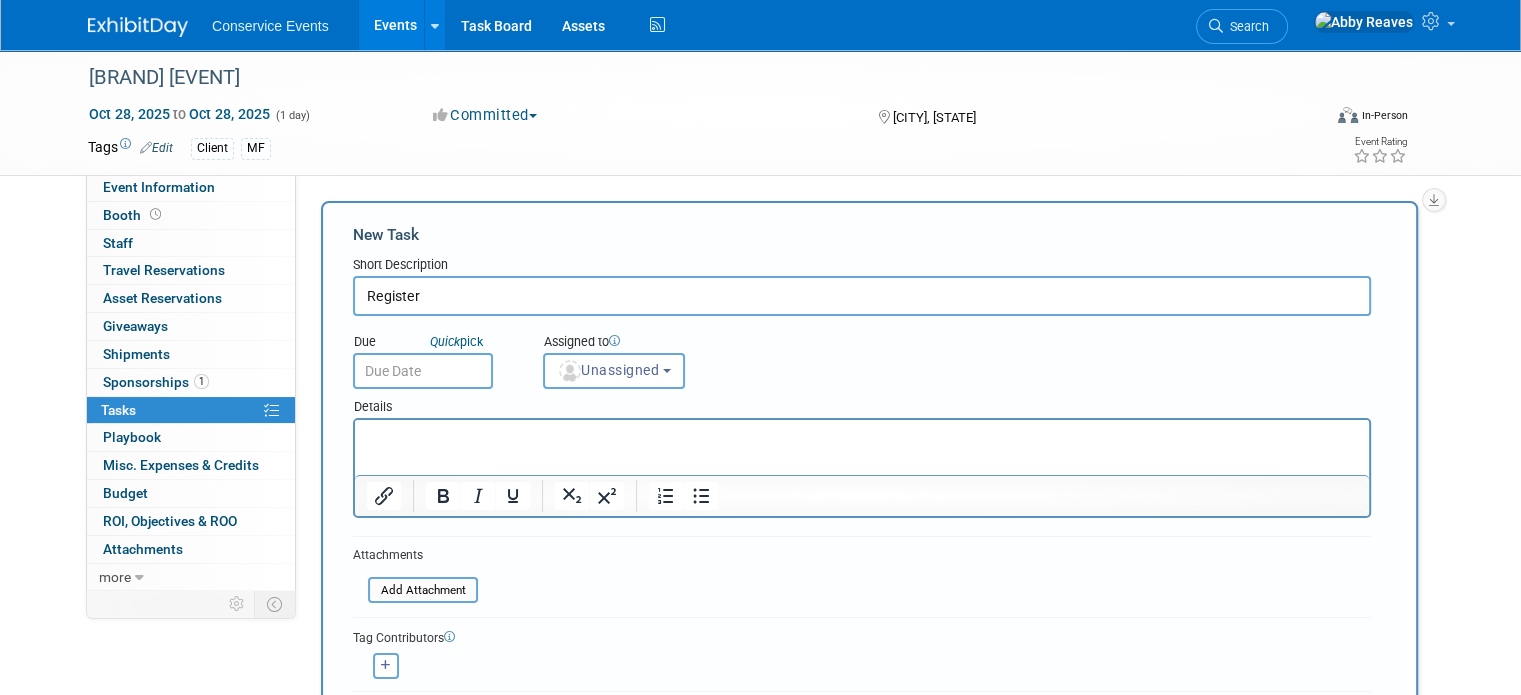 type on "Register" 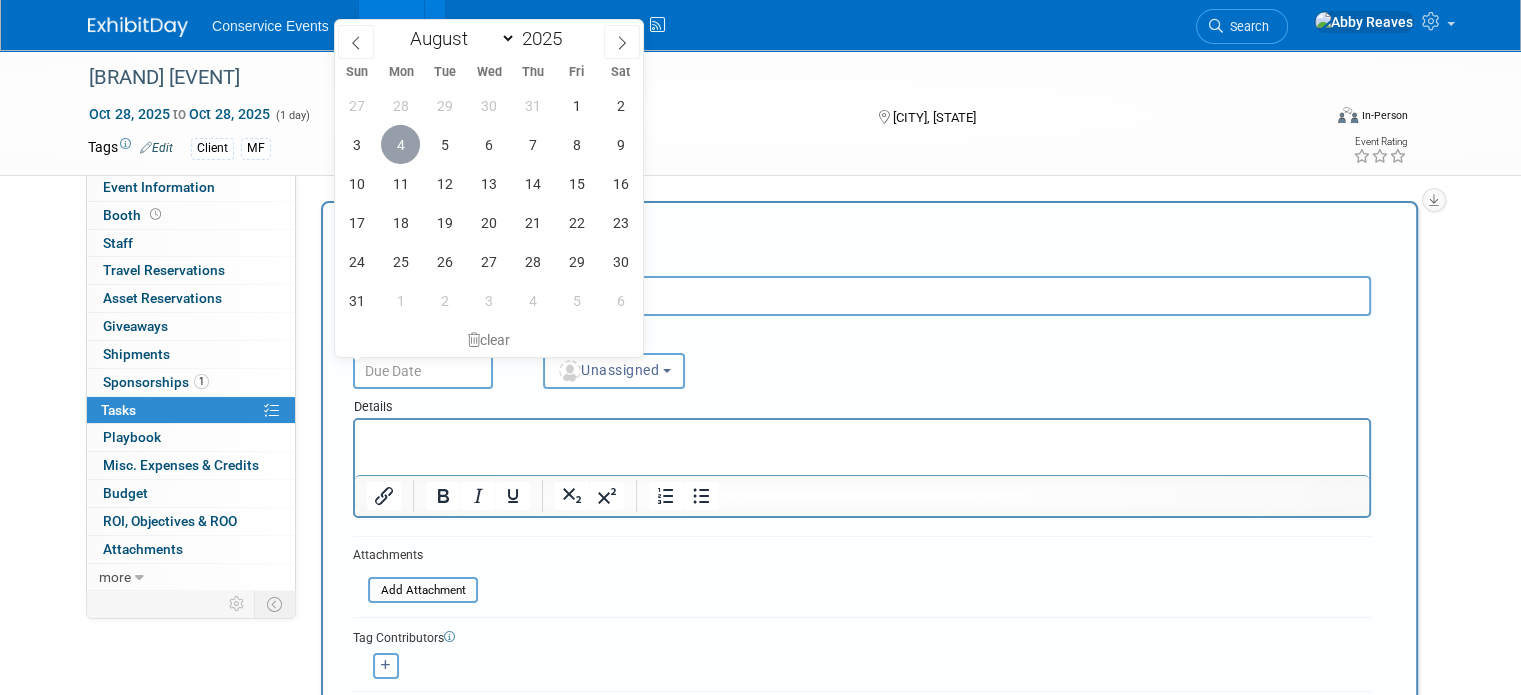 click on "4" at bounding box center (400, 144) 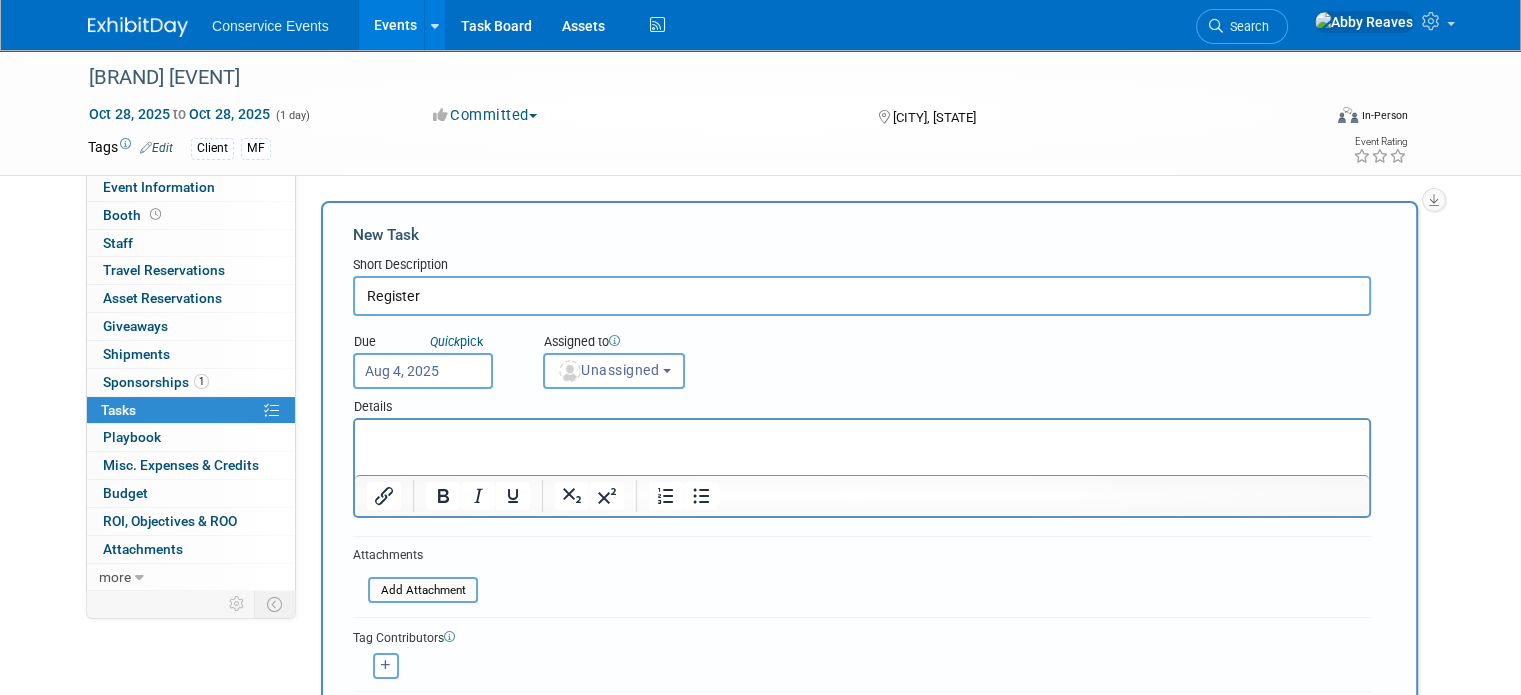 click on "Client
MF" at bounding box center [687, 149] 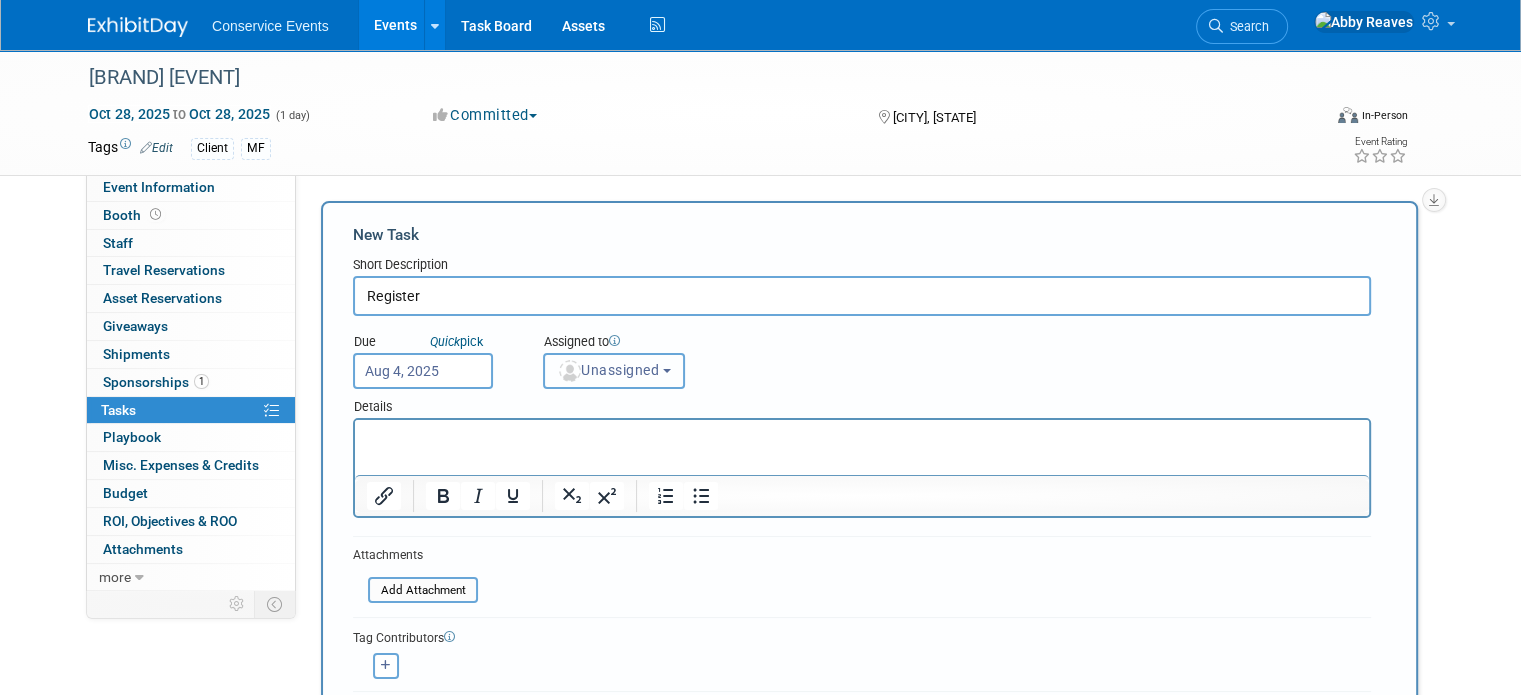 click on "Unassigned" at bounding box center [608, 370] 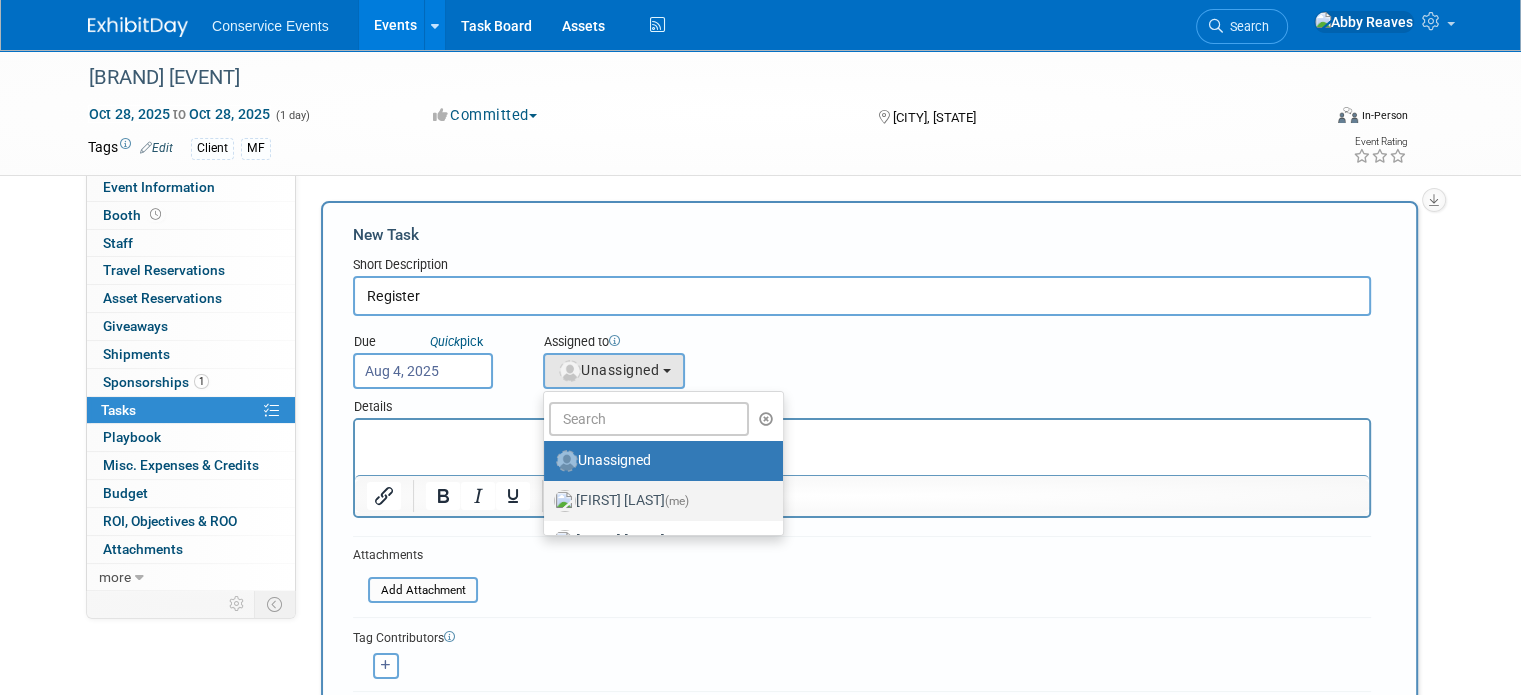 click on "Abby Reaves
(me)" at bounding box center (658, 501) 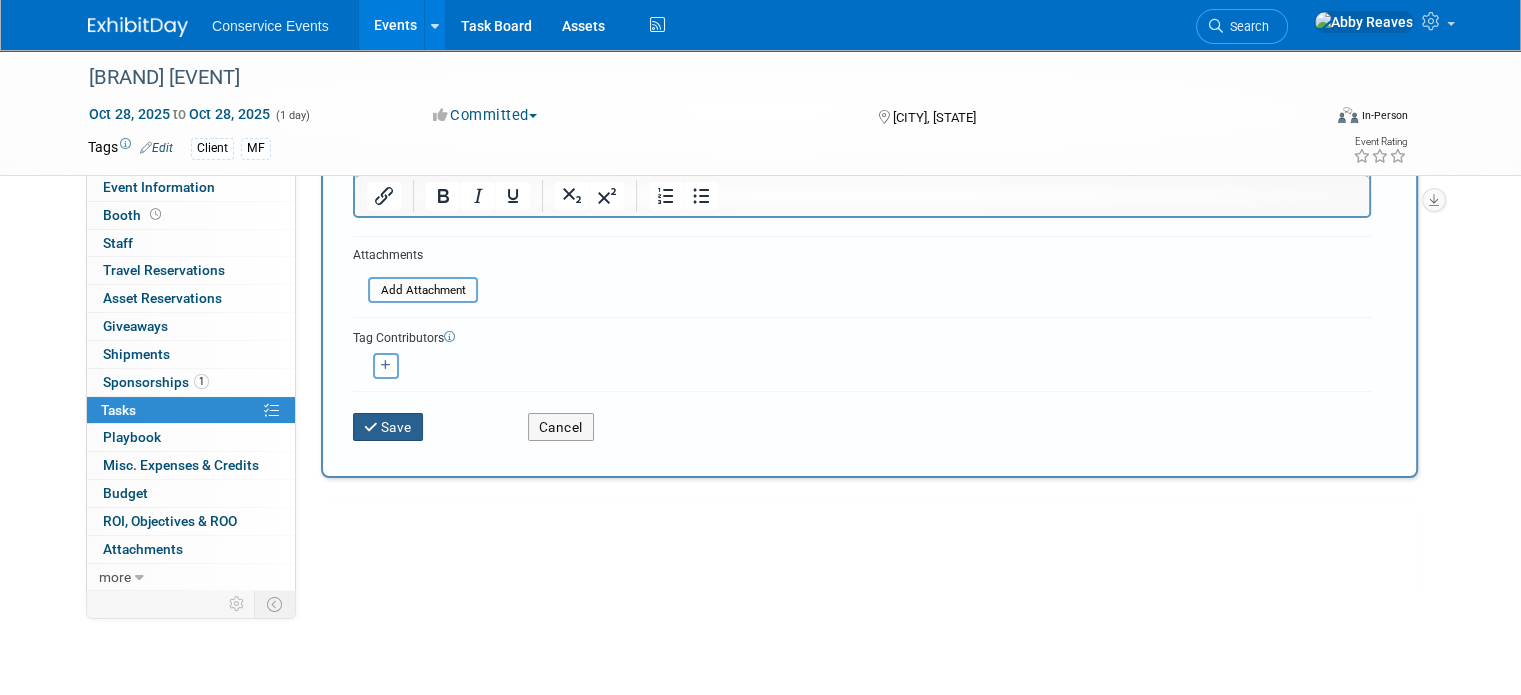 click on "Save" at bounding box center (388, 427) 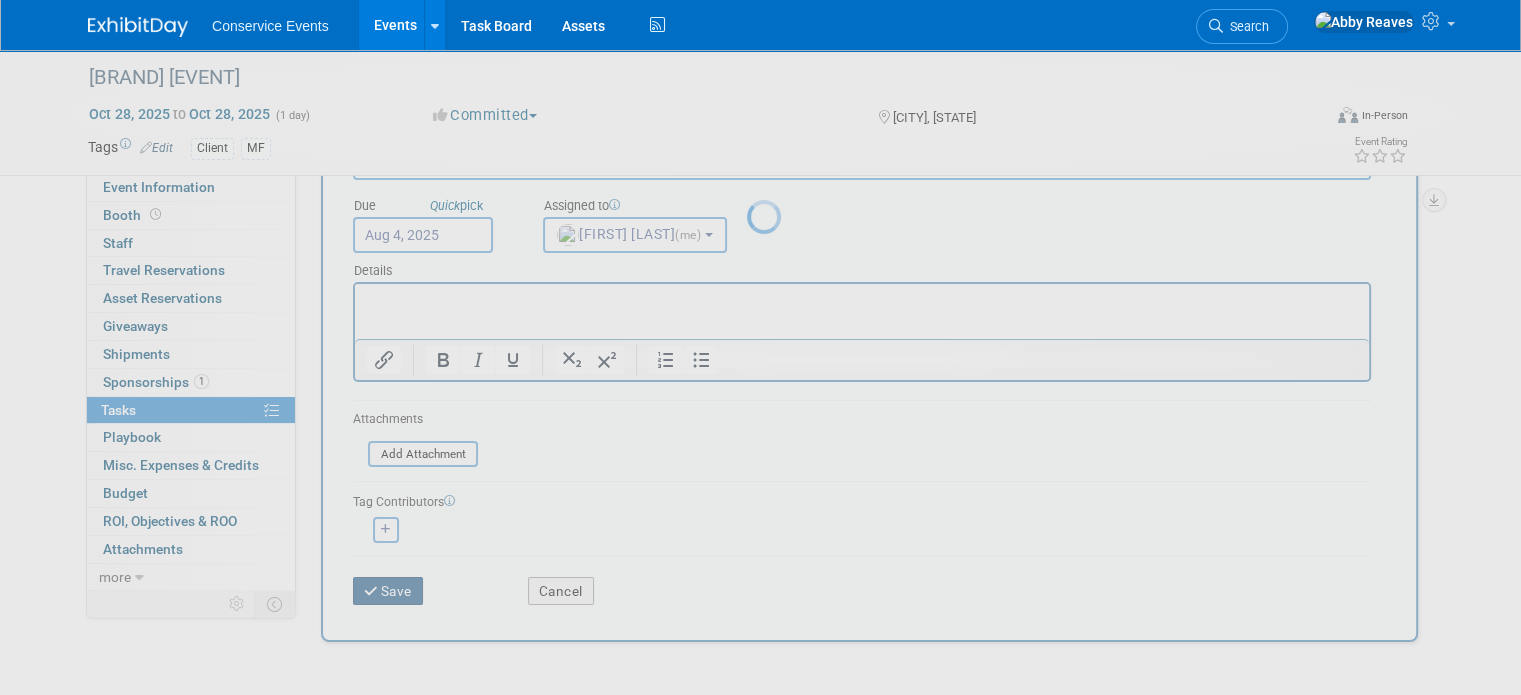 scroll, scrollTop: 0, scrollLeft: 0, axis: both 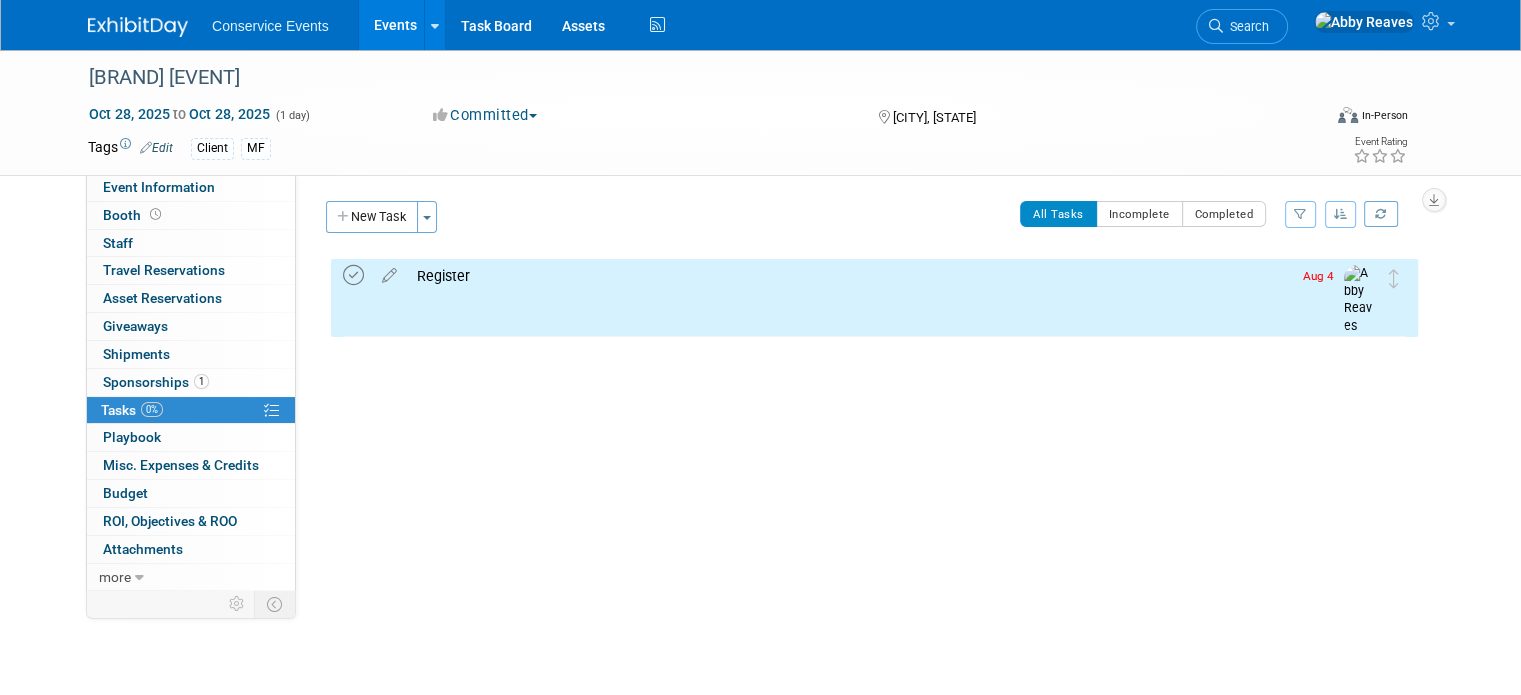 click at bounding box center [353, 275] 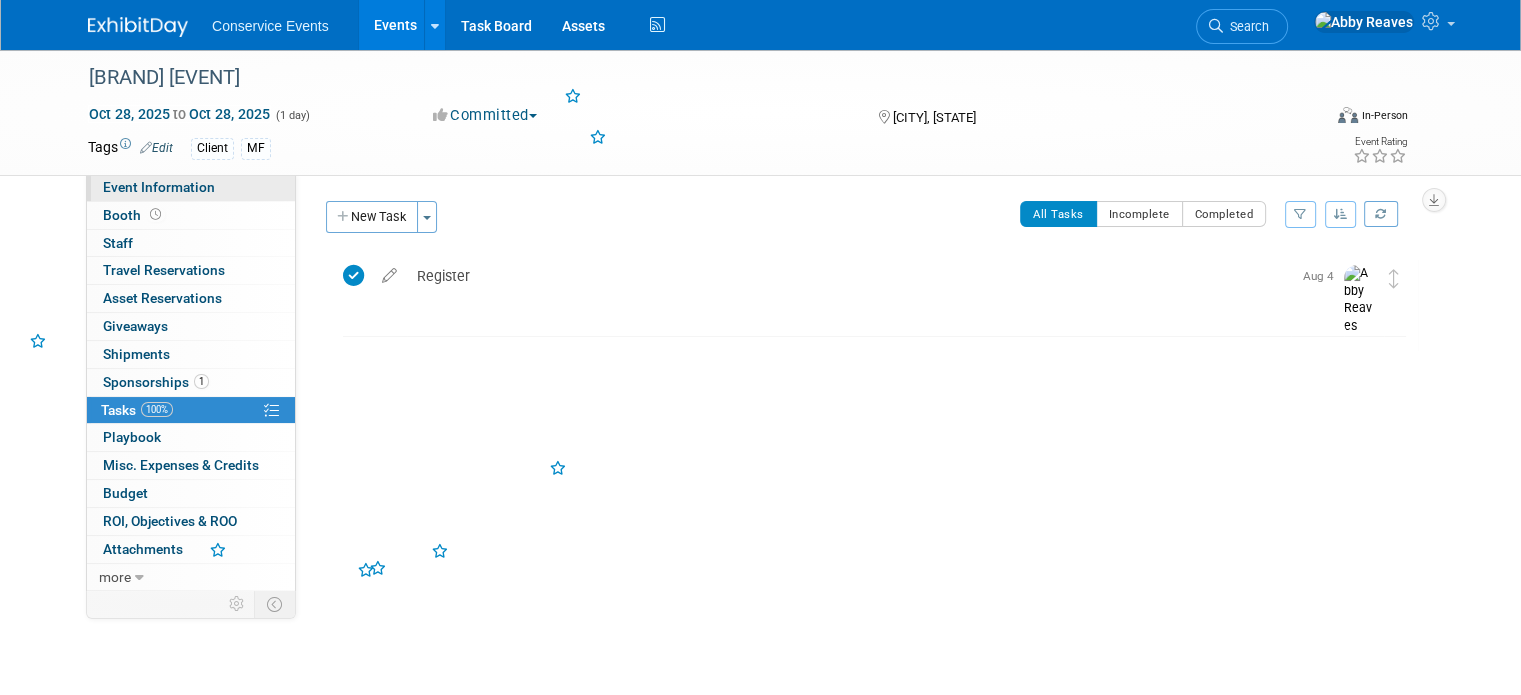 click on "Event Information" at bounding box center (191, 187) 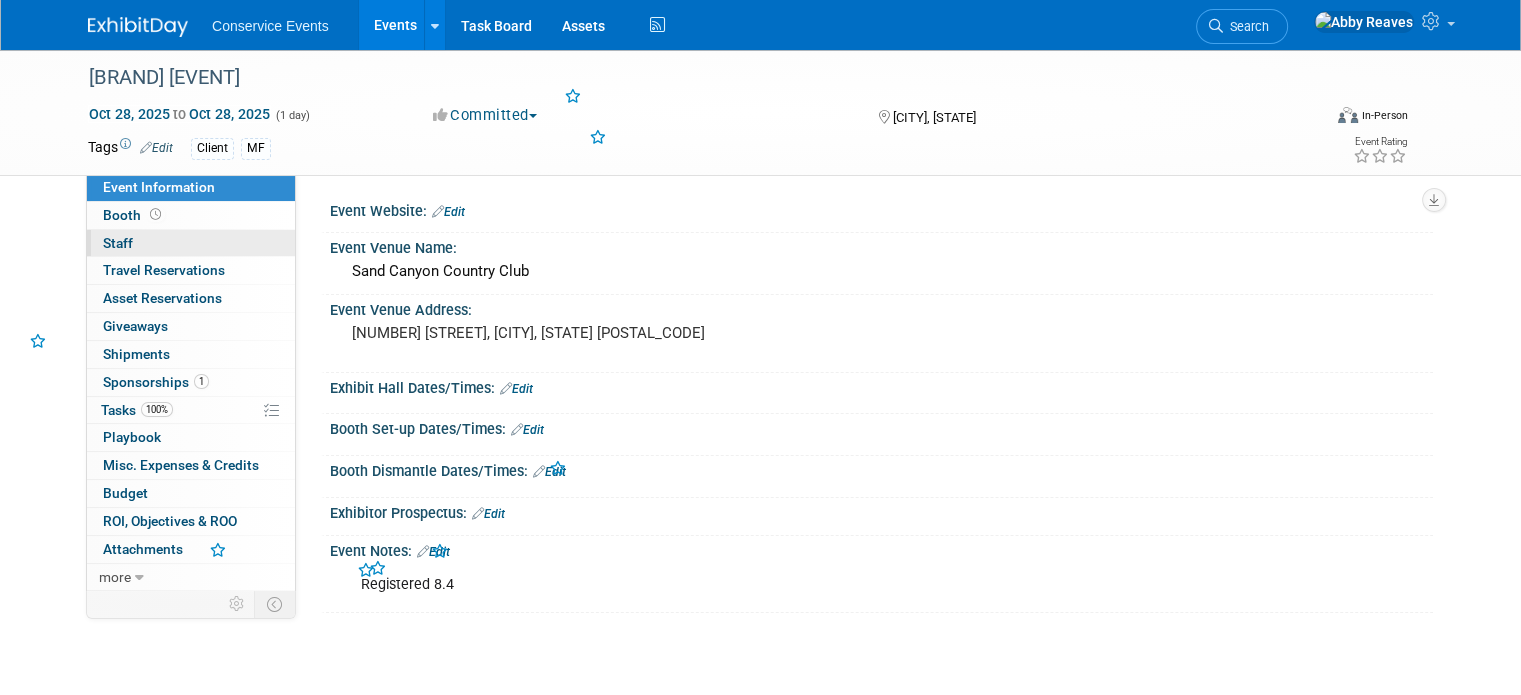 click on "0
Staff 0" at bounding box center [191, 243] 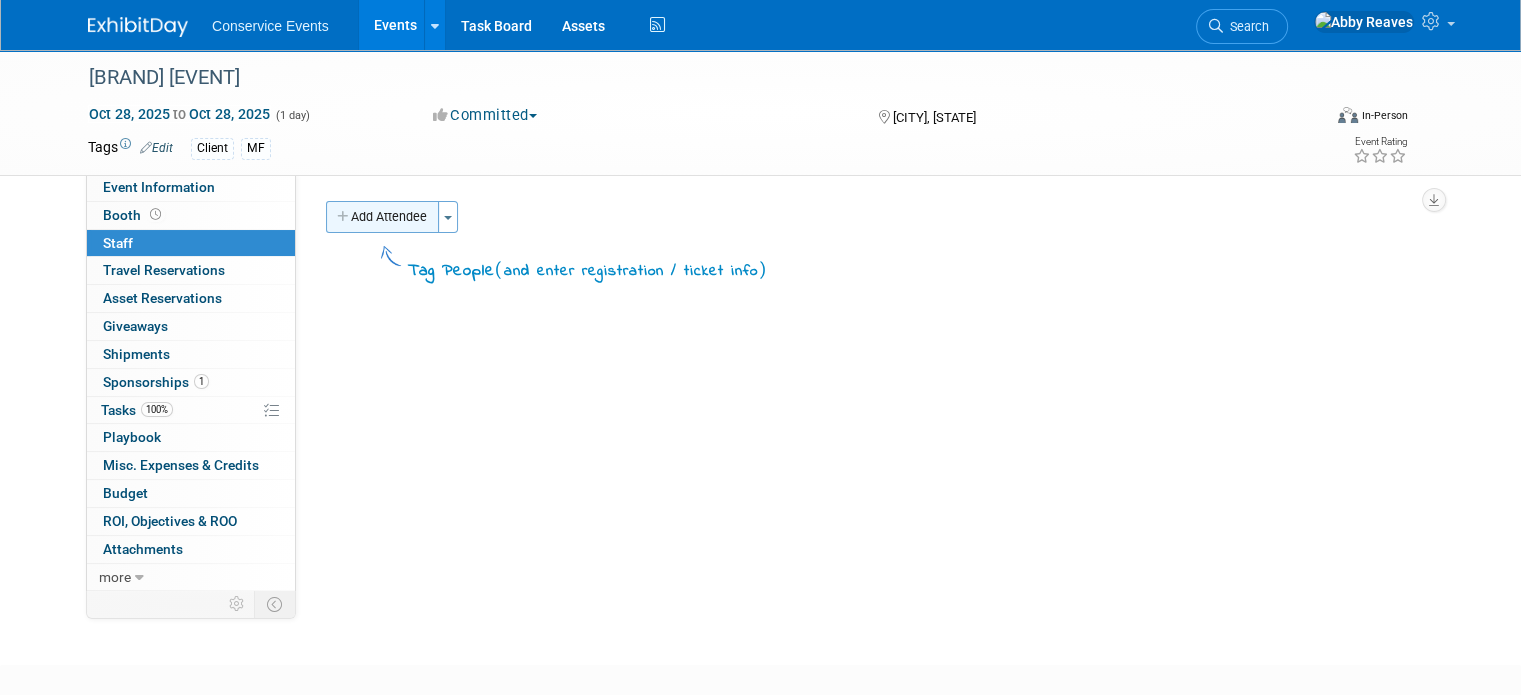 click on "Add Attendee" at bounding box center [382, 217] 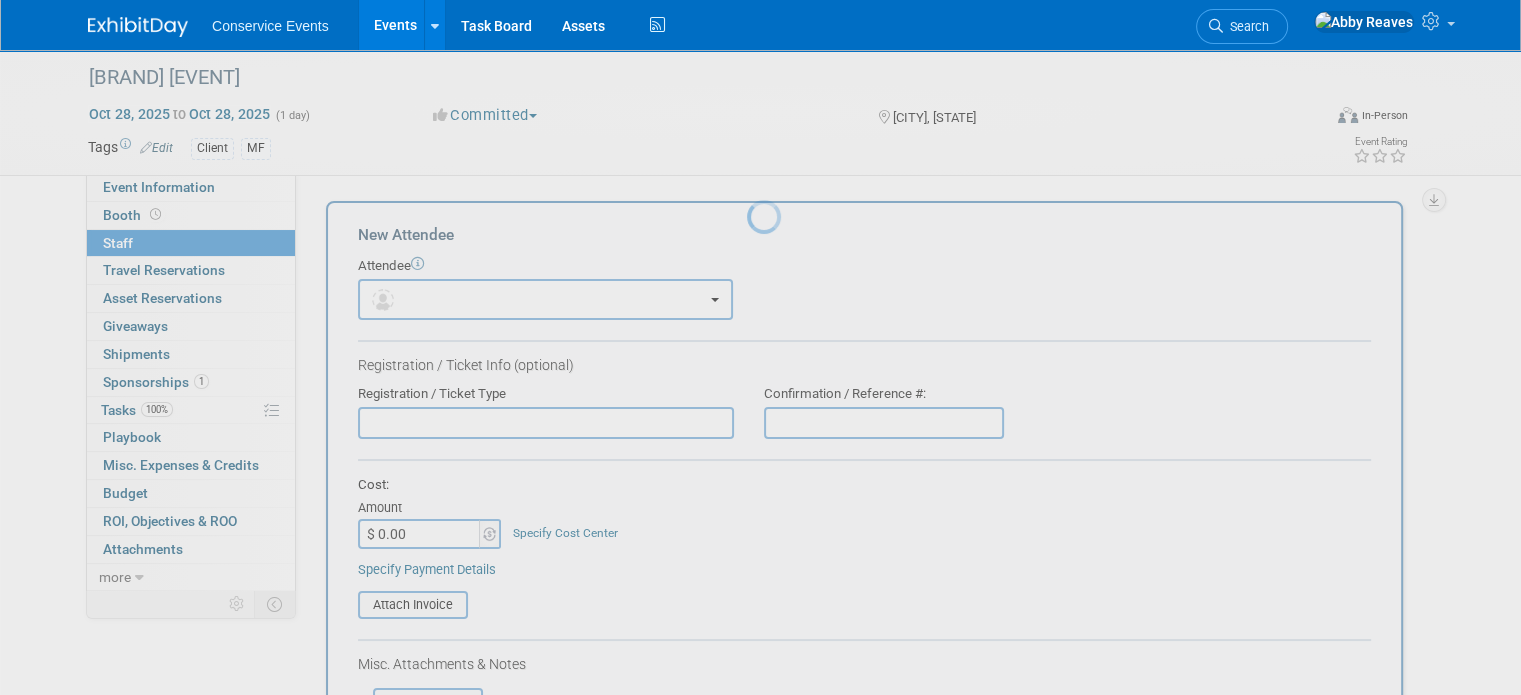 scroll, scrollTop: 0, scrollLeft: 0, axis: both 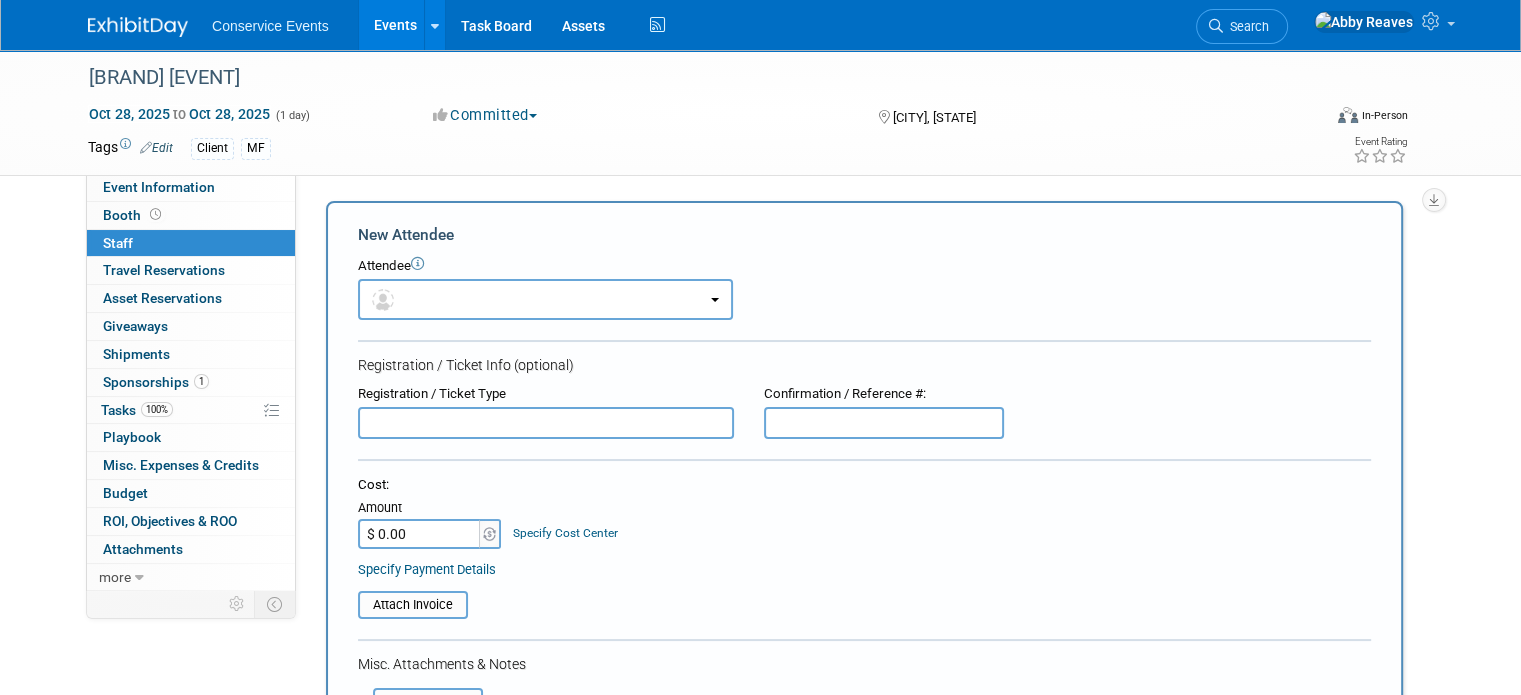 click on "Attendee" at bounding box center [864, 266] 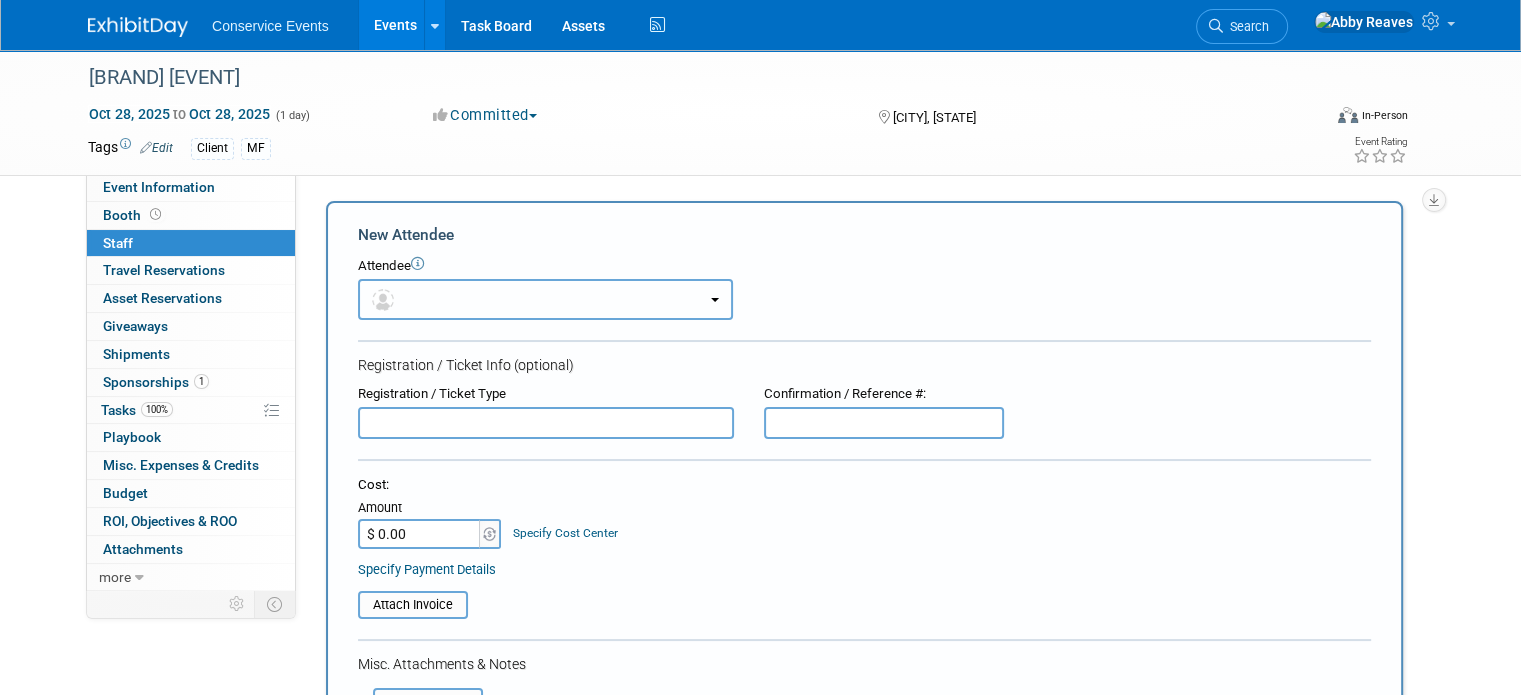 click at bounding box center [545, 299] 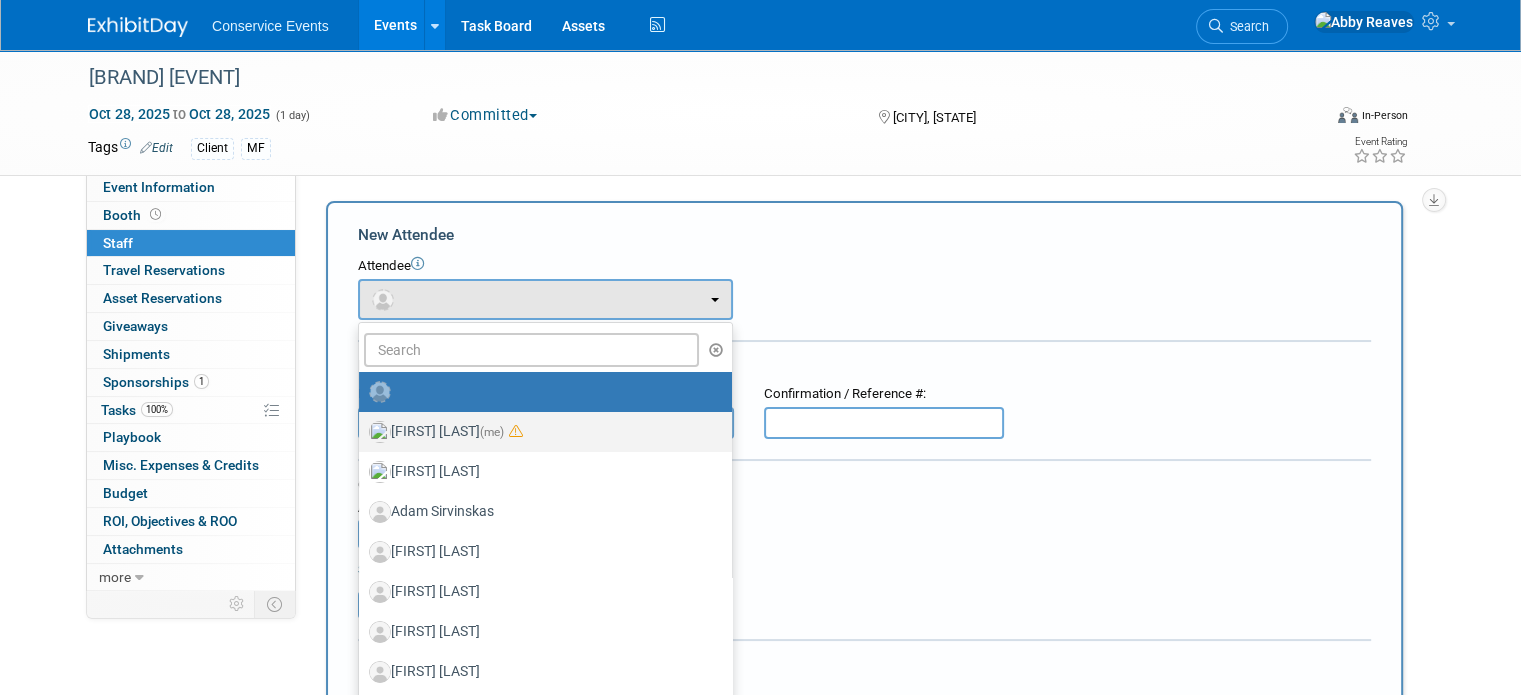 click on "Abby Reaves
(me)" at bounding box center [540, 432] 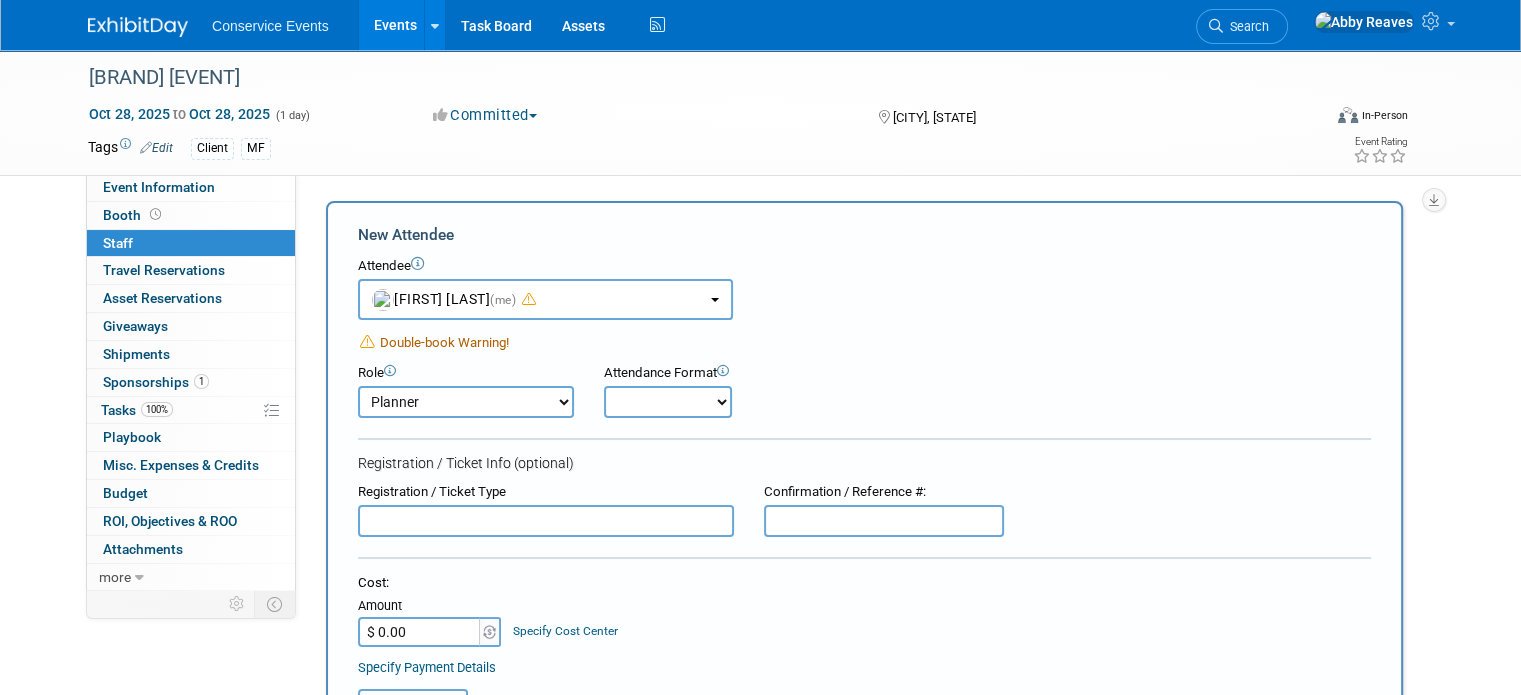 click on "Onsite
Remote" at bounding box center [668, 402] 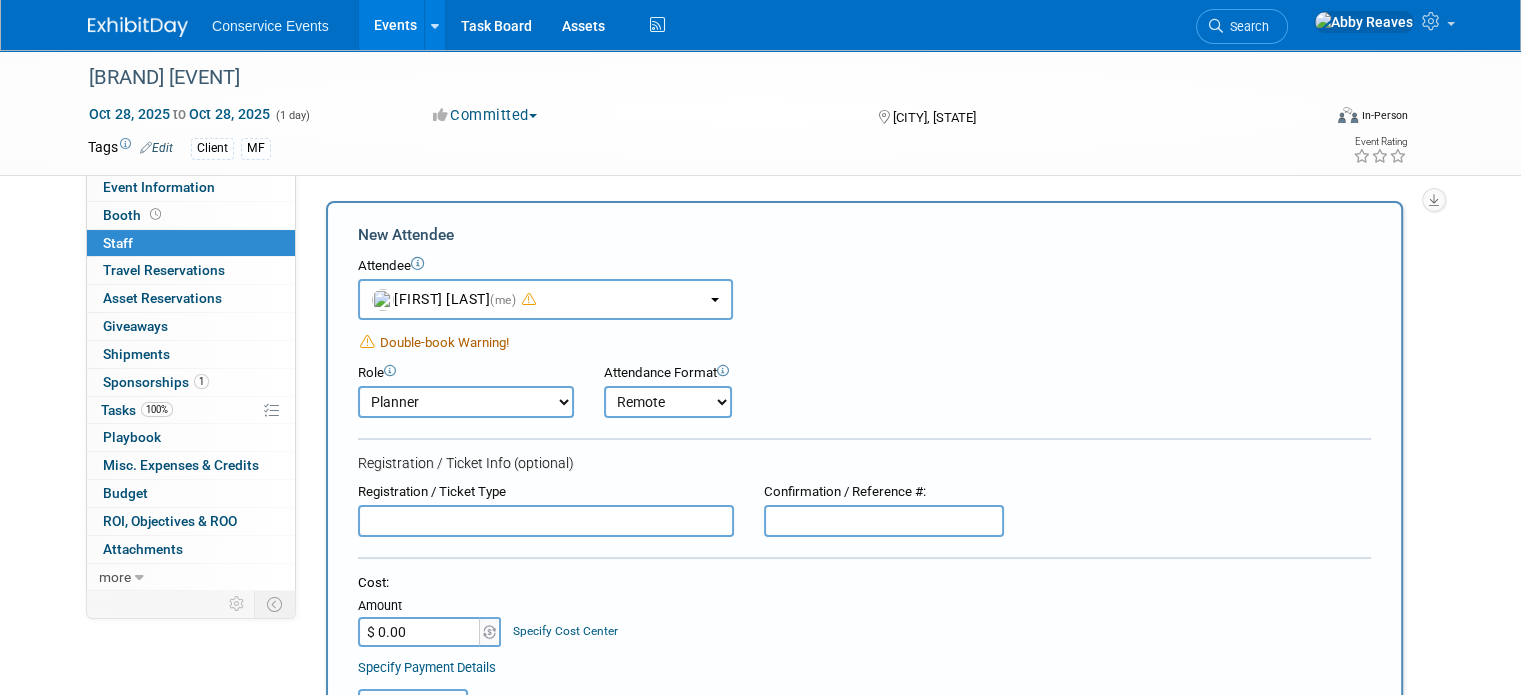 click on "Onsite
Remote" at bounding box center (668, 402) 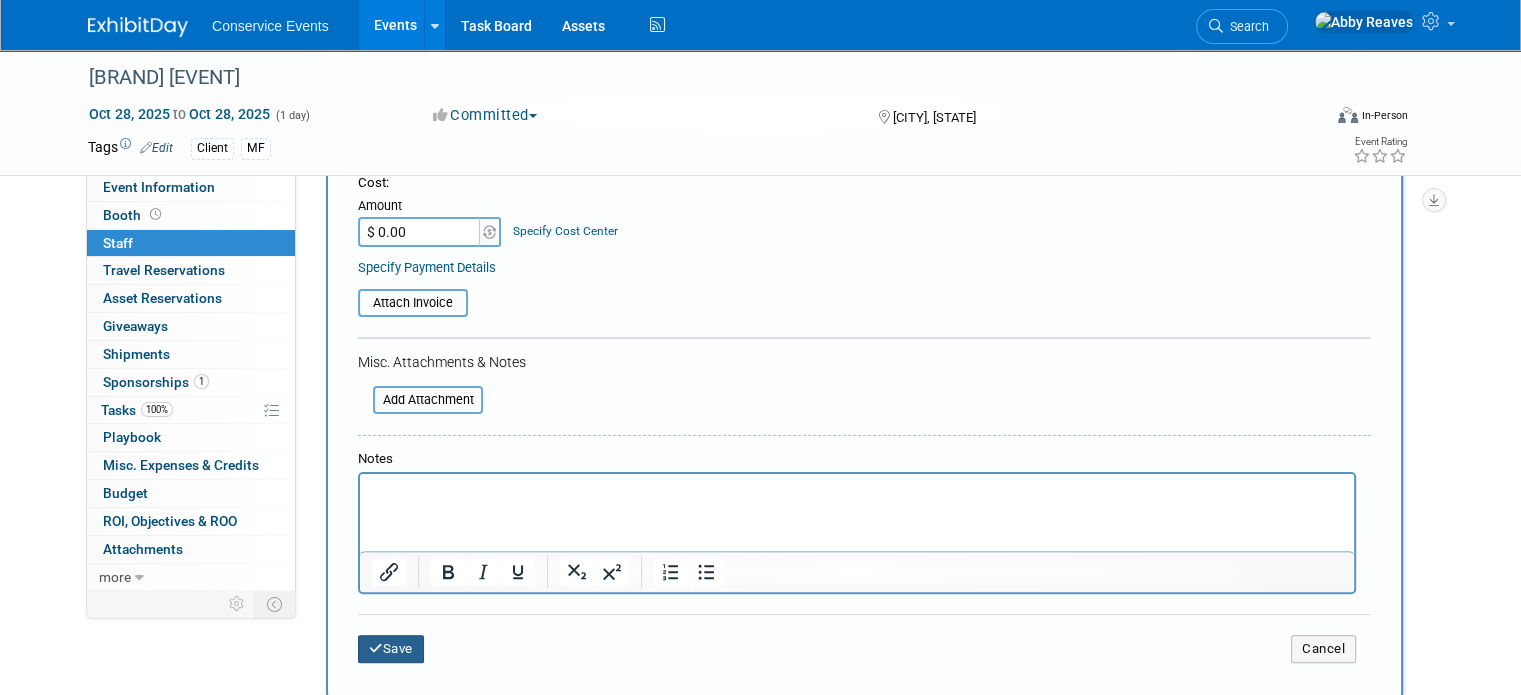 click on "Save" at bounding box center [391, 649] 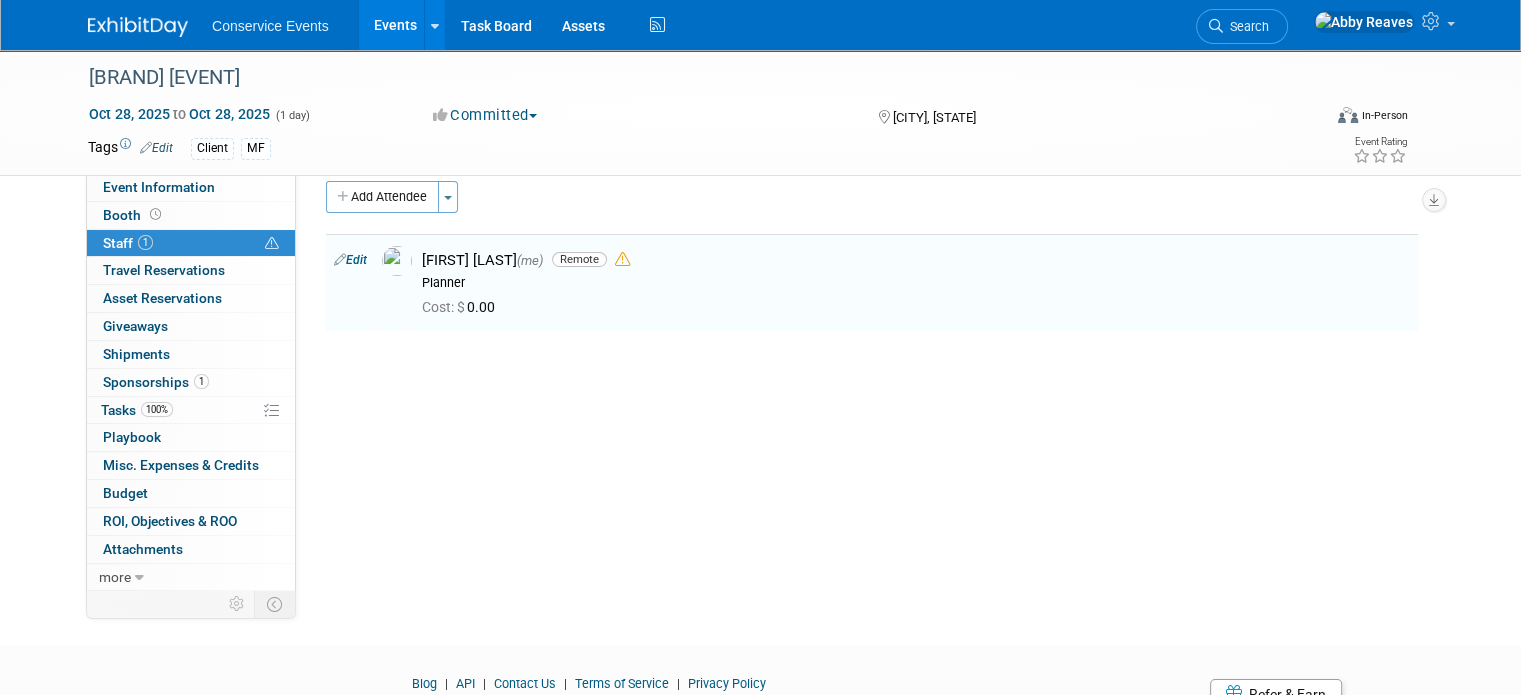 scroll, scrollTop: 0, scrollLeft: 0, axis: both 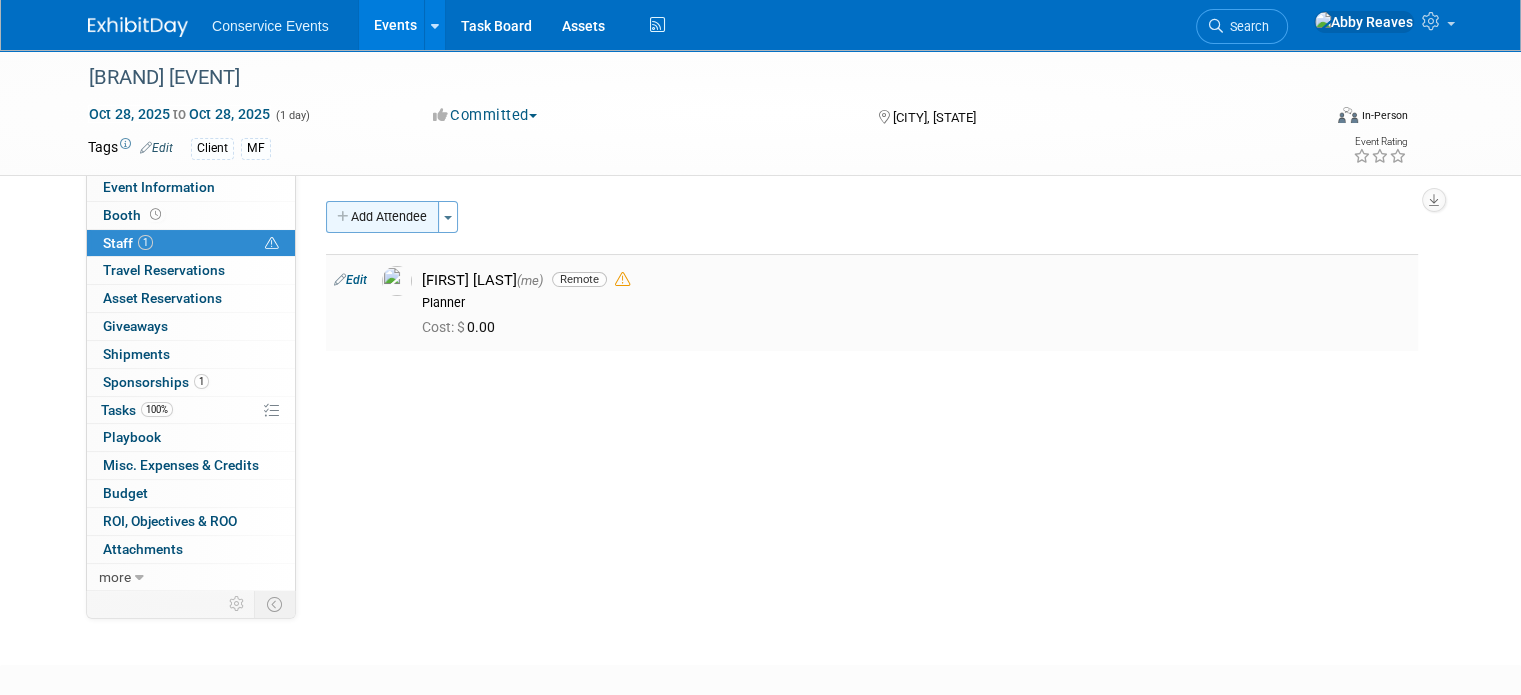 click on "Add Attendee" at bounding box center (382, 217) 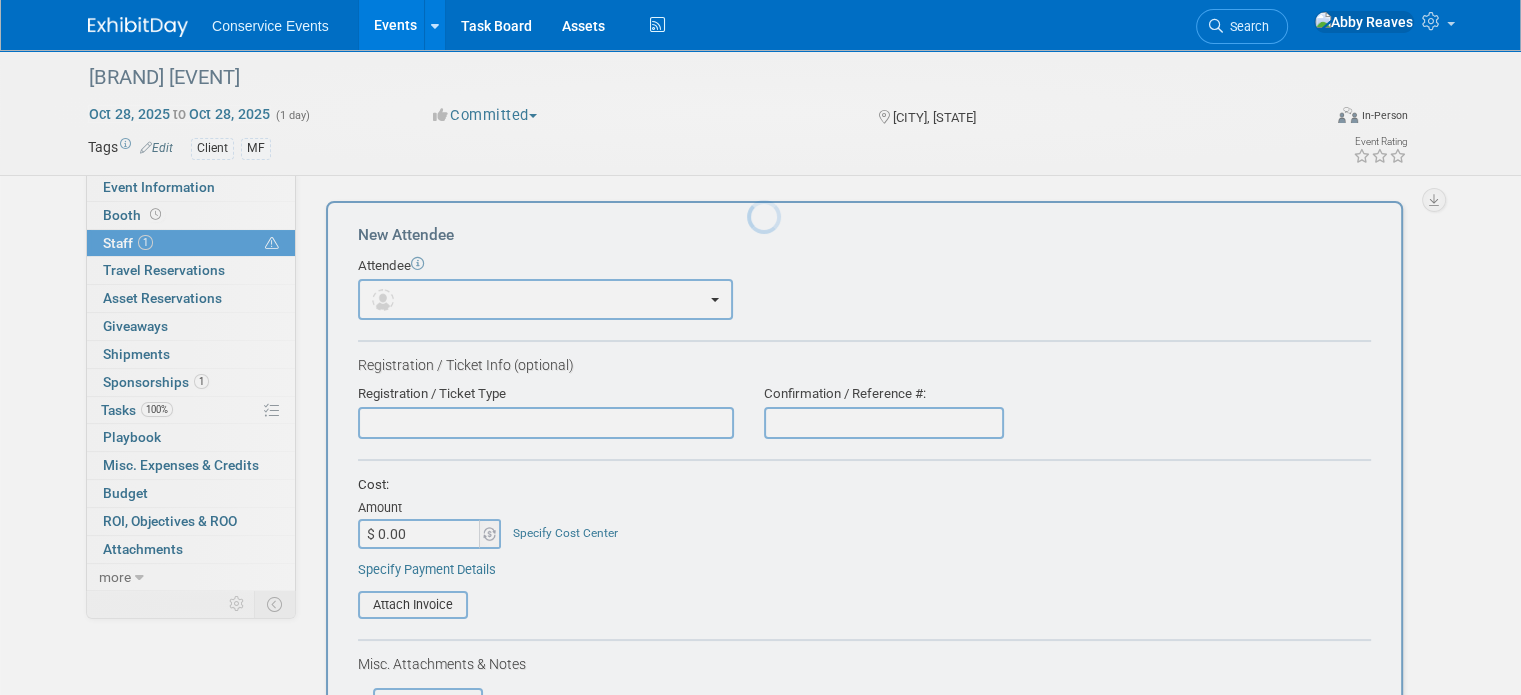 scroll, scrollTop: 0, scrollLeft: 0, axis: both 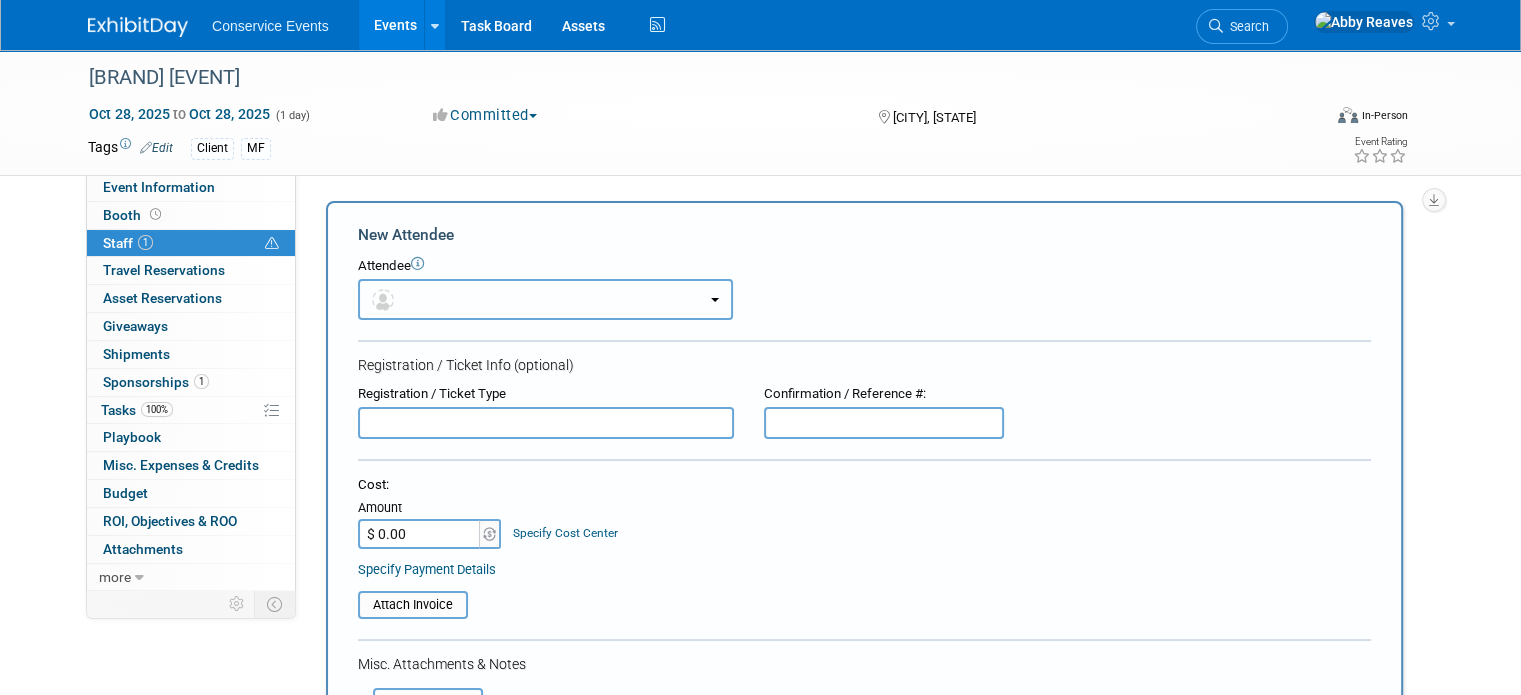 click at bounding box center [545, 299] 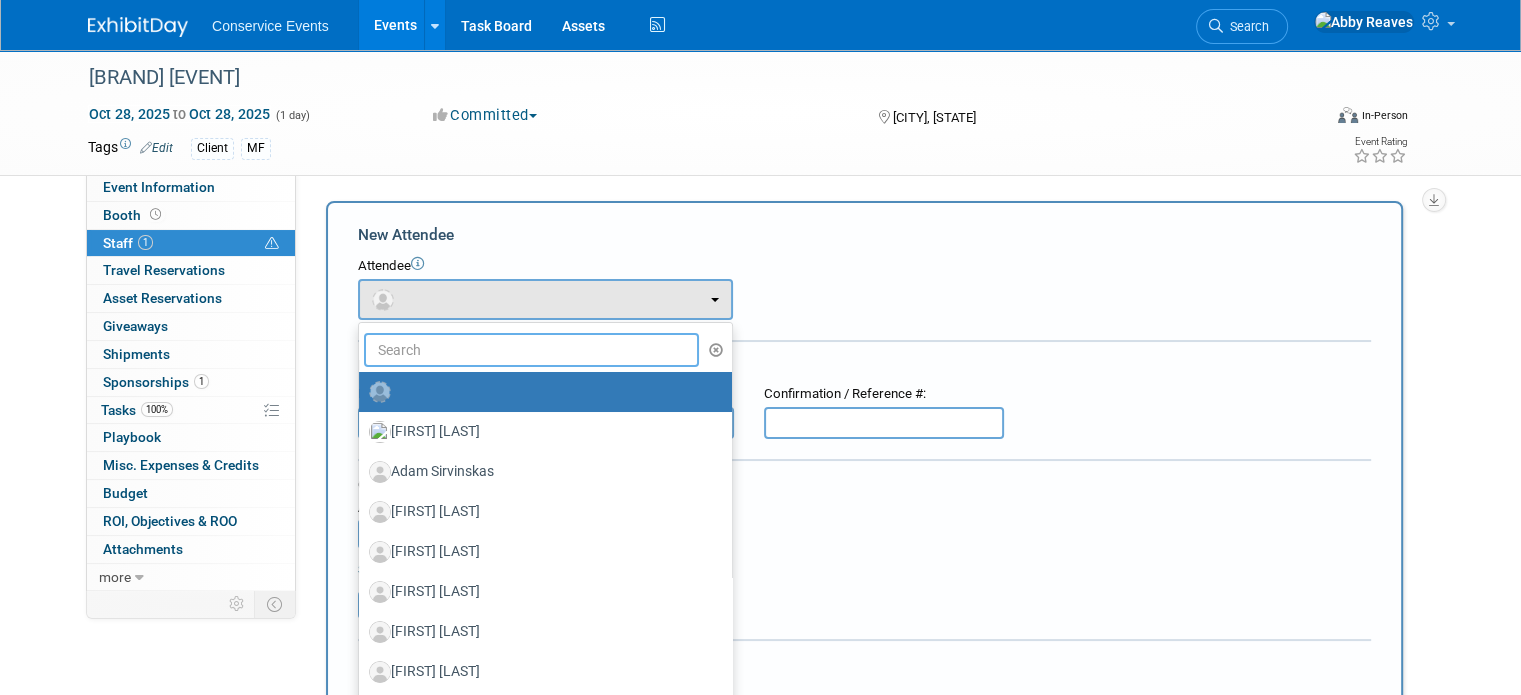 click at bounding box center [531, 350] 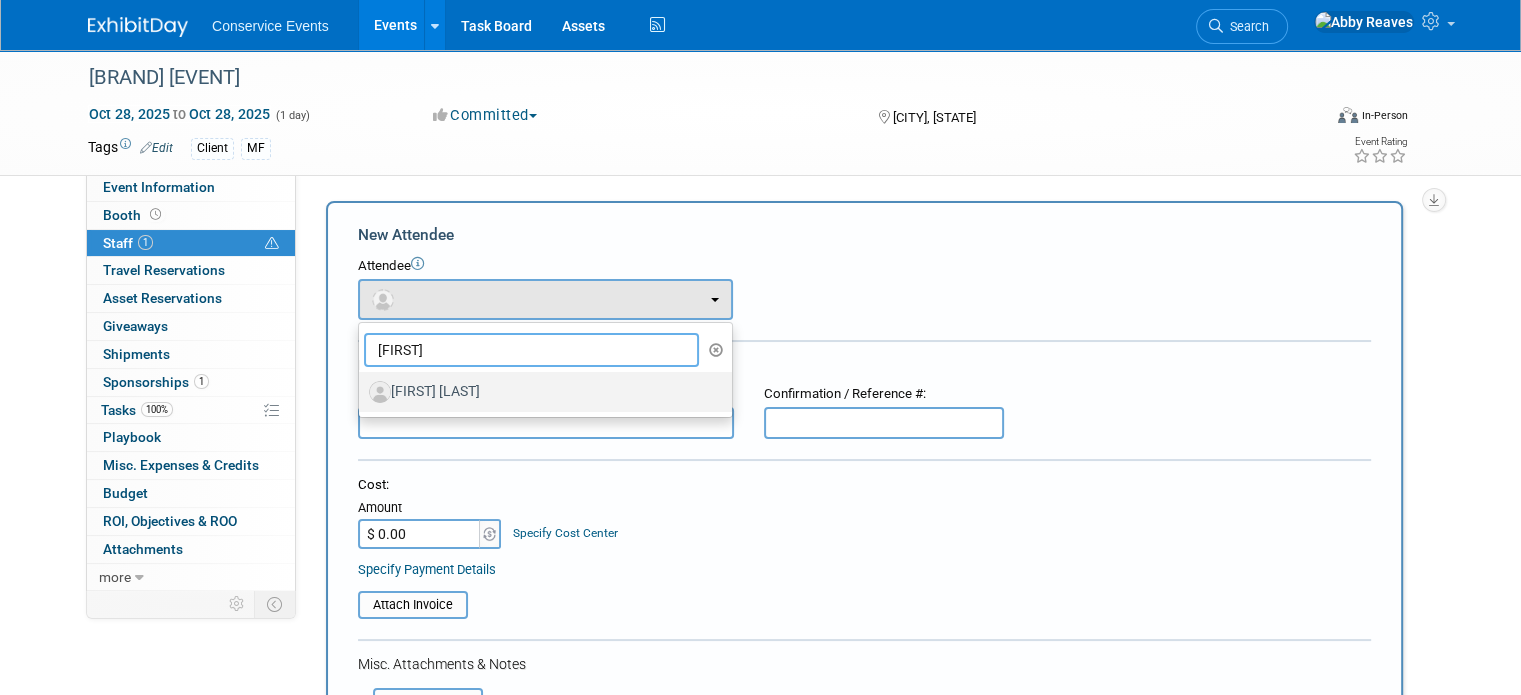 type on "jeff" 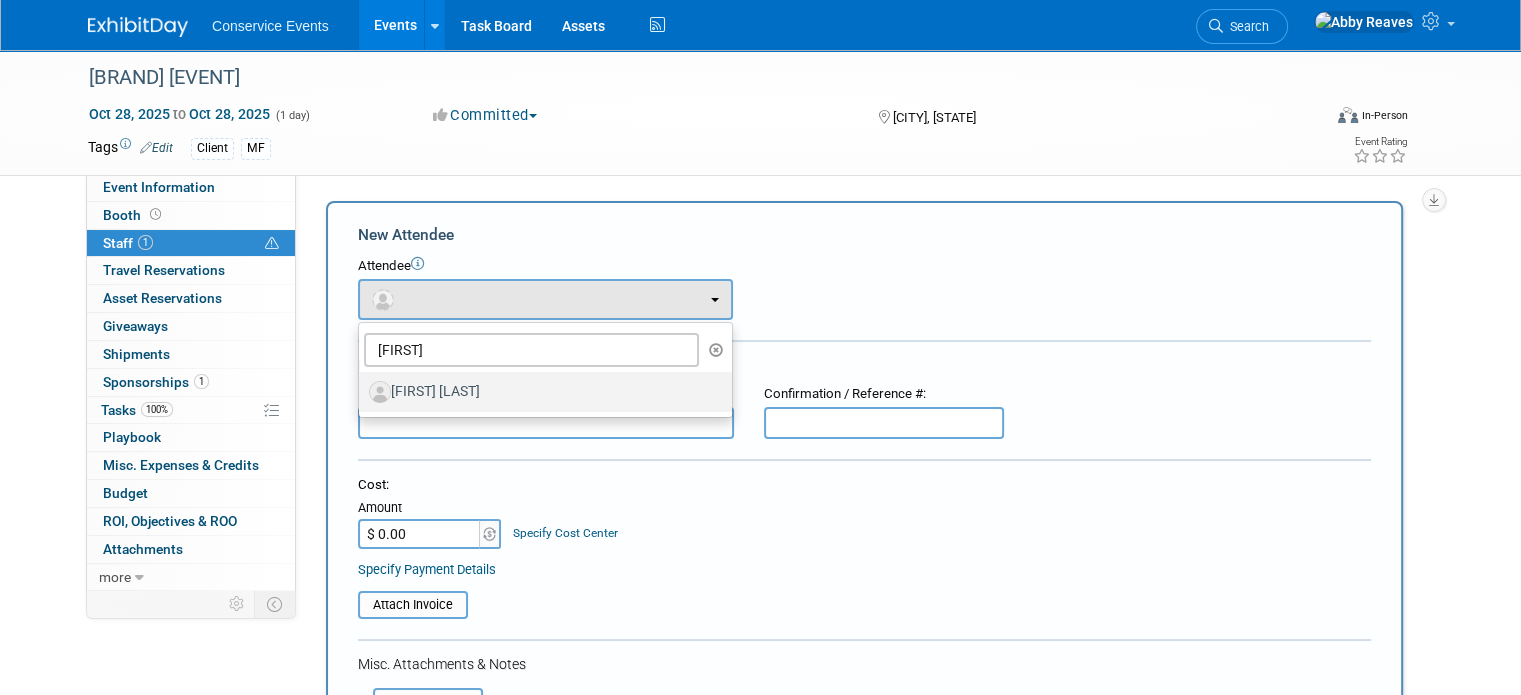 click on "[FIRST] [LAST]" at bounding box center (540, 392) 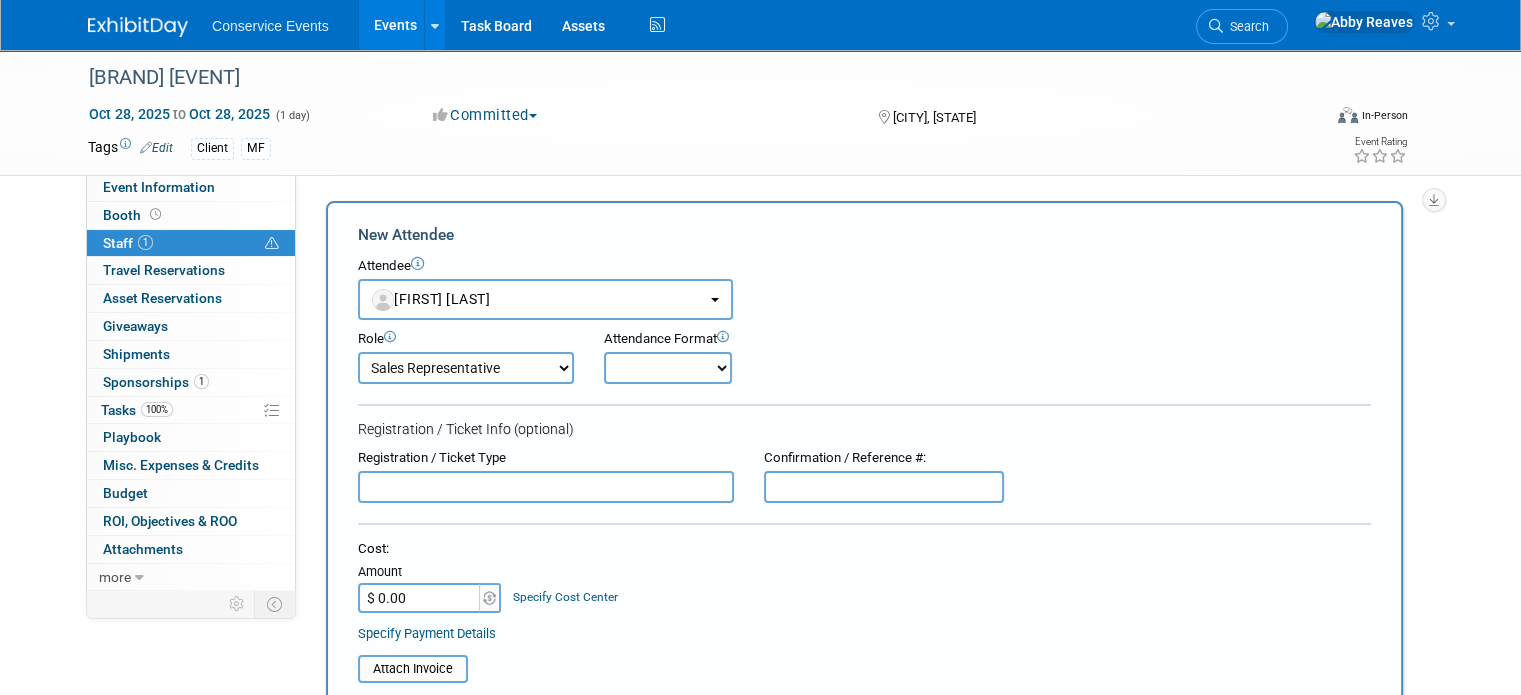 drag, startPoint x: 633, startPoint y: 367, endPoint x: 620, endPoint y: 369, distance: 13.152946 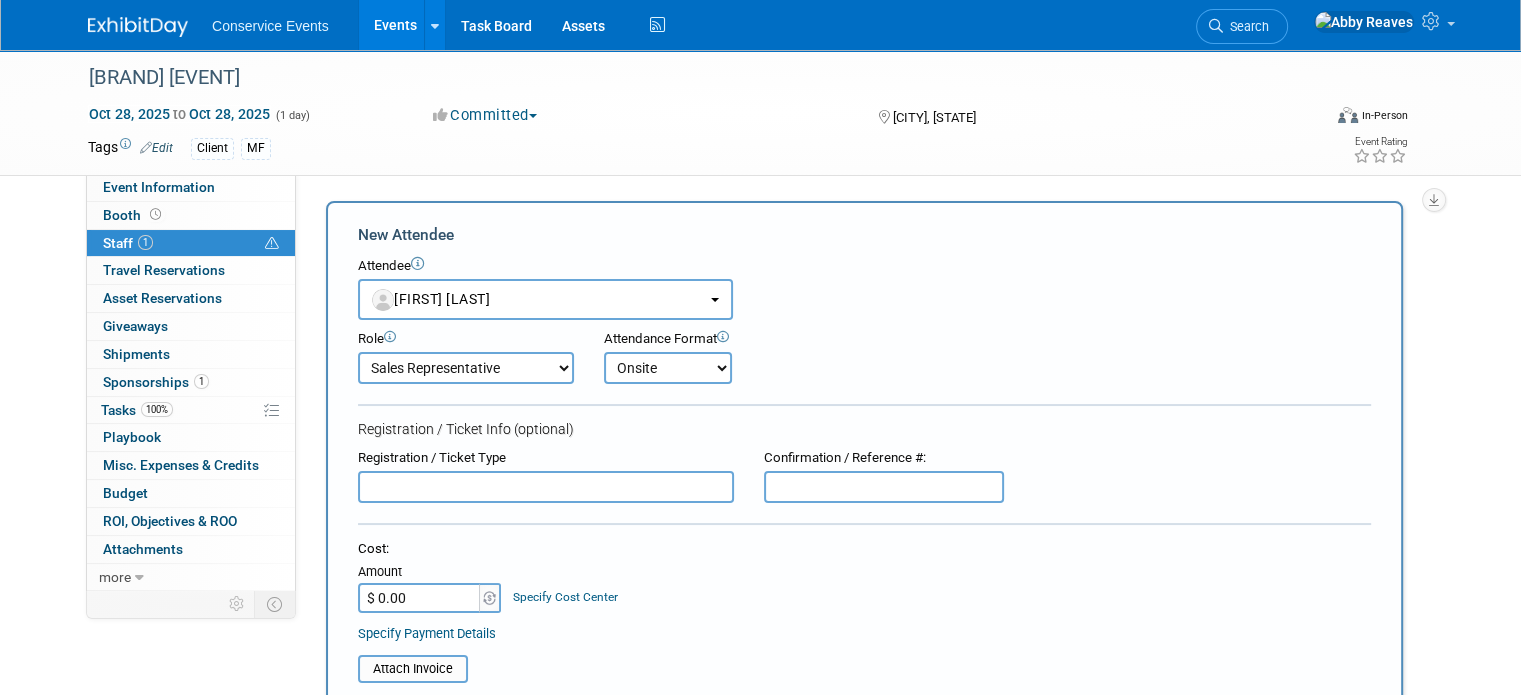click on "Onsite
Remote" at bounding box center [668, 368] 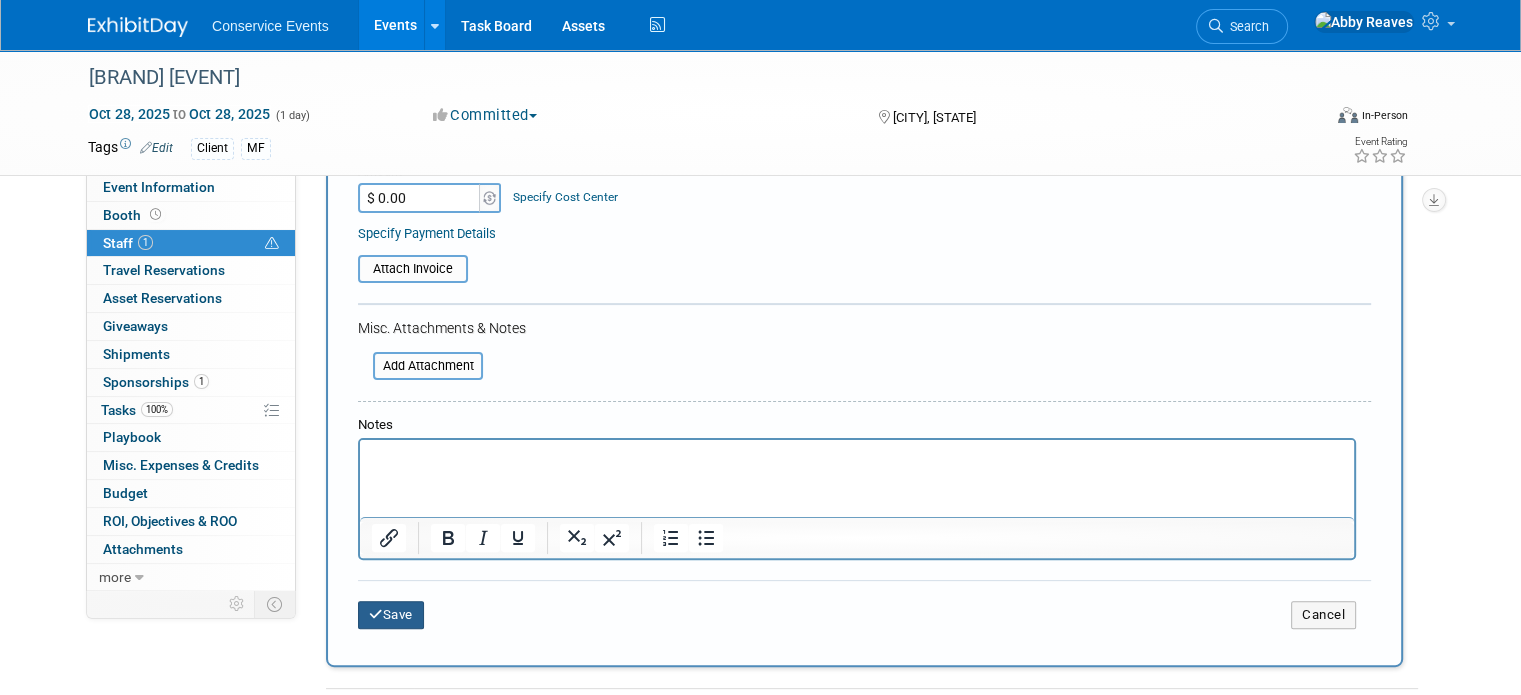 click on "Save" at bounding box center [391, 615] 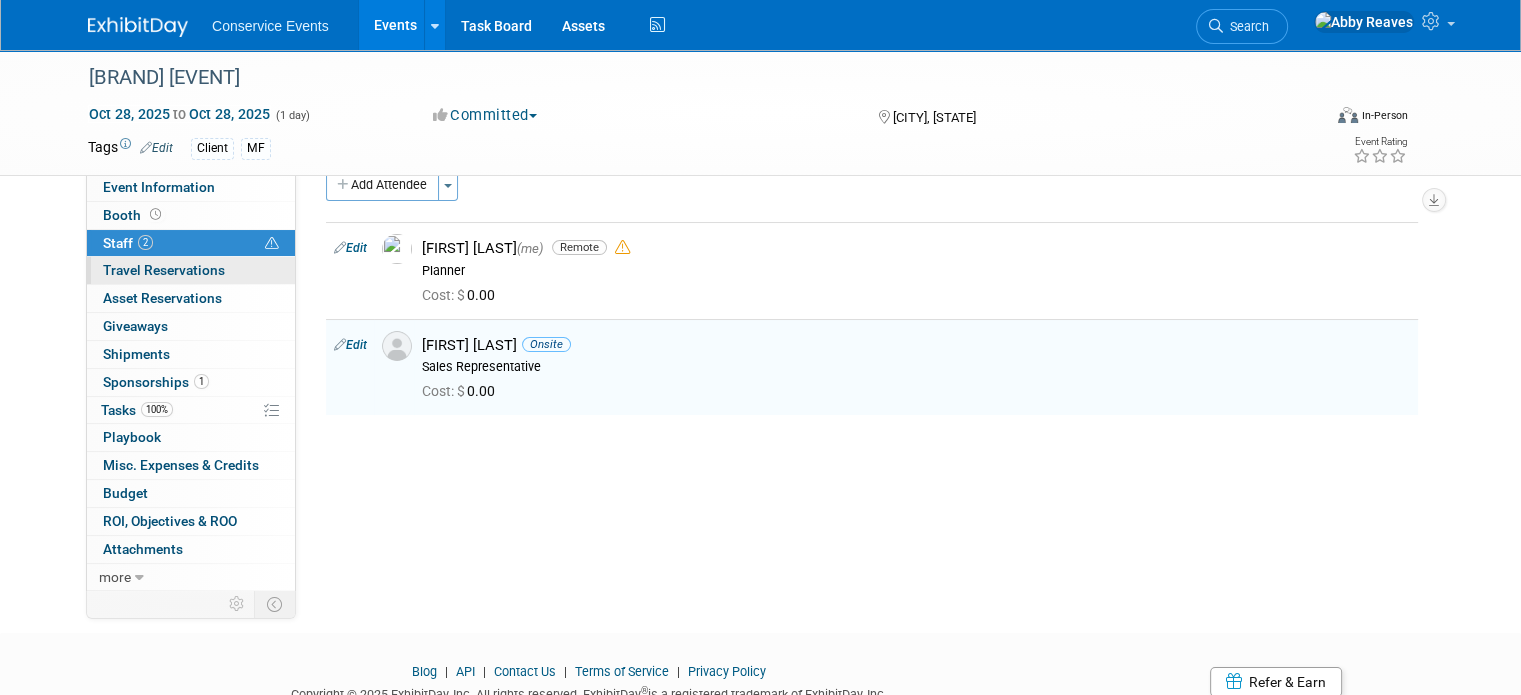 scroll, scrollTop: 0, scrollLeft: 0, axis: both 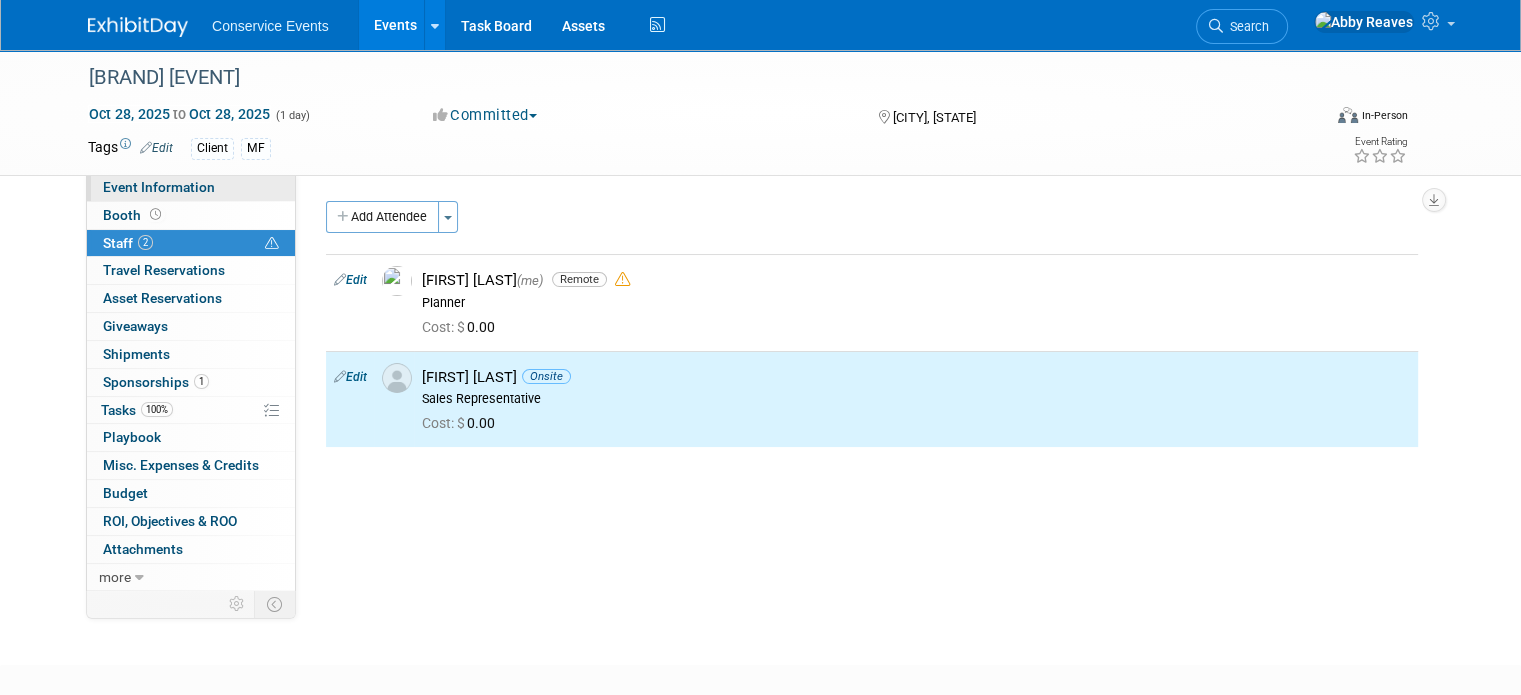 click on "Event Information" at bounding box center [191, 187] 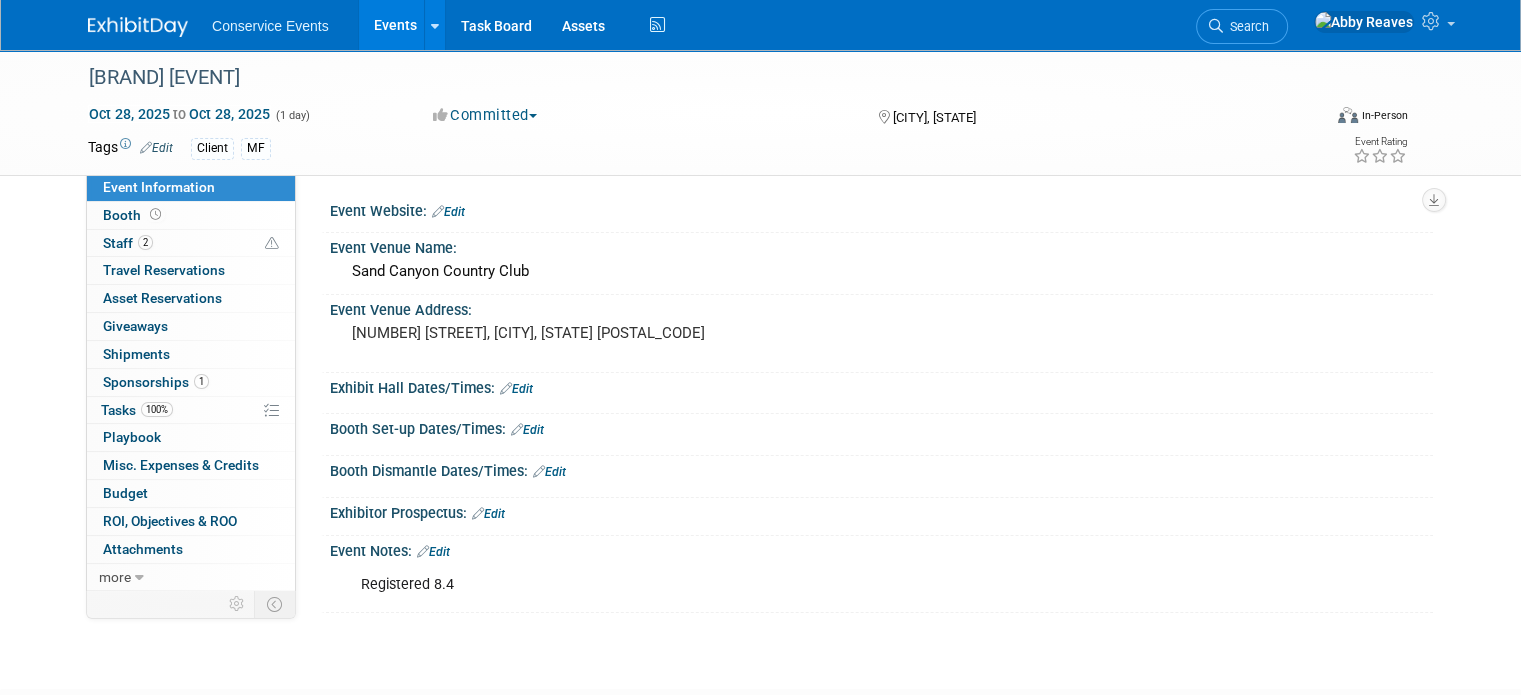click on "Events" at bounding box center [395, 25] 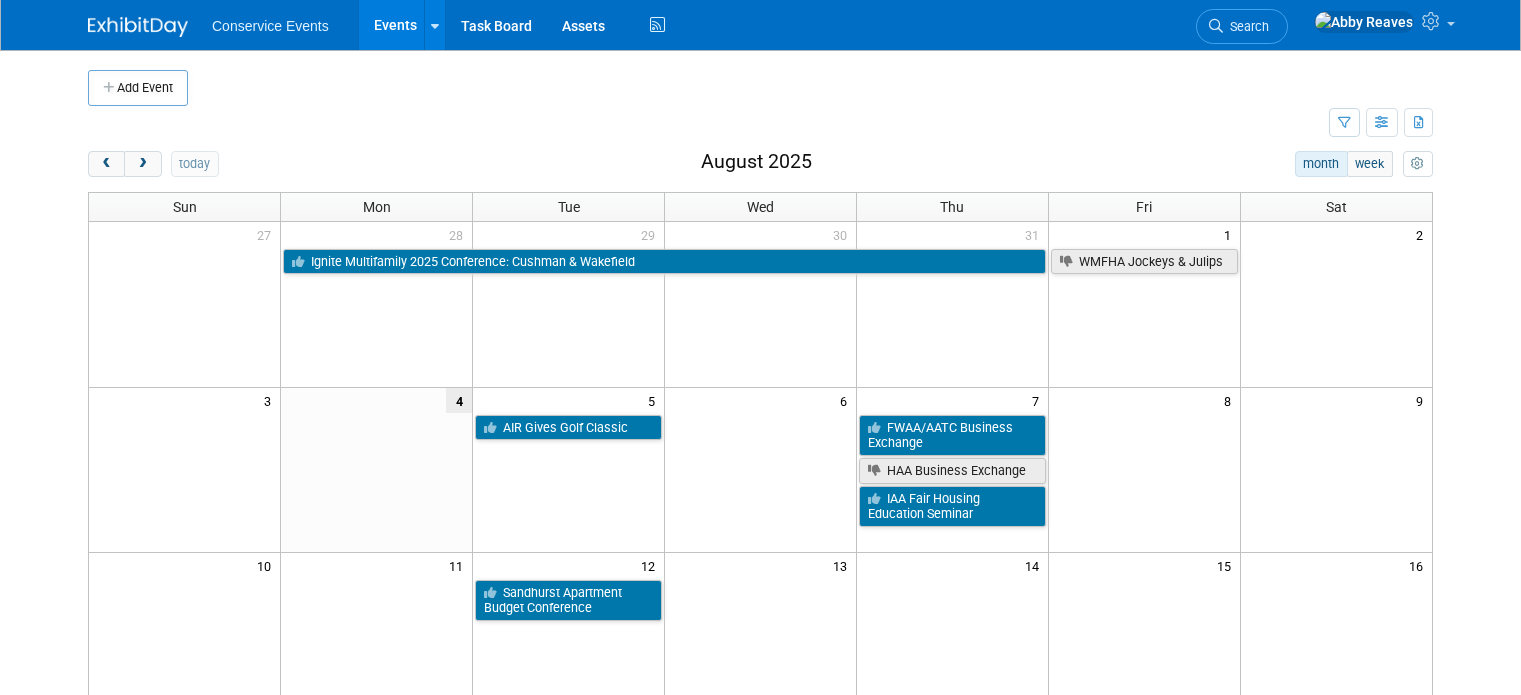 scroll, scrollTop: 0, scrollLeft: 0, axis: both 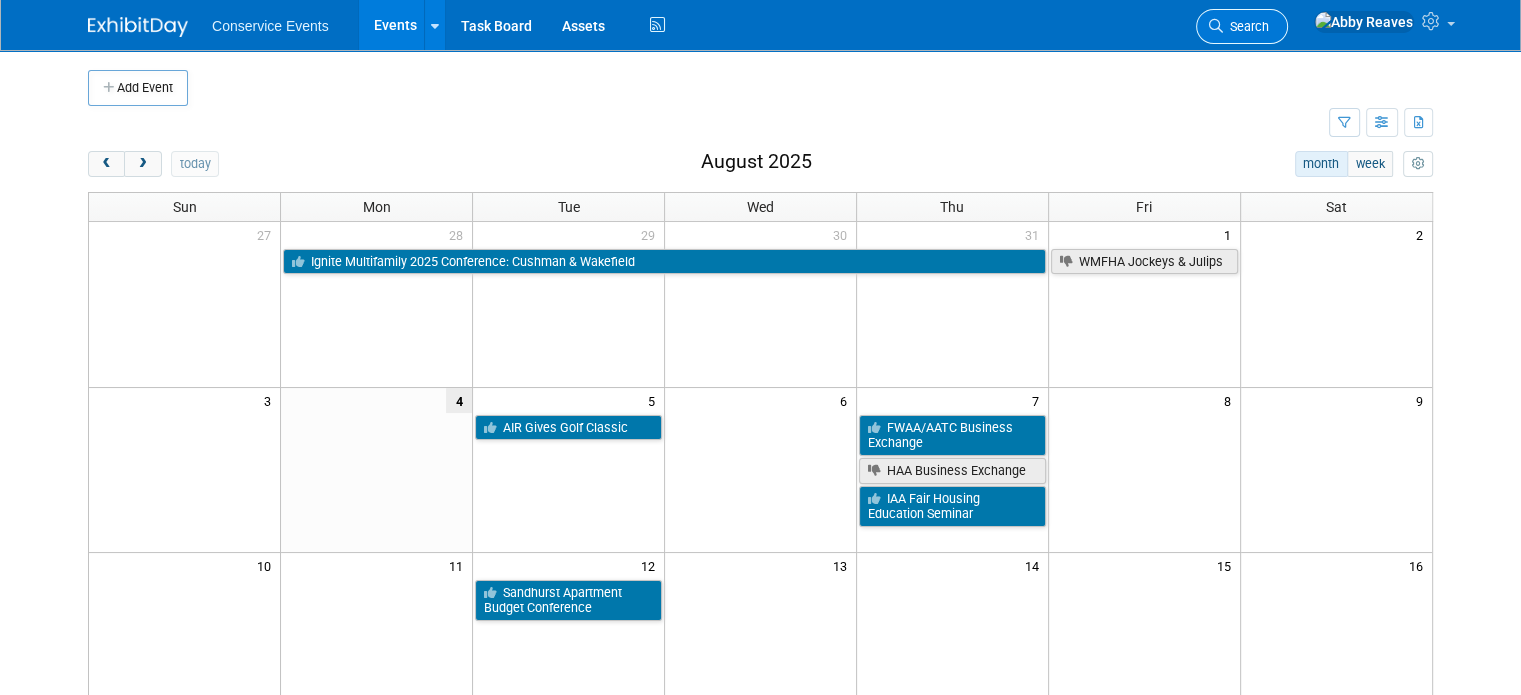 click on "Search" at bounding box center (1242, 26) 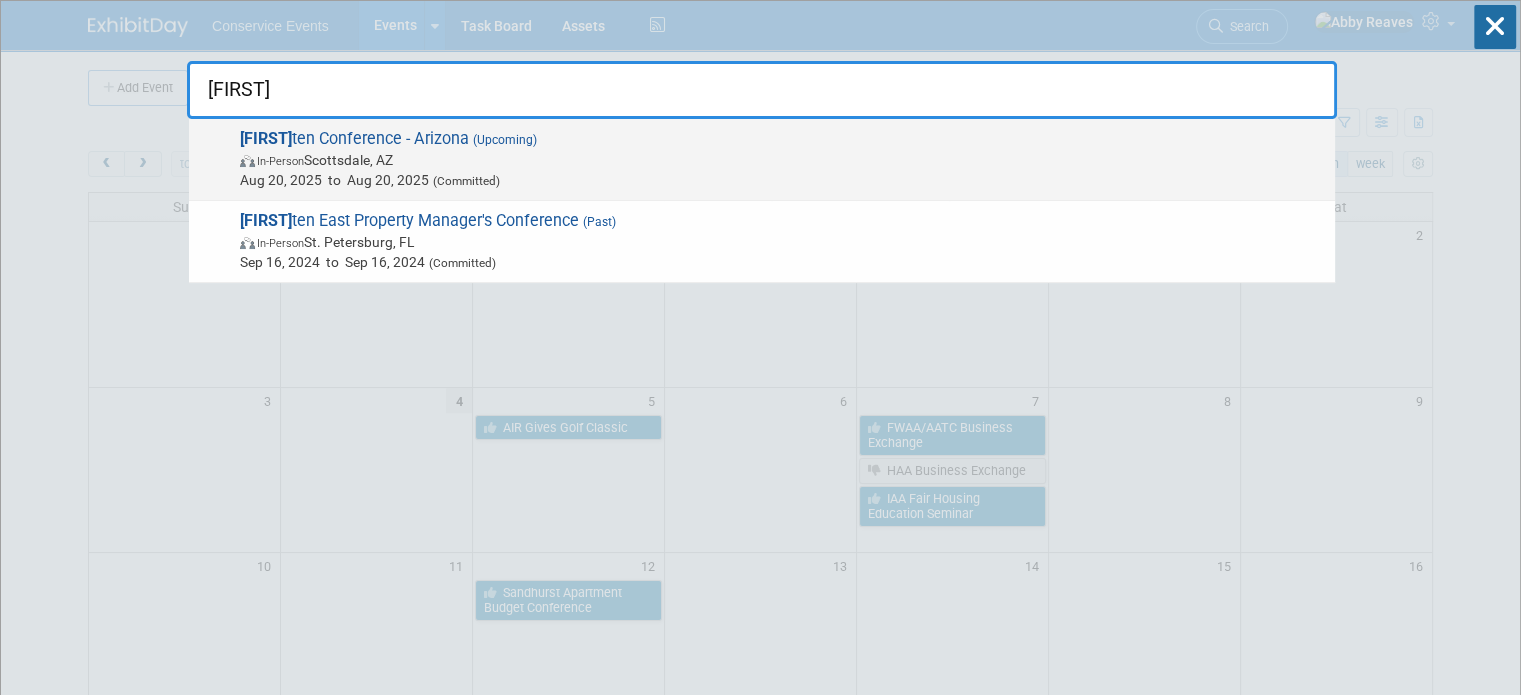 type on "[FIRST]" 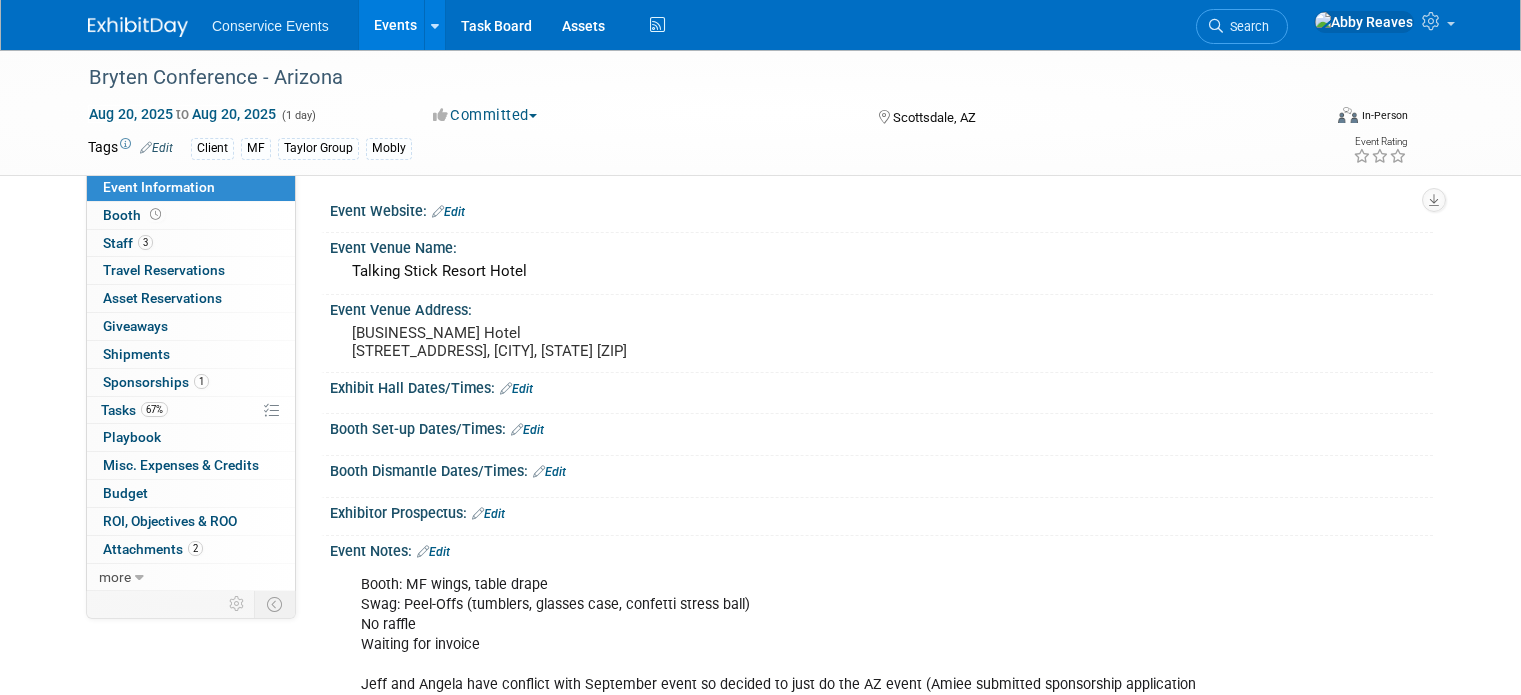 scroll, scrollTop: 0, scrollLeft: 0, axis: both 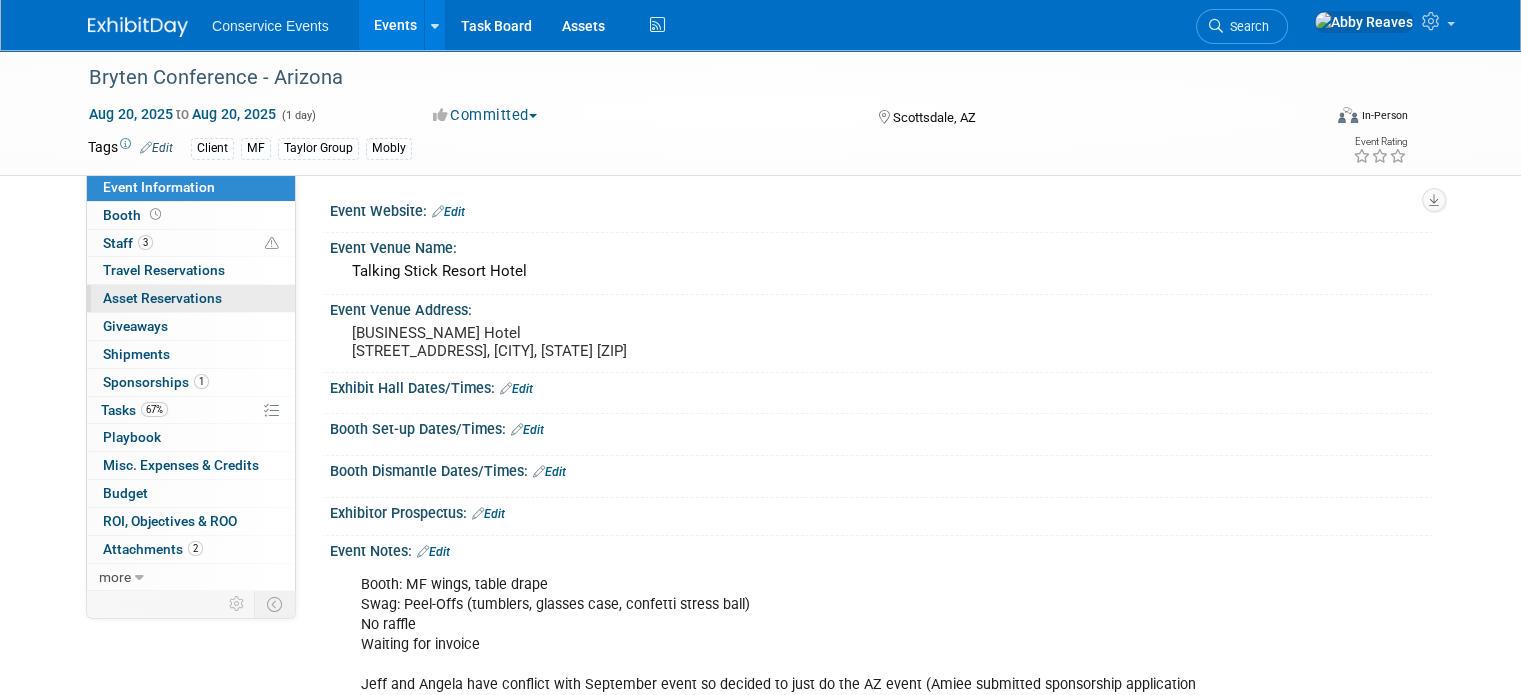 click on "0
Asset Reservations 0" at bounding box center [191, 298] 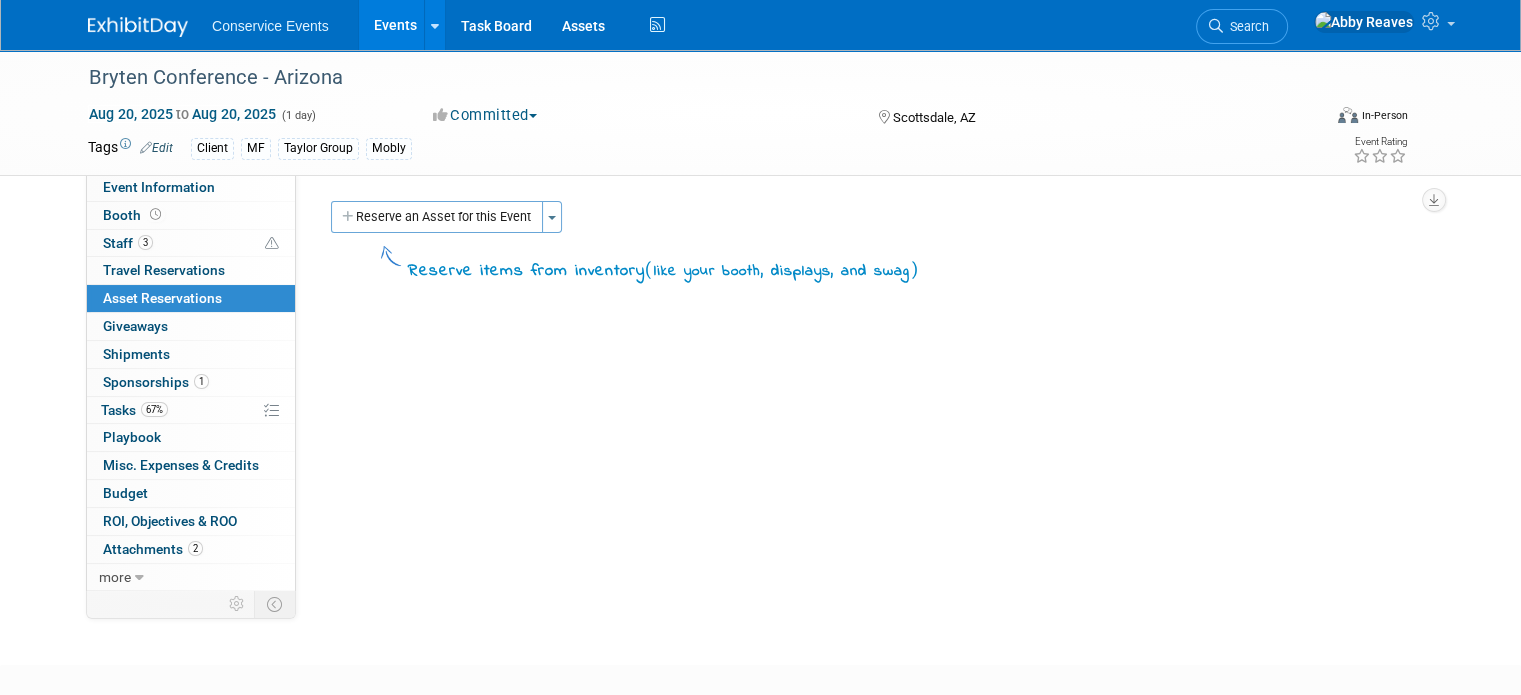 click on "Event Website:
Edit
Event Venue Name:
Talking Stick Resort Hotel
Event Venue Address:
Talking Stick Resort Hotel
[NUMBER] [STREET], [CITY], [STATE] [POSTAL_CODE]
Exhibit Hall Dates/Times:
Edit
Save Changes
Cancel
Booth Set-up Dates/Times:
Edit
Save Changes
Cancel
Booth Dismantle Dates/Times:
Edit
Save Changes
Cancel
Exhibitor Prospectus:
Edit
Event Notes:
Edit
Booth: MF wings, table drape Swag: Peel-Offs (tumblers, glasses case, confetti stress ball) No raffle Waiting for invoice Jeff and Angela have conflict with September event so decided to just do the AZ event (Amiee submitted sponsorship application 6/[DAY]/[YEAR])   Trade Show Schedule 11:00AM – 4:30PM  – Booth Set-Up in the Salt River Ballroom 4:30PM – 6:00PM  –  Speed Dating Trade Show  (Doors open right at 4:30PM!)  –" at bounding box center (864, 381) 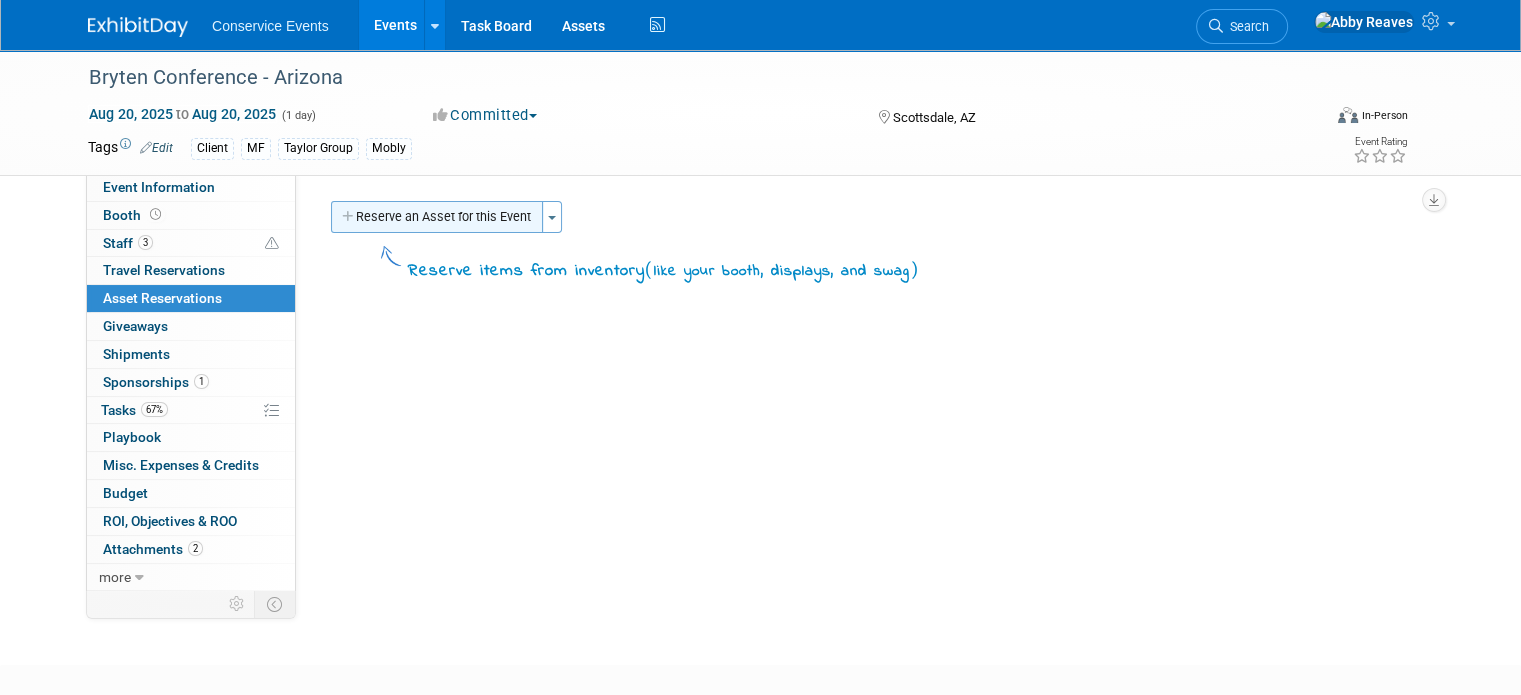 click on "Reserve an Asset for this Event" at bounding box center [437, 217] 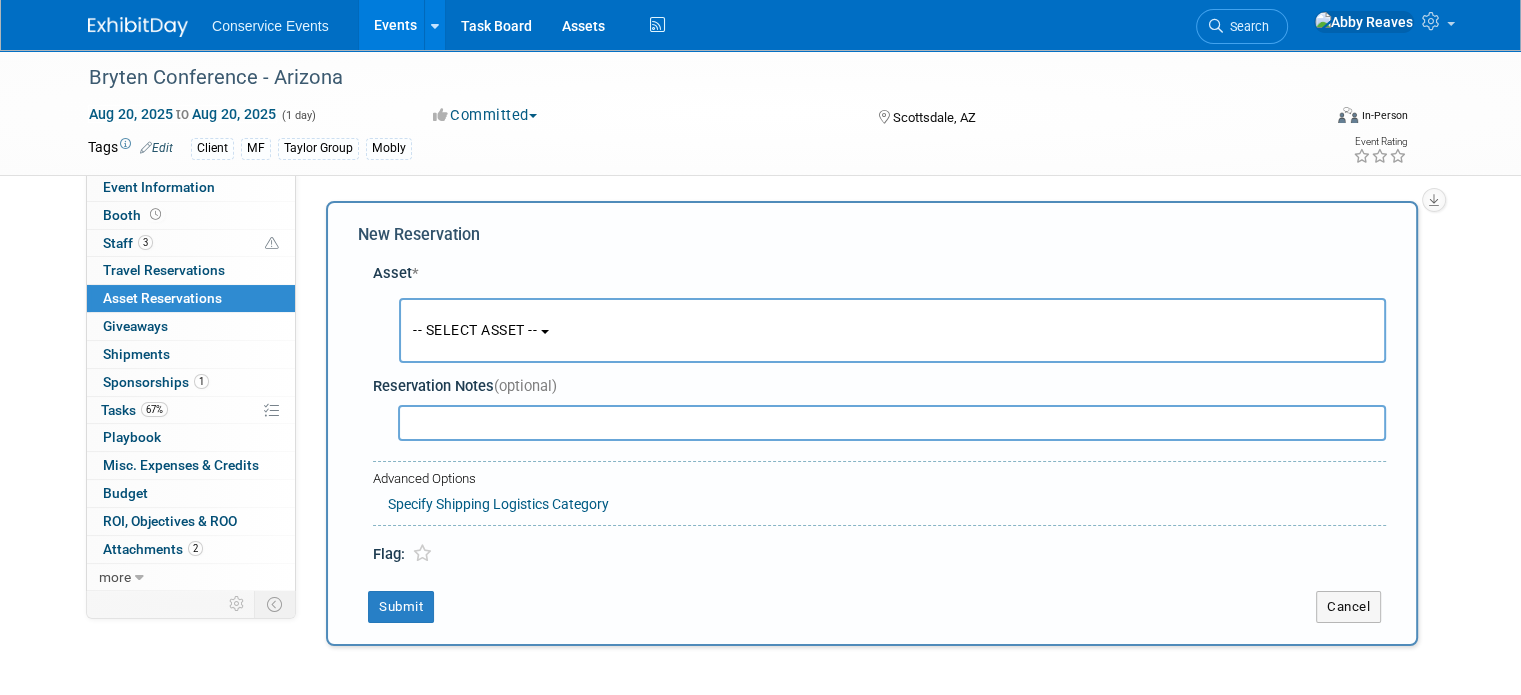 scroll, scrollTop: 18, scrollLeft: 0, axis: vertical 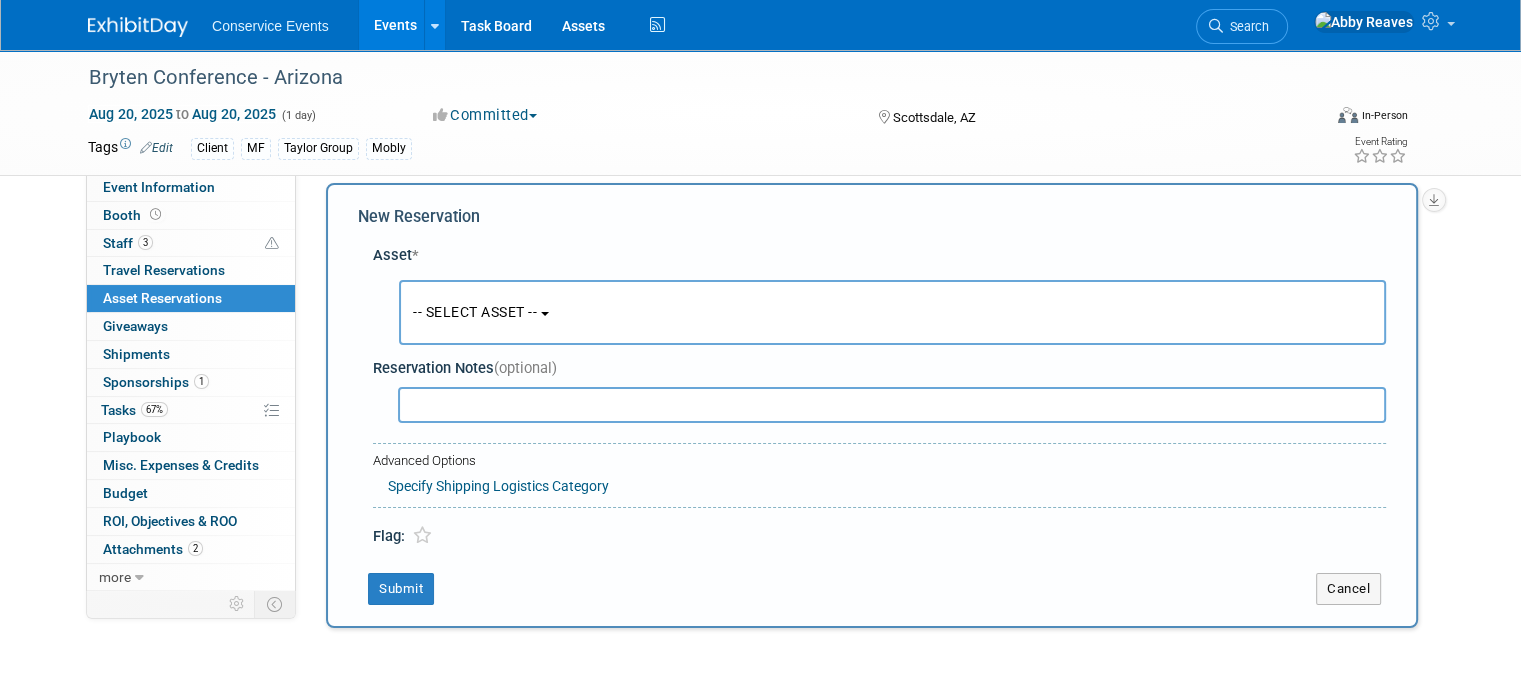 click on "-- SELECT ASSET --" at bounding box center [475, 312] 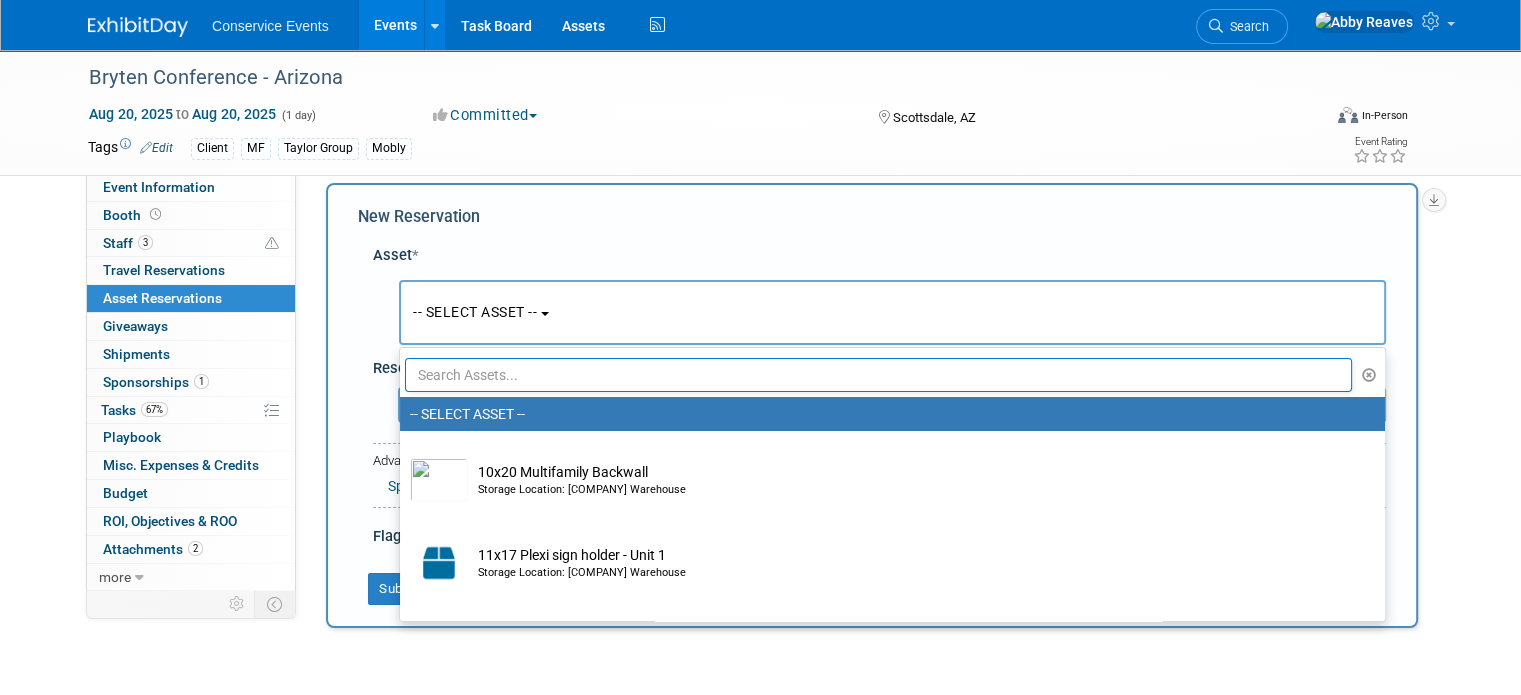 click at bounding box center [878, 375] 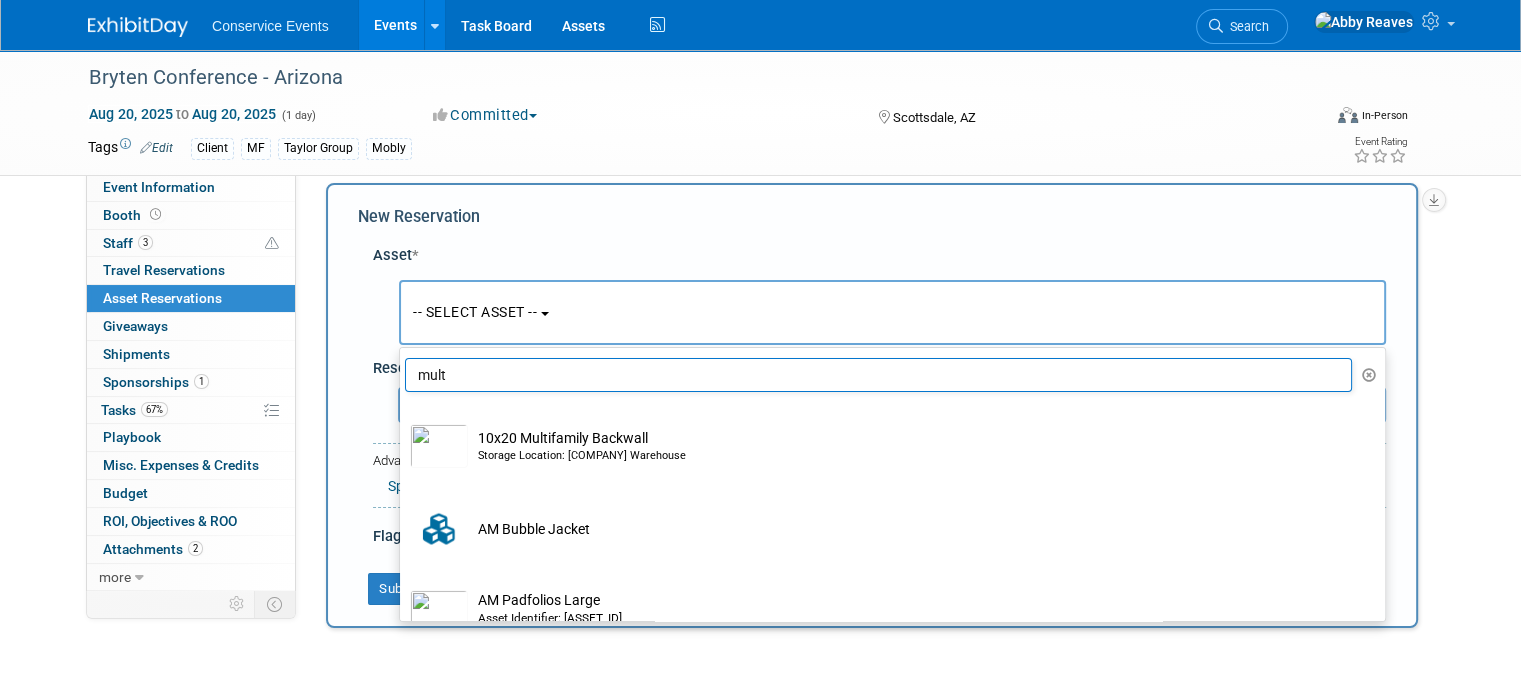 type on "multi" 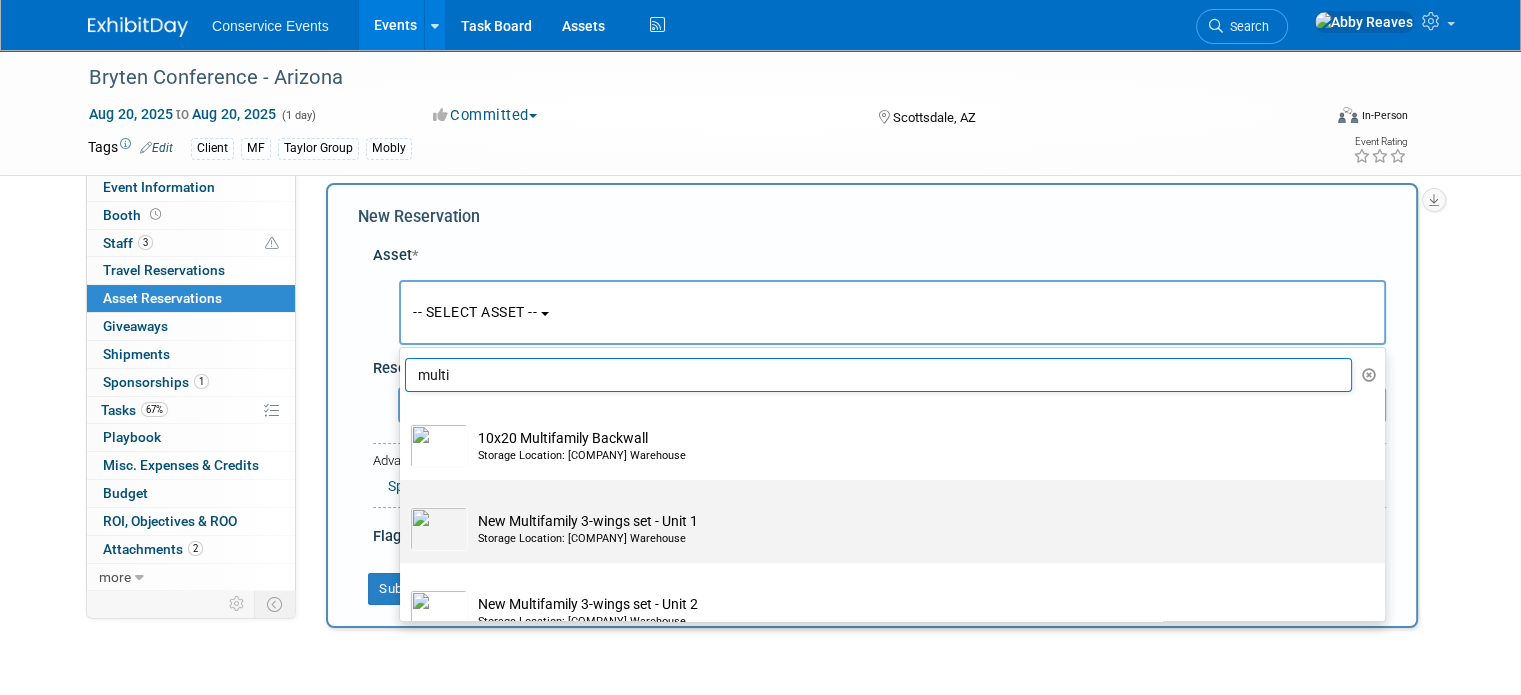 scroll, scrollTop: 100, scrollLeft: 0, axis: vertical 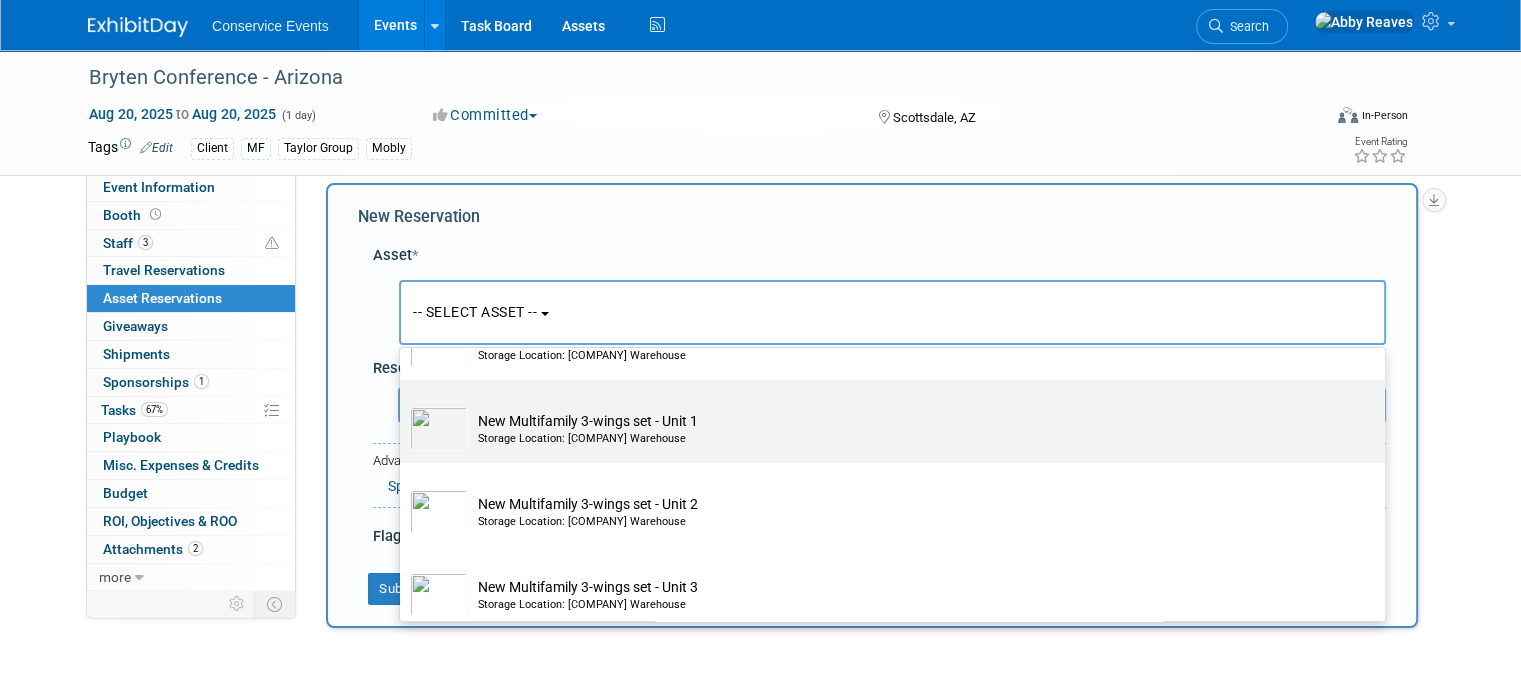 click on "New Multifamily 3-wings set - Unit 1 Storage Location: [LOCATION]" at bounding box center (887, 421) 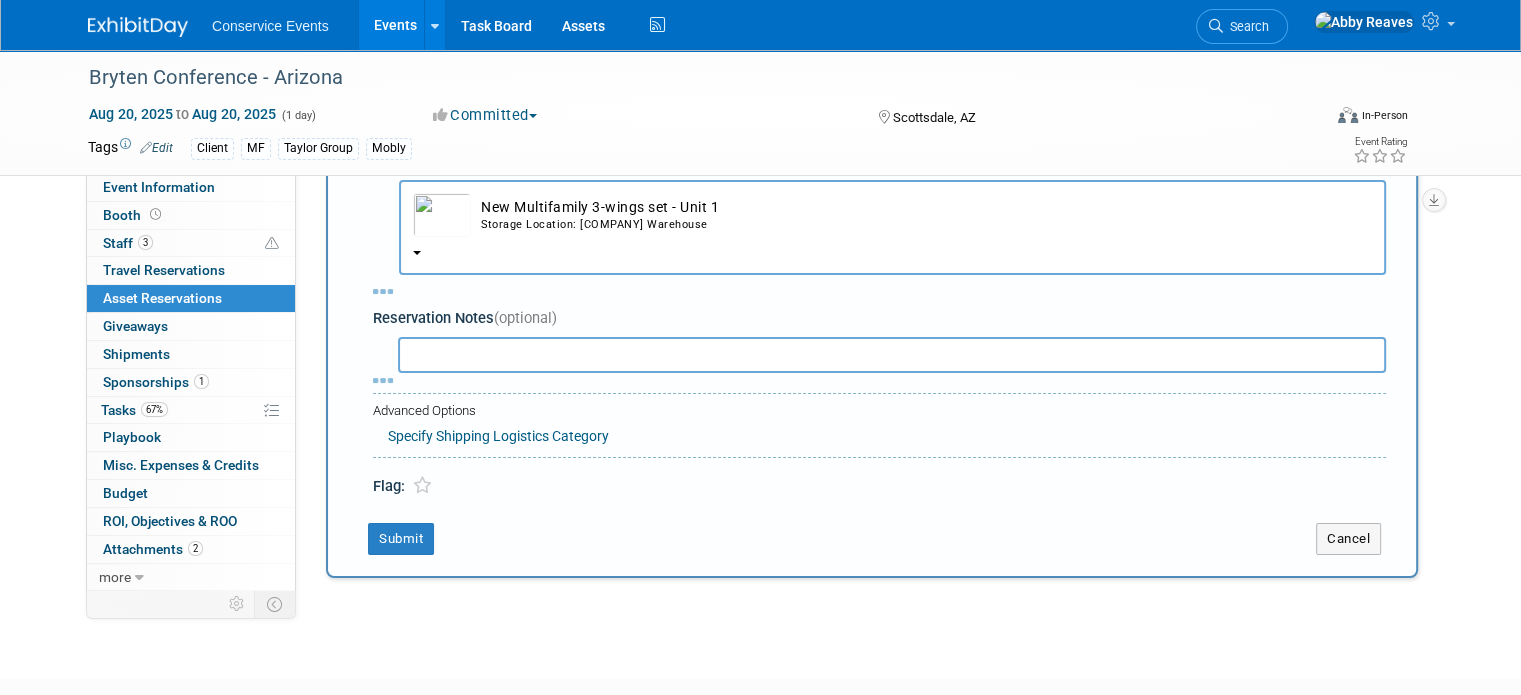 scroll, scrollTop: 18, scrollLeft: 0, axis: vertical 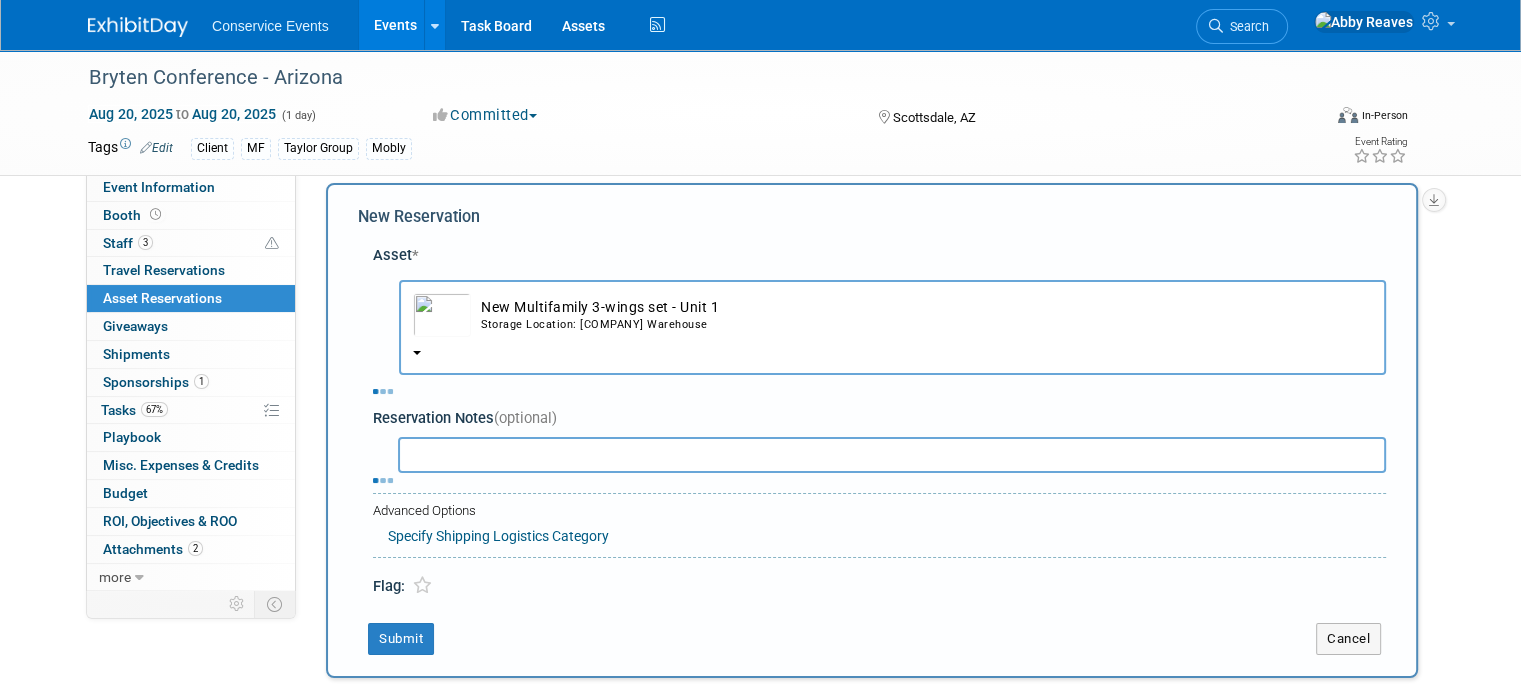 click on "Reservation Notes  (optional)" at bounding box center [879, 418] 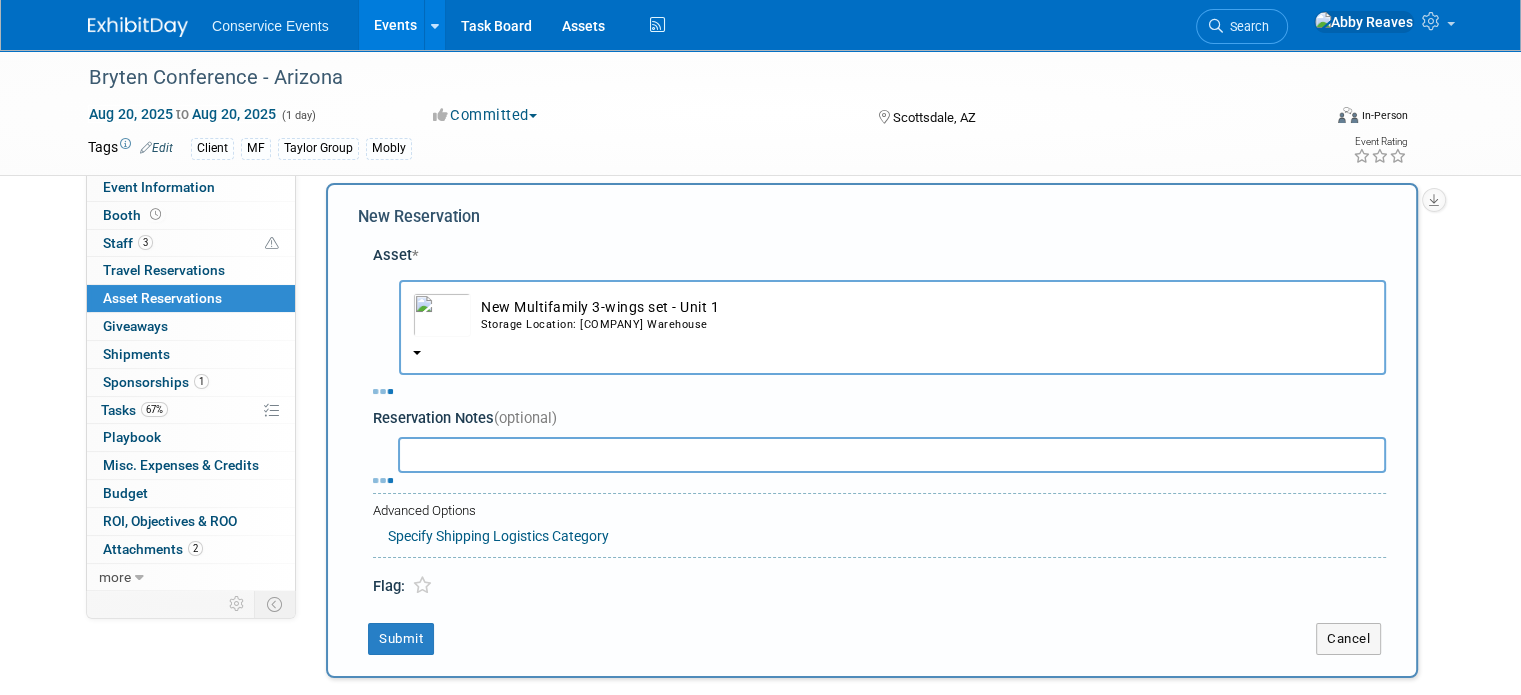select on "7" 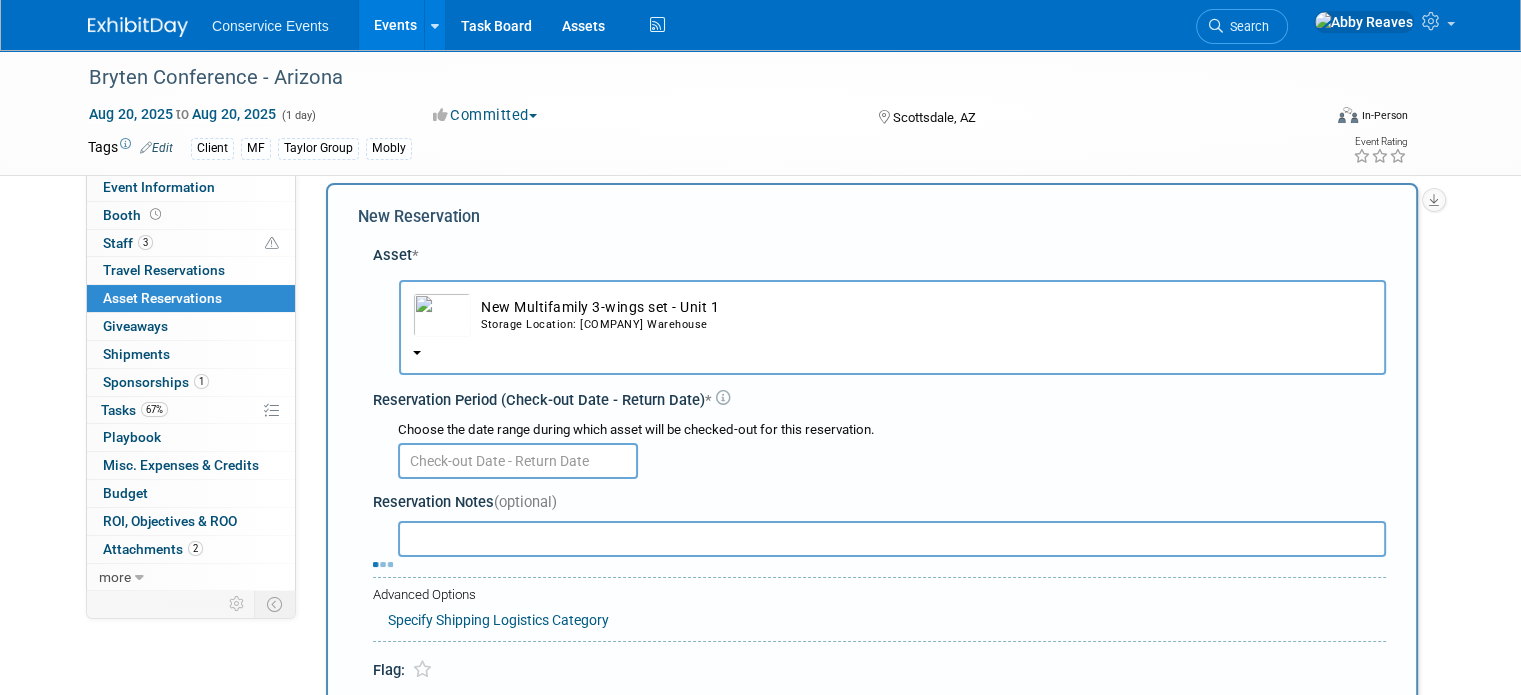 scroll, scrollTop: 118, scrollLeft: 0, axis: vertical 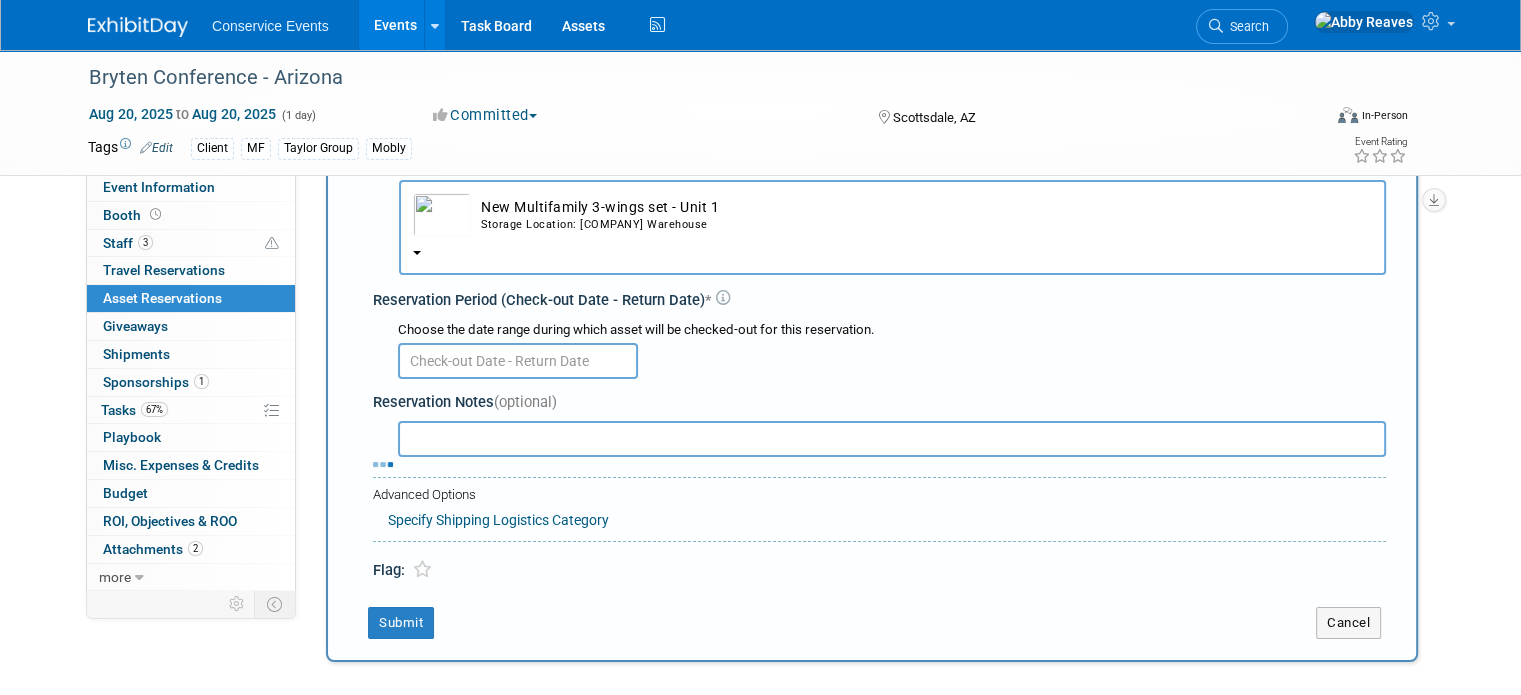 click at bounding box center [518, 361] 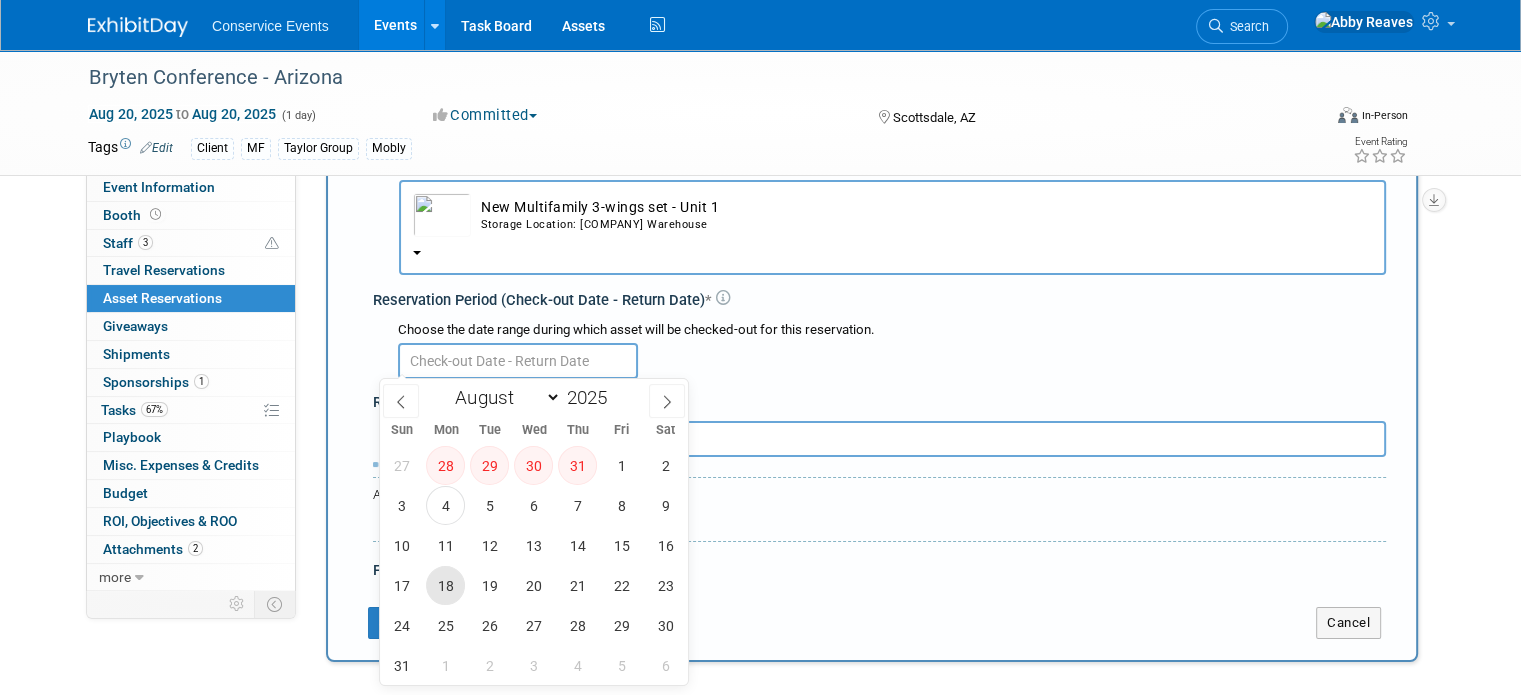 click on "18" at bounding box center (445, 585) 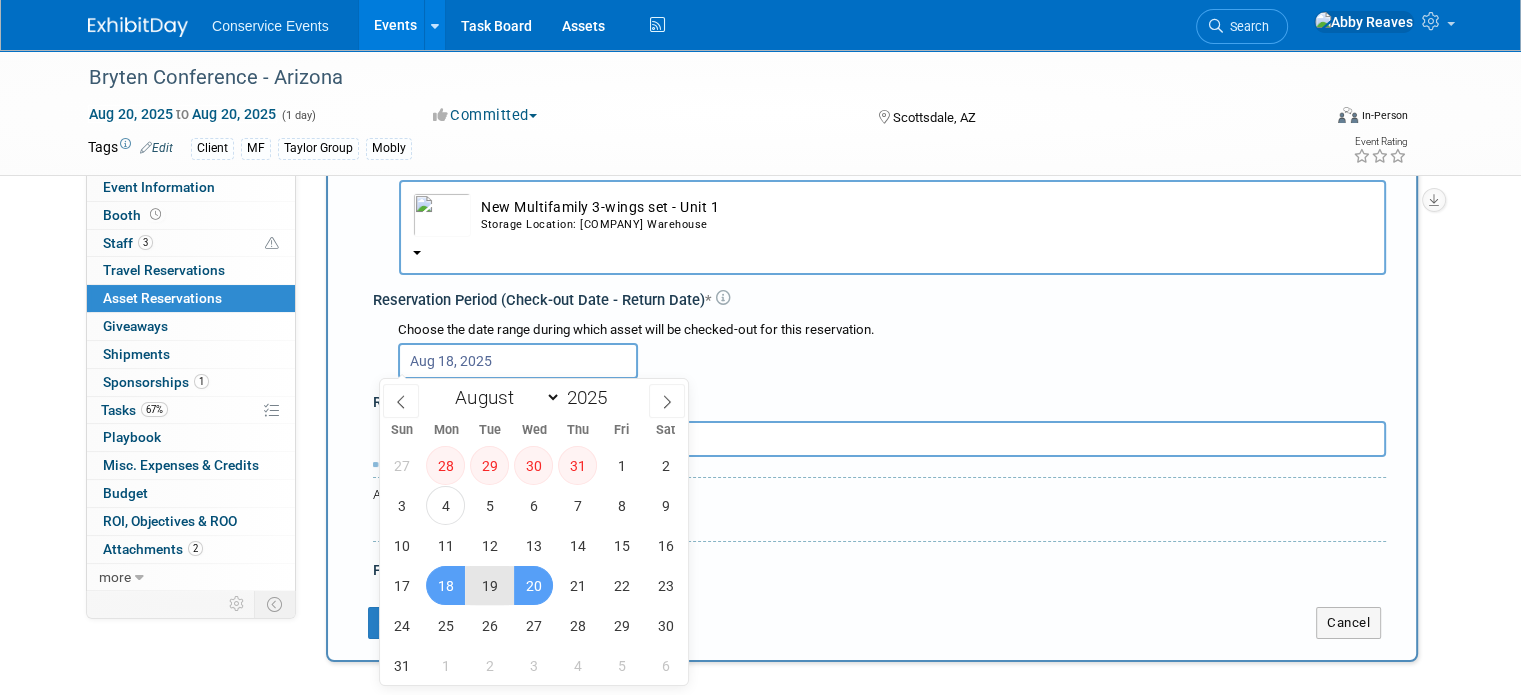 click on "20" at bounding box center [533, 585] 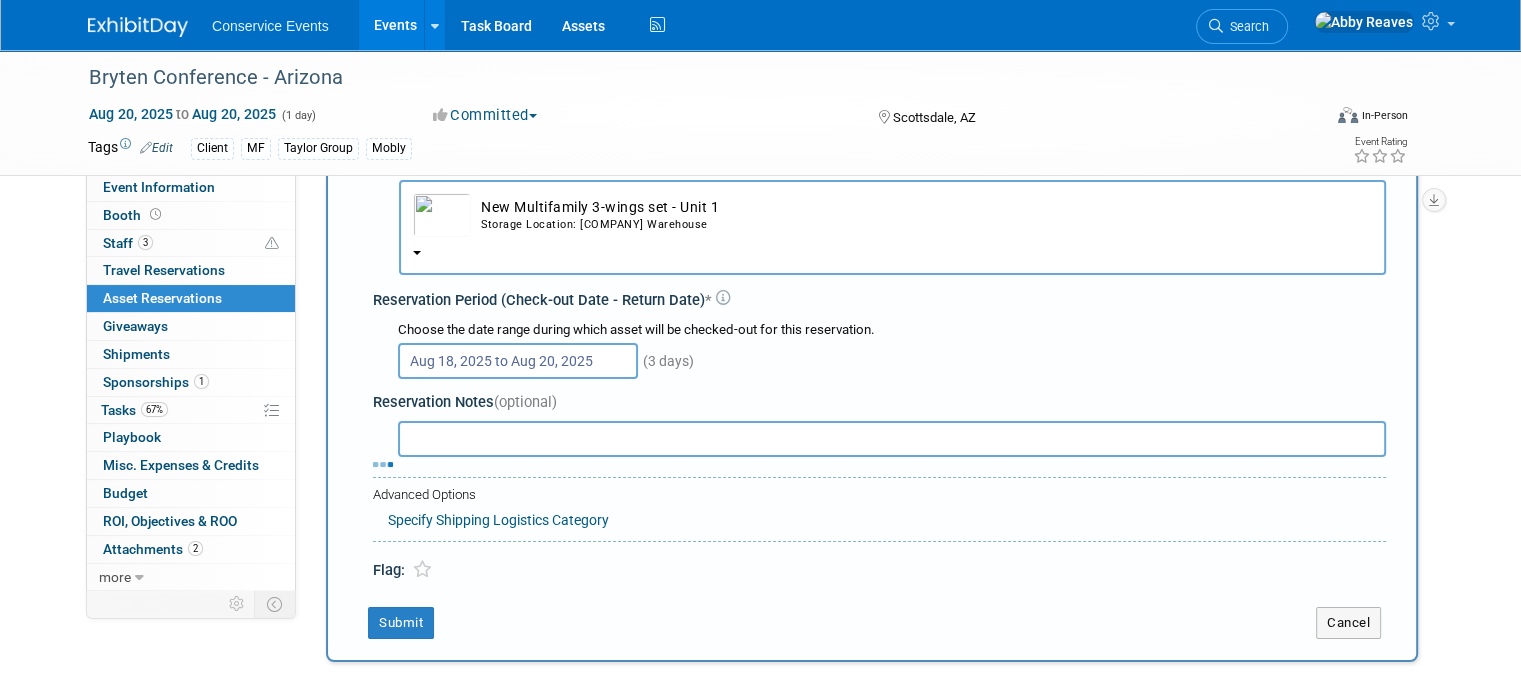 click on "Aug 18, 2025 to Aug 20, 2025" at bounding box center [518, 361] 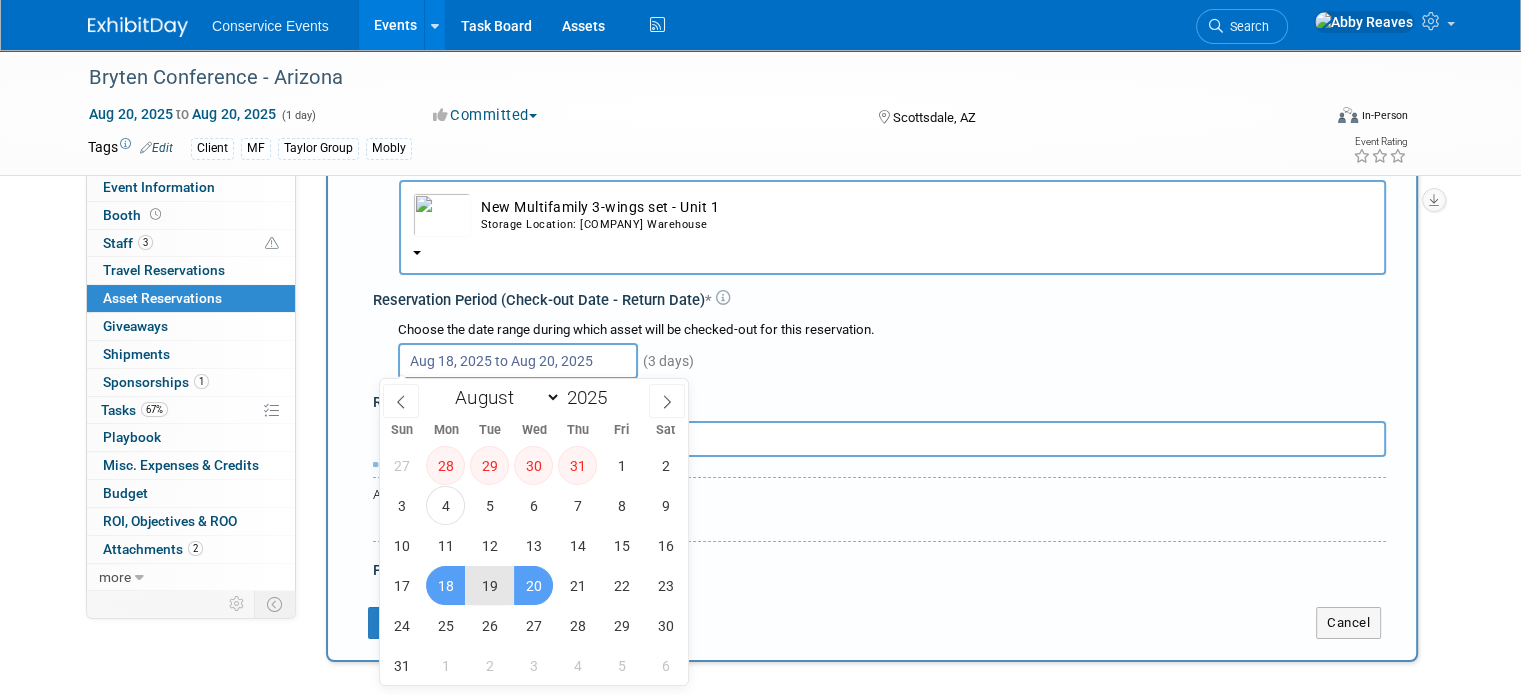 click on "20" at bounding box center (533, 585) 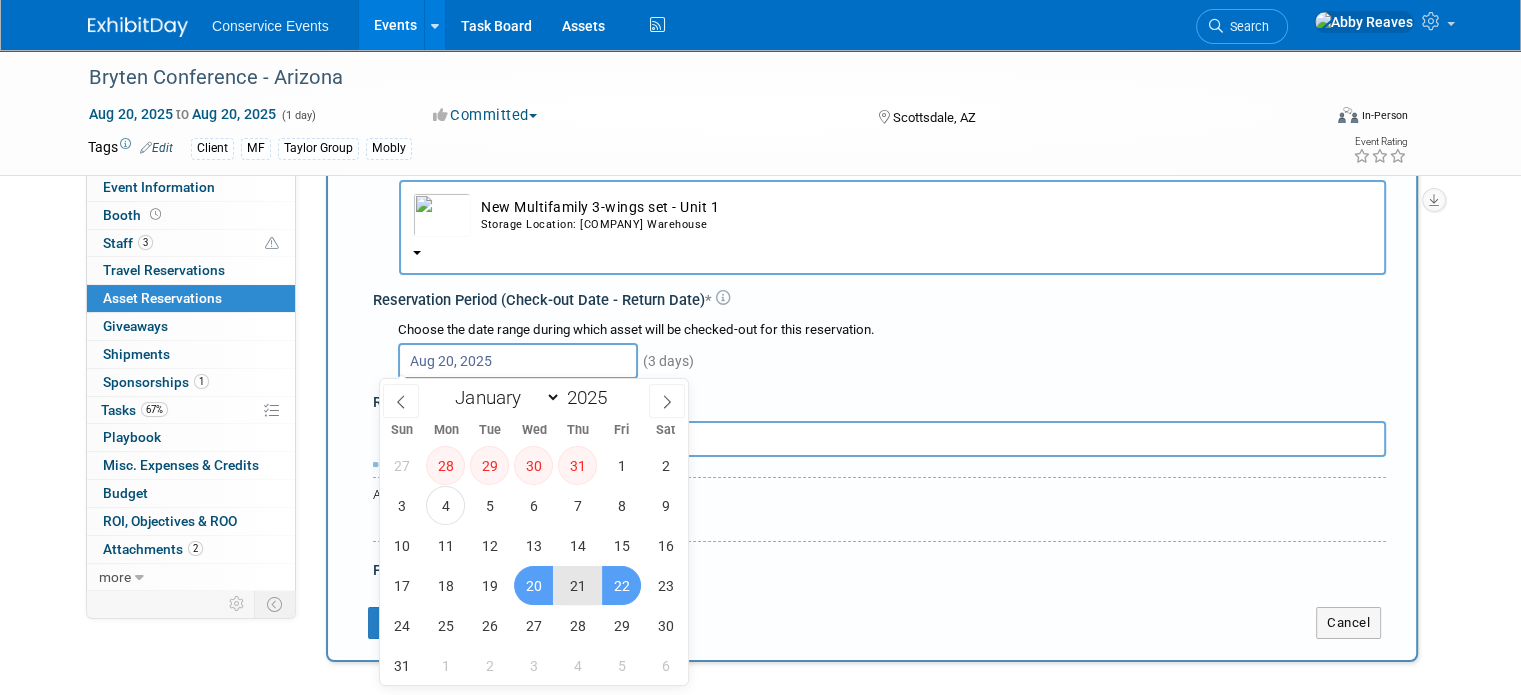 click on "22" at bounding box center [621, 585] 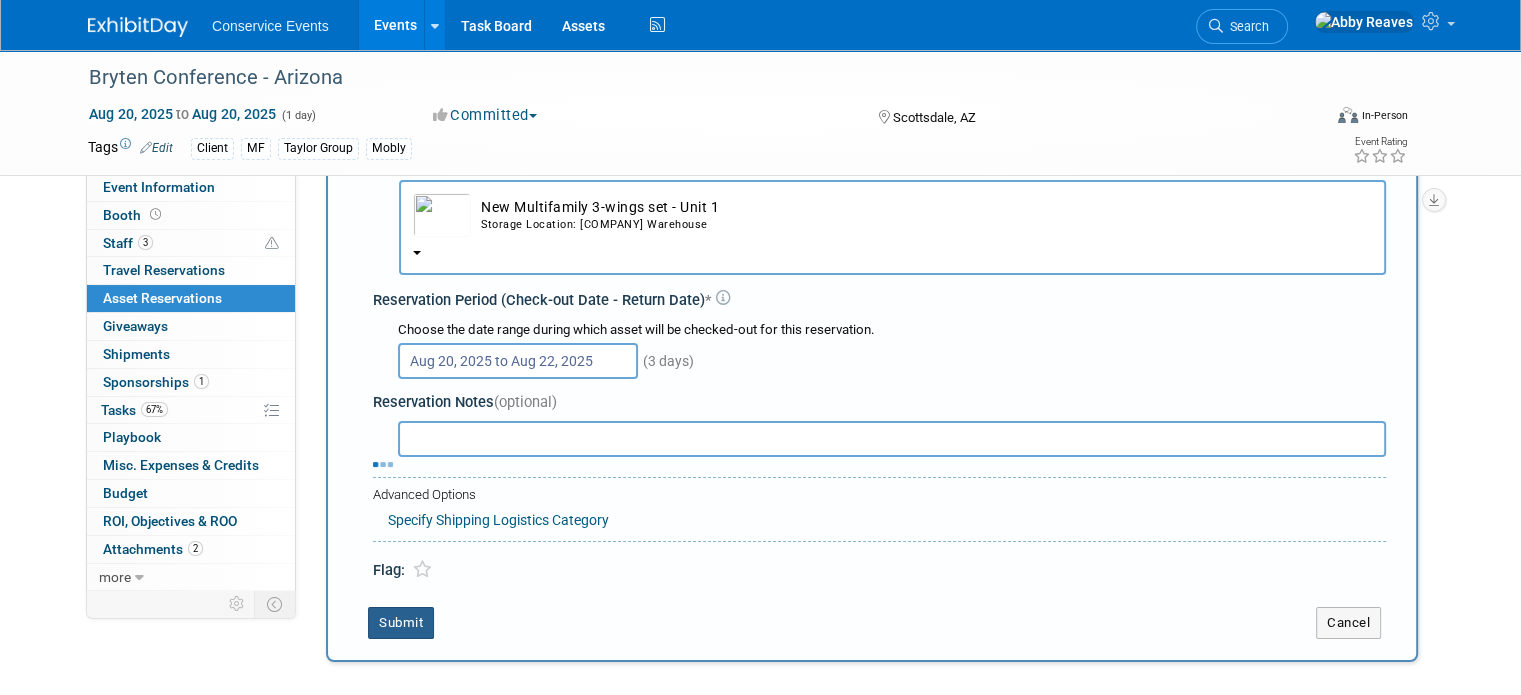 click on "Submit" at bounding box center (401, 623) 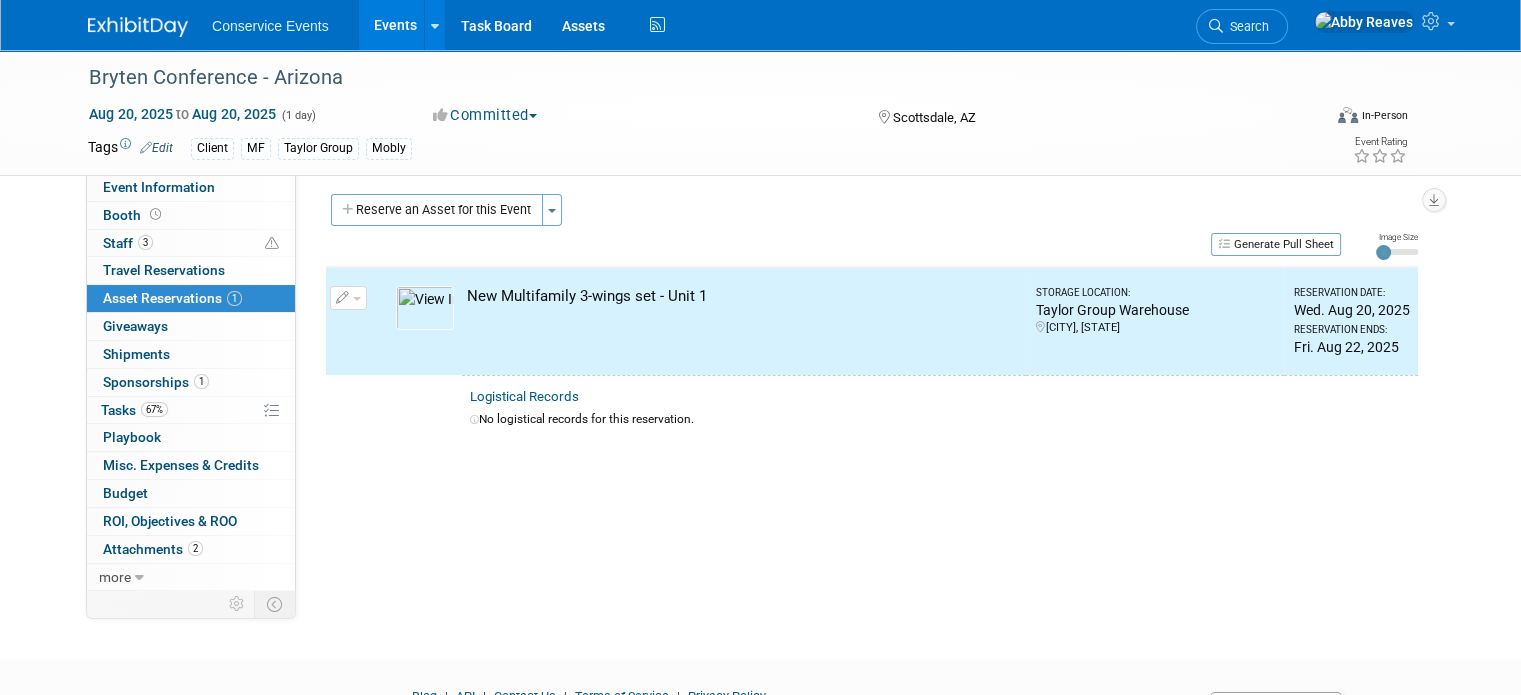 scroll, scrollTop: 0, scrollLeft: 0, axis: both 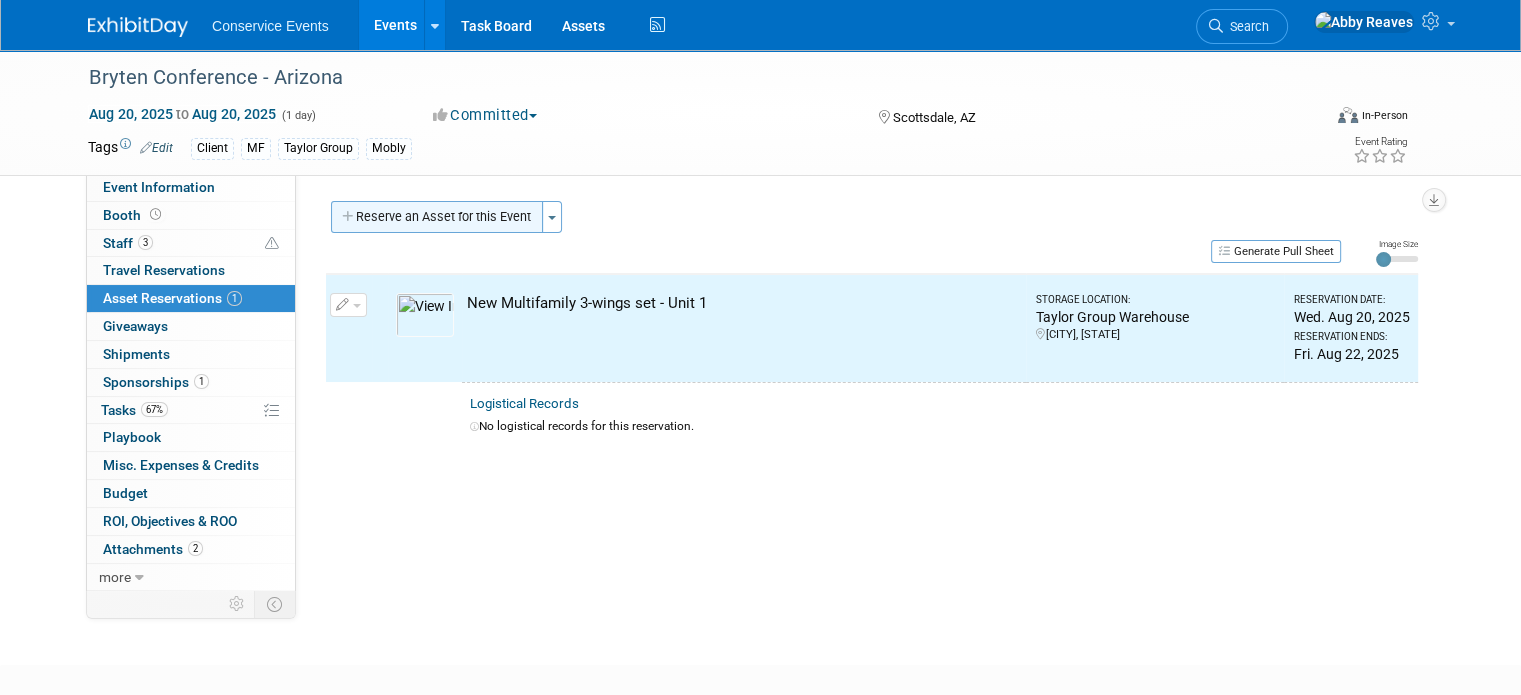 click on "Reserve an Asset for this Event" at bounding box center (437, 217) 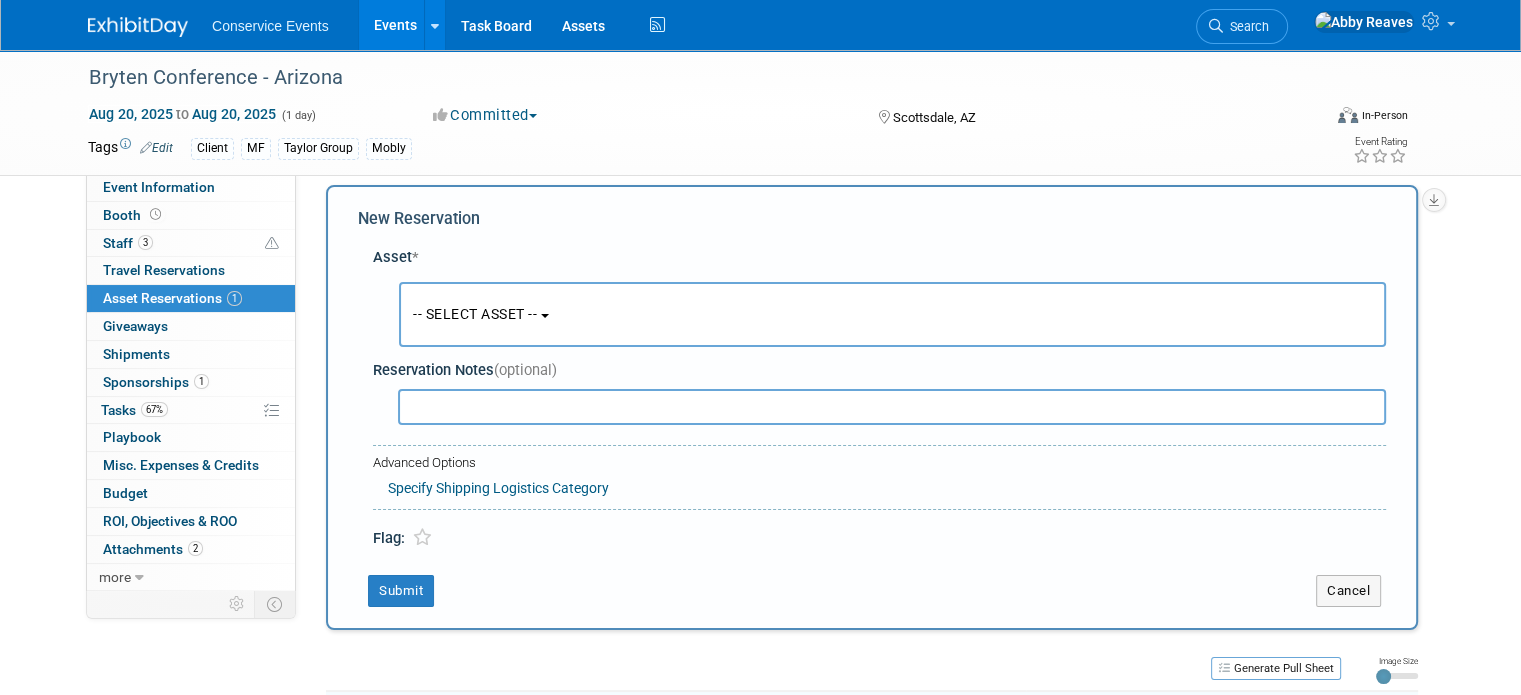 scroll, scrollTop: 18, scrollLeft: 0, axis: vertical 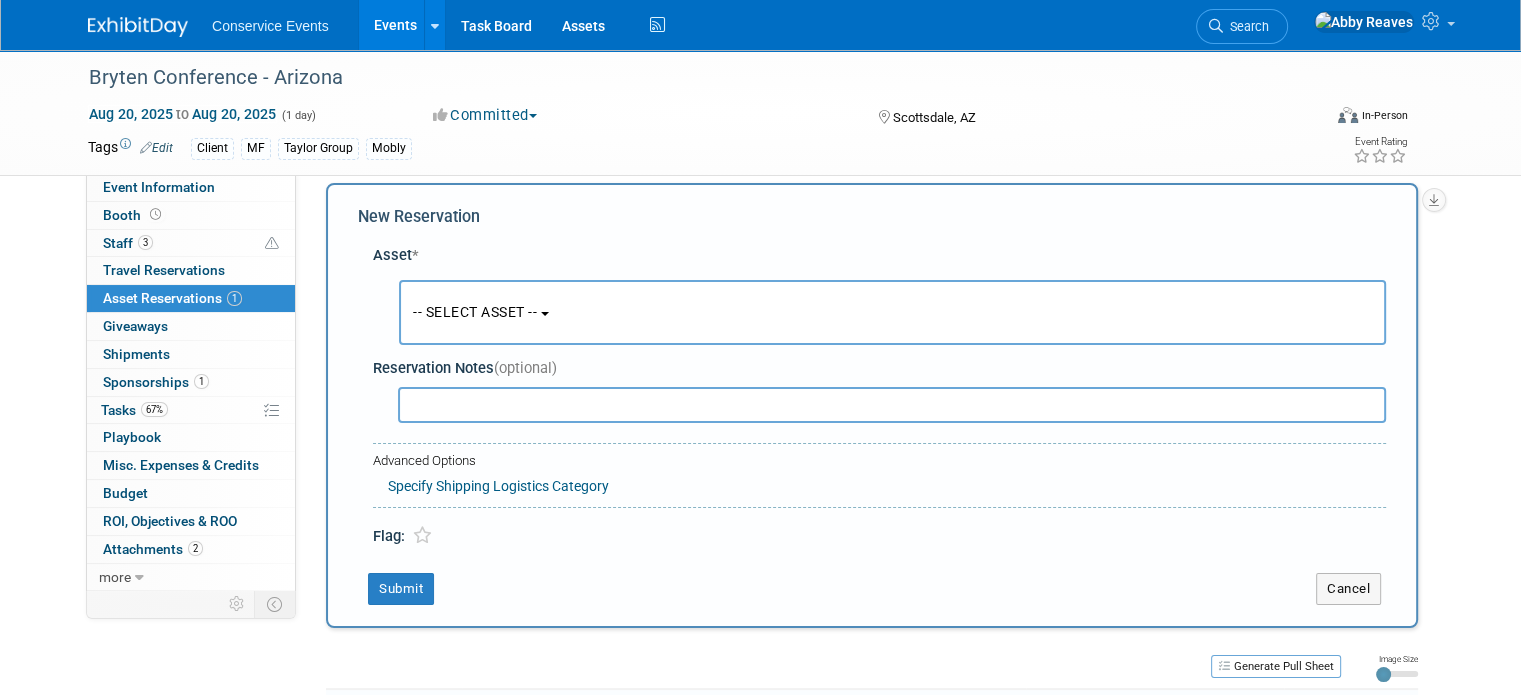 click on "-- SELECT ASSET --" at bounding box center [892, 312] 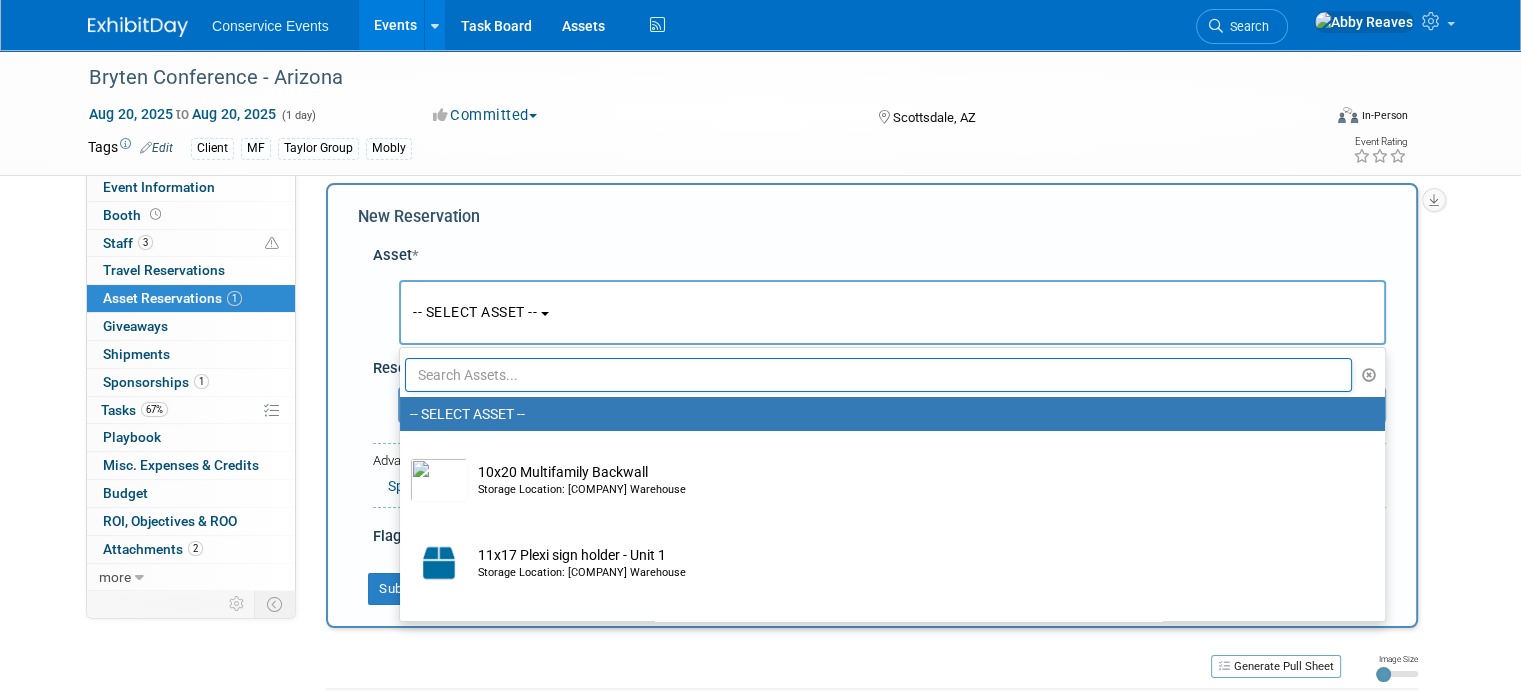 click at bounding box center (878, 375) 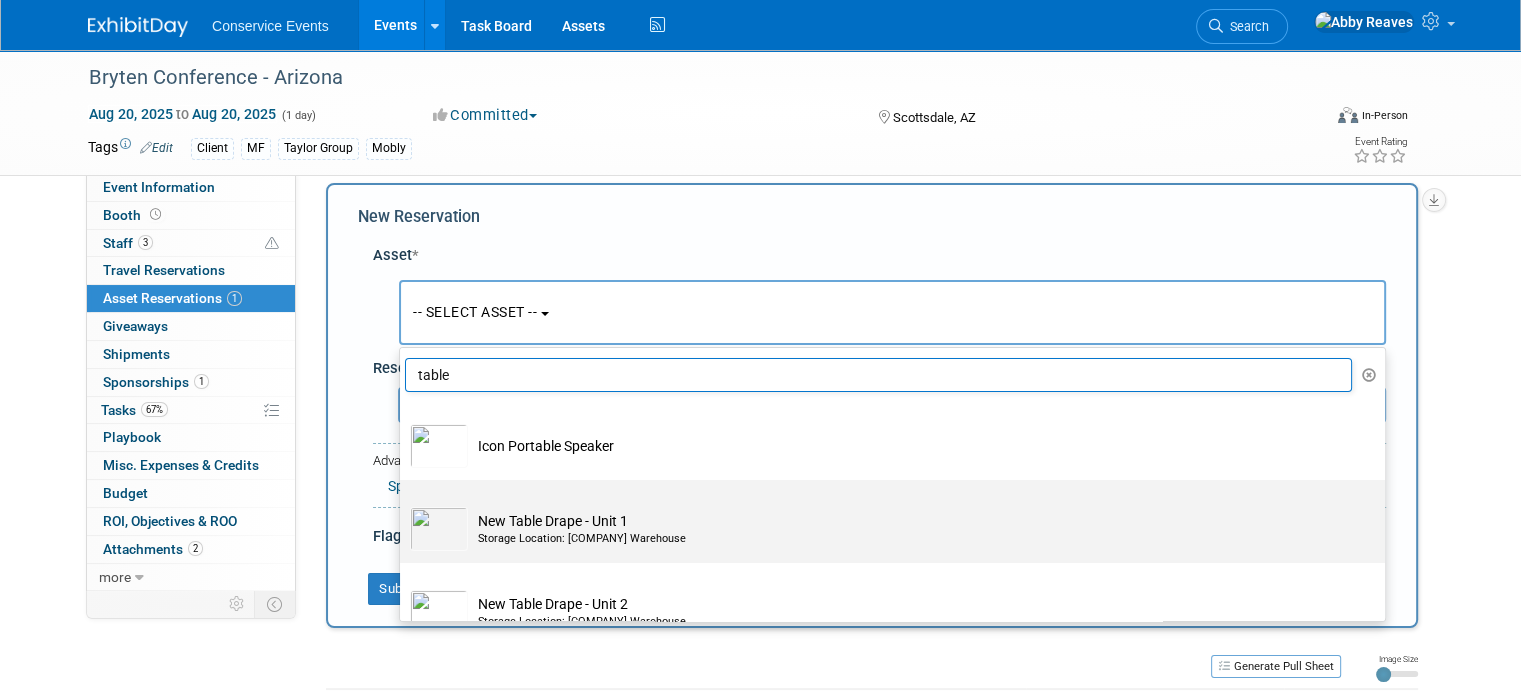 type on "table" 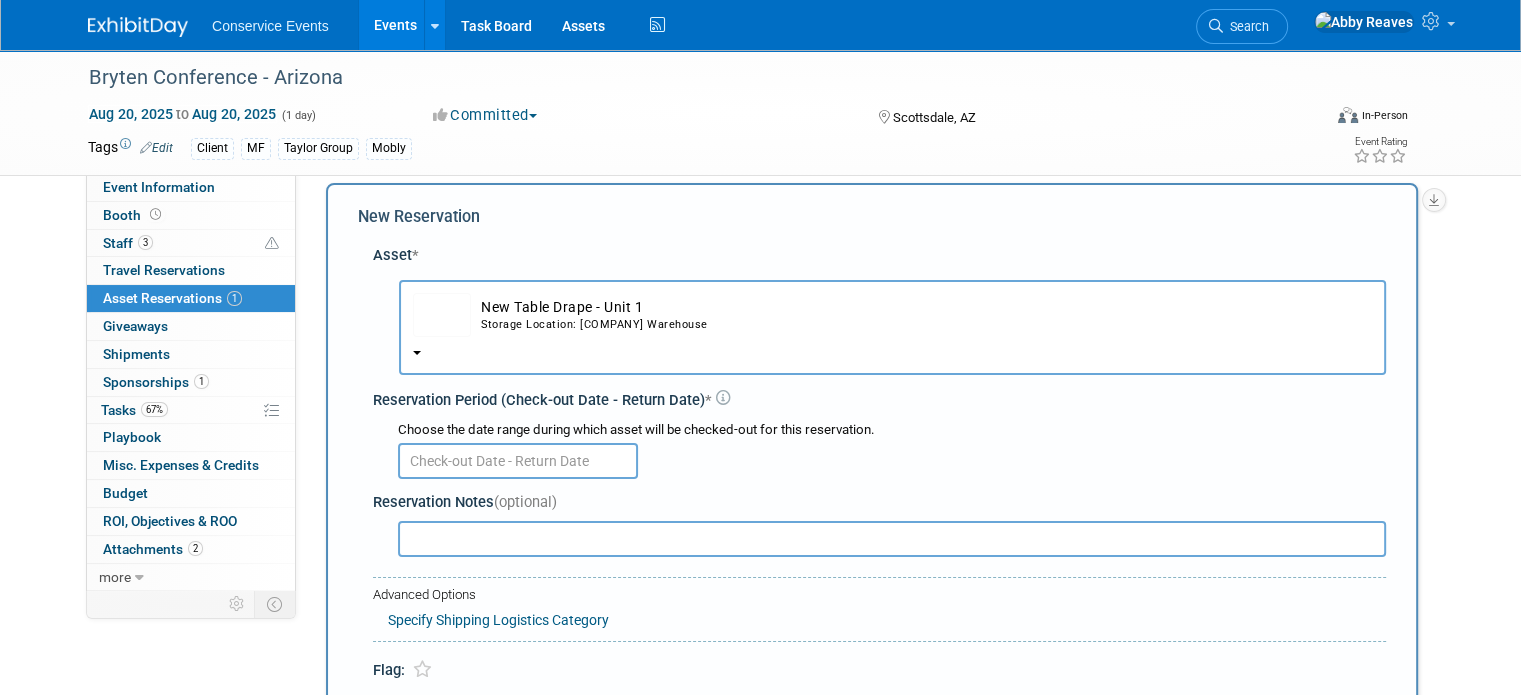 click at bounding box center [518, 461] 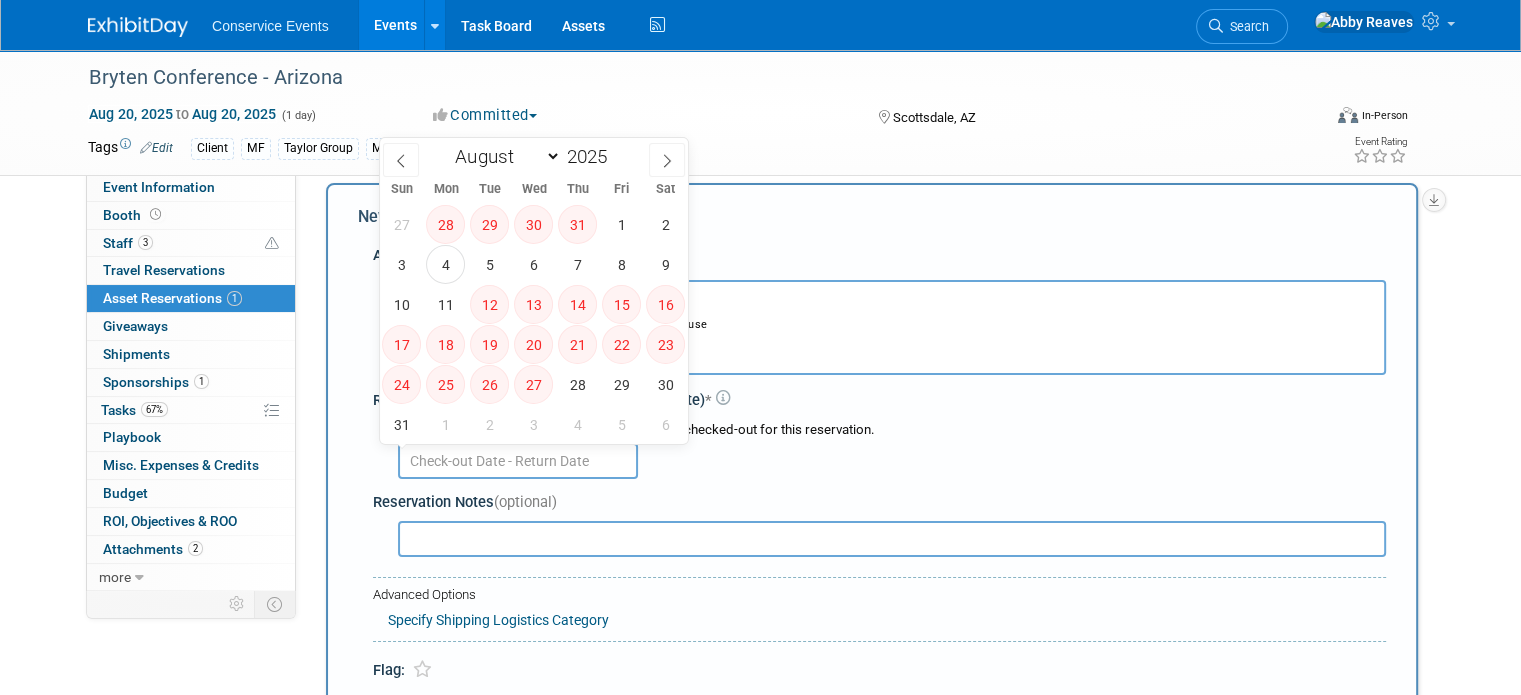 click at bounding box center (518, 461) 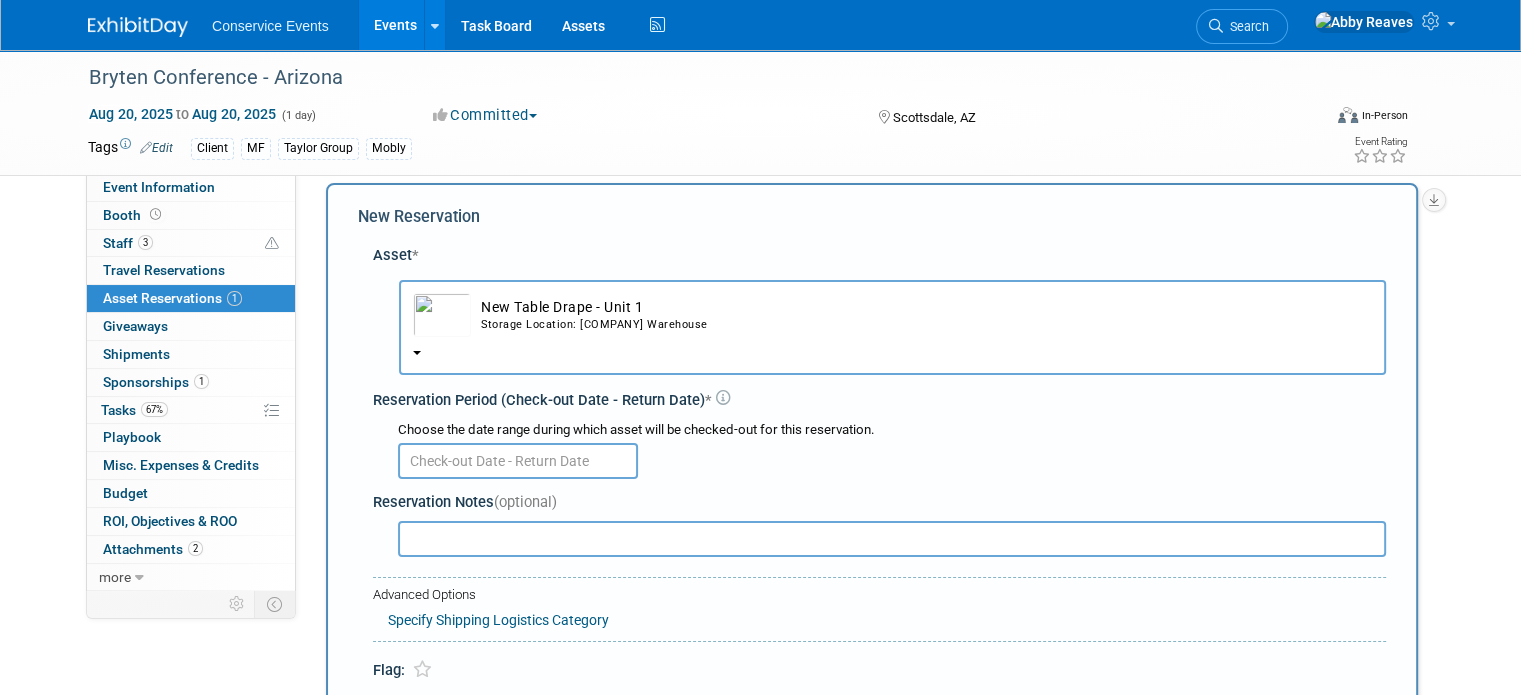 click on "New Table Drape - Unit 1 Storage Location: Taylor Group Warehouse" at bounding box center [892, 327] 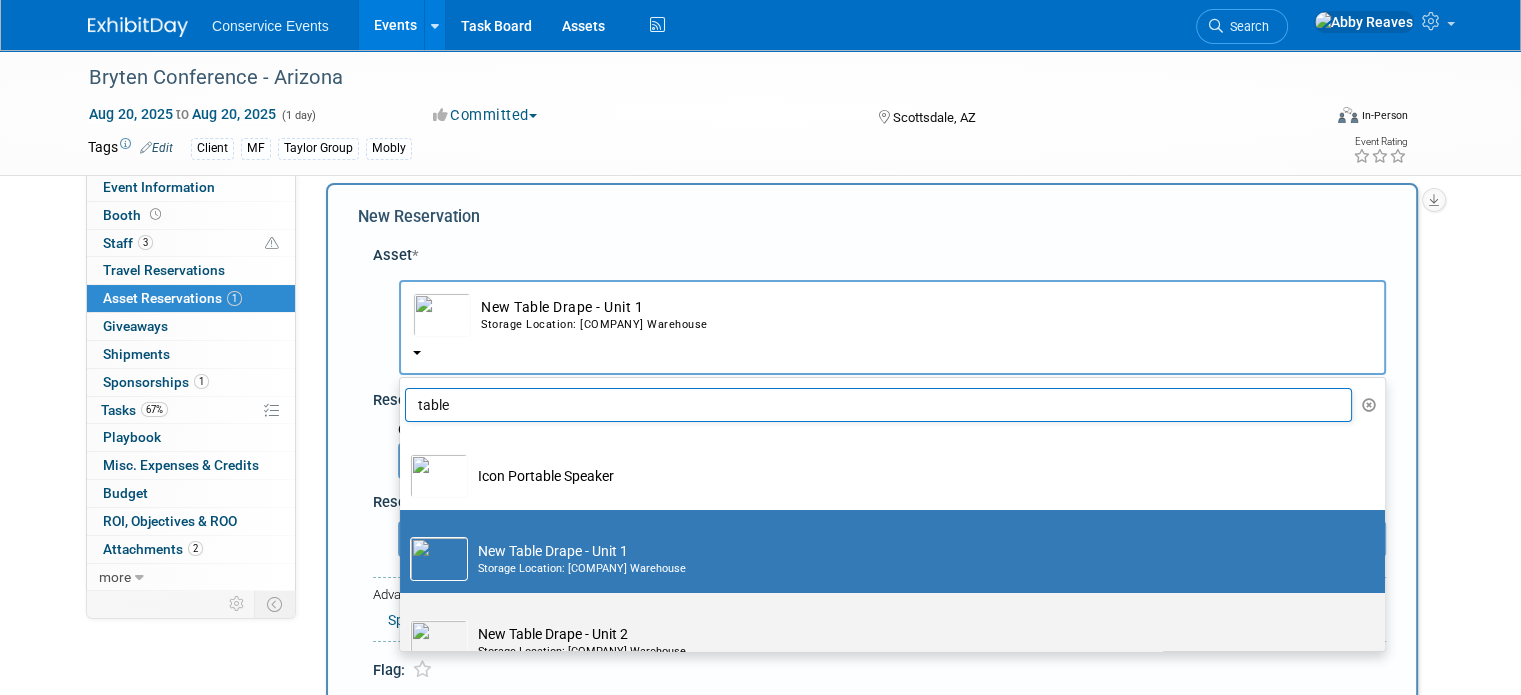 click on "New Table Drape - Unit 2 Storage Location: [COMPANY] Warehouse" at bounding box center [887, 634] 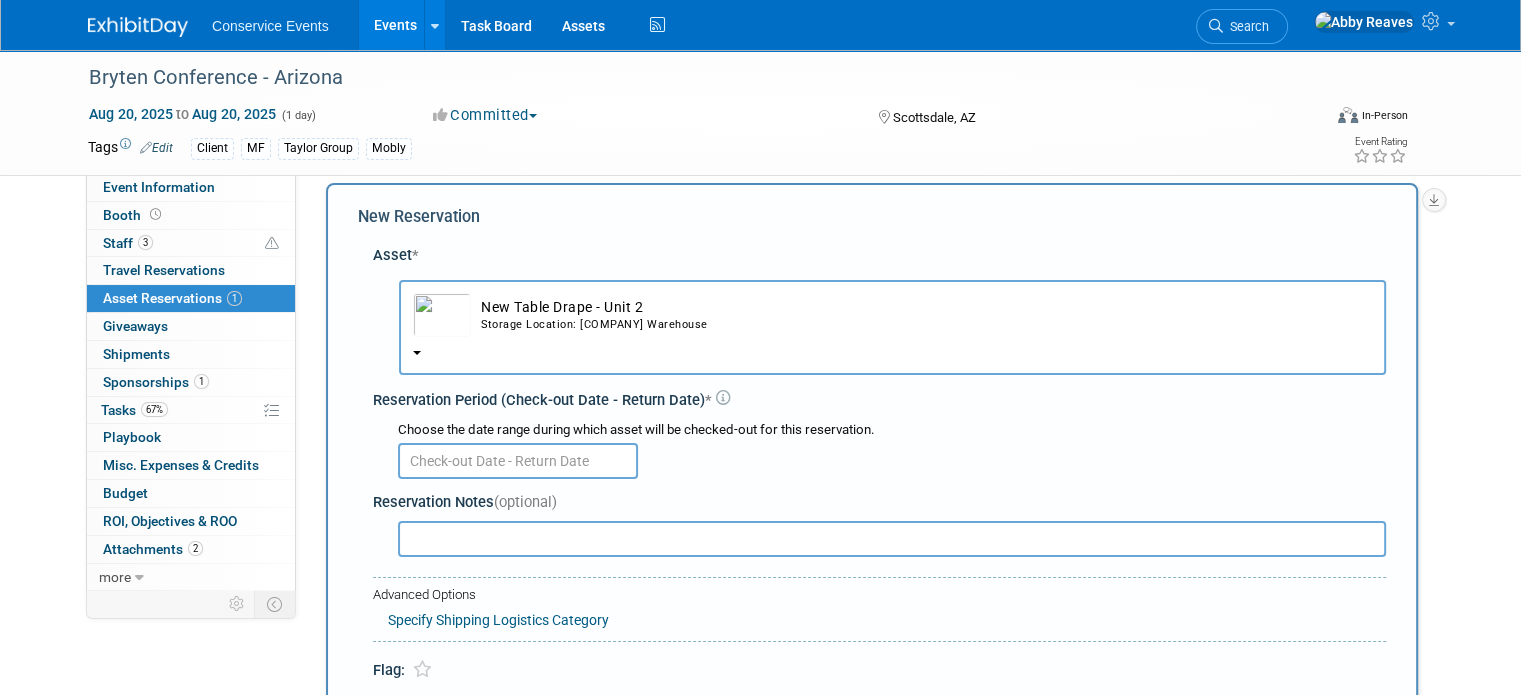 click at bounding box center [518, 461] 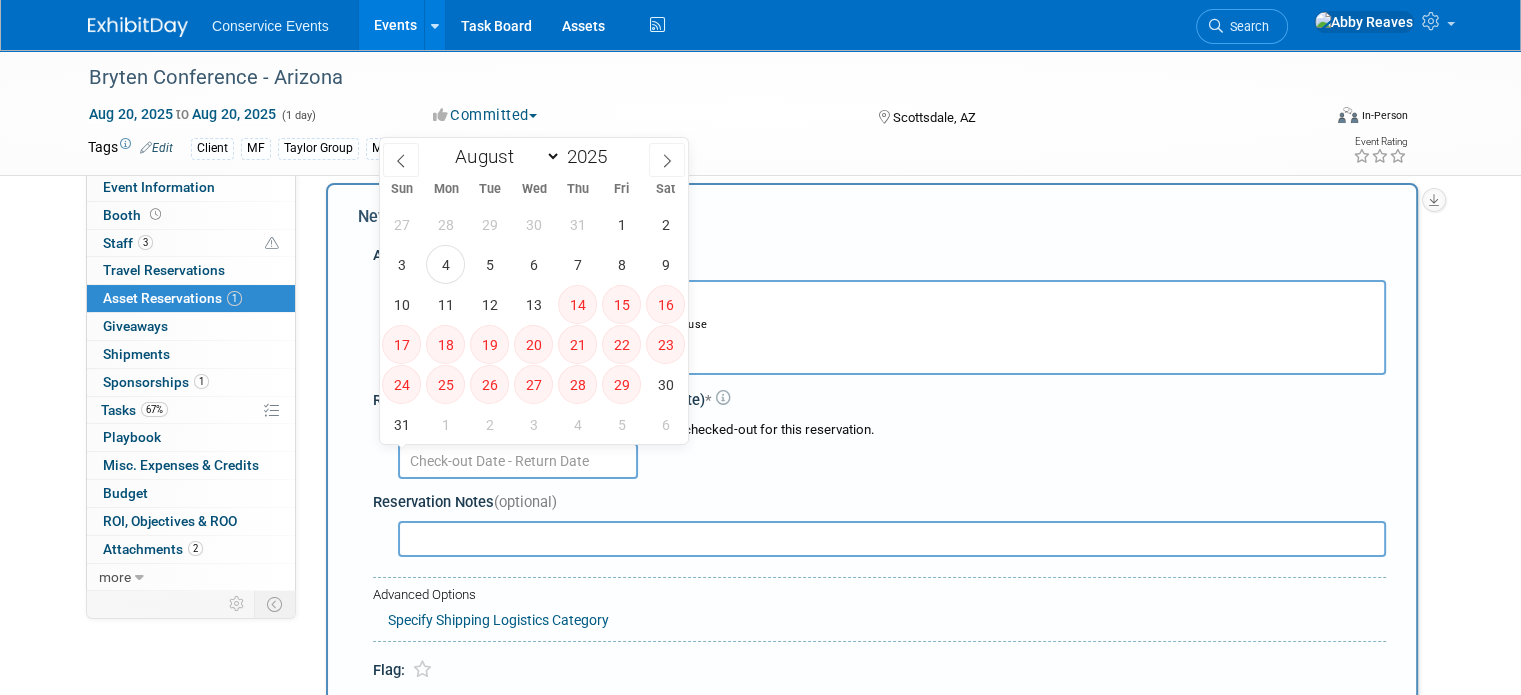 click on "10x20 Multifamily Backwall
Storage Location: [COMPANY] Warehouse" at bounding box center [872, 458] 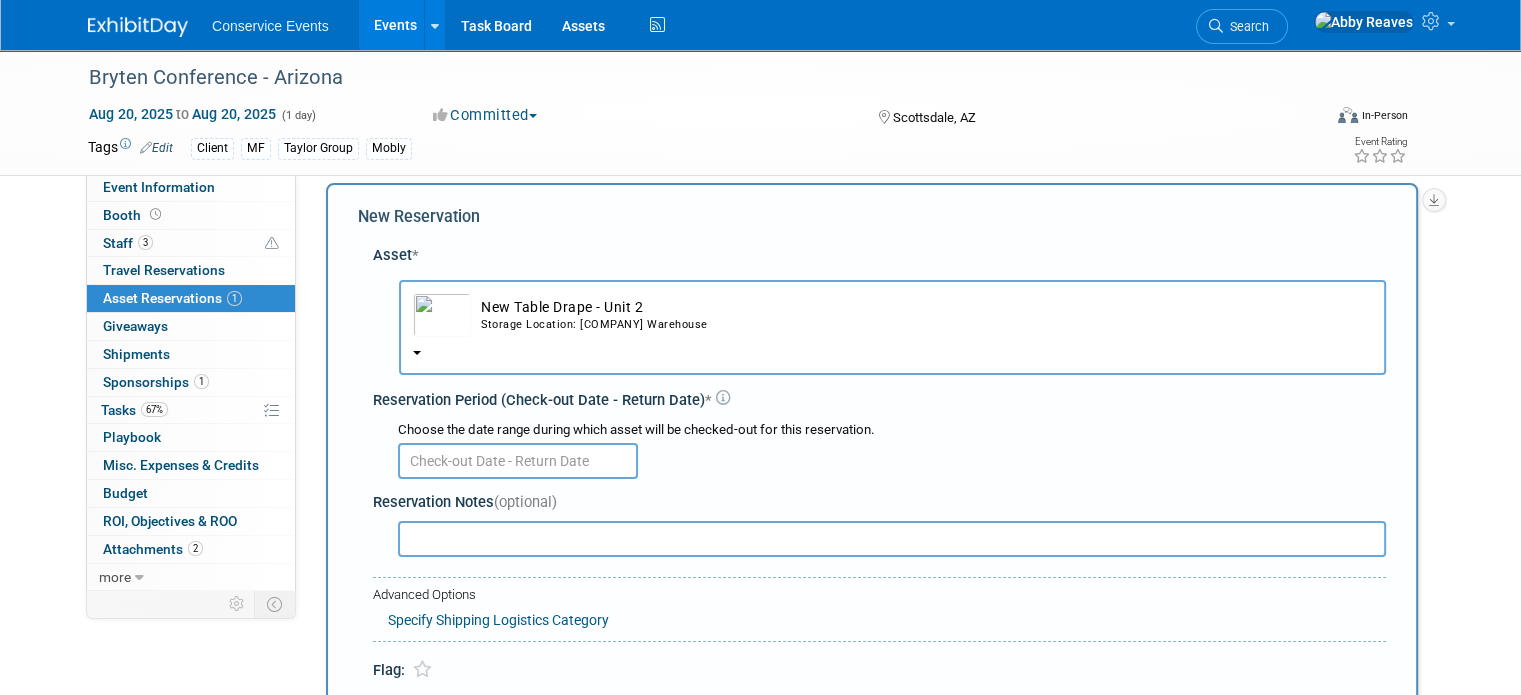 click on "New Table Drape - Unit 2 Storage Location: [COMPANY] Warehouse" at bounding box center (921, 315) 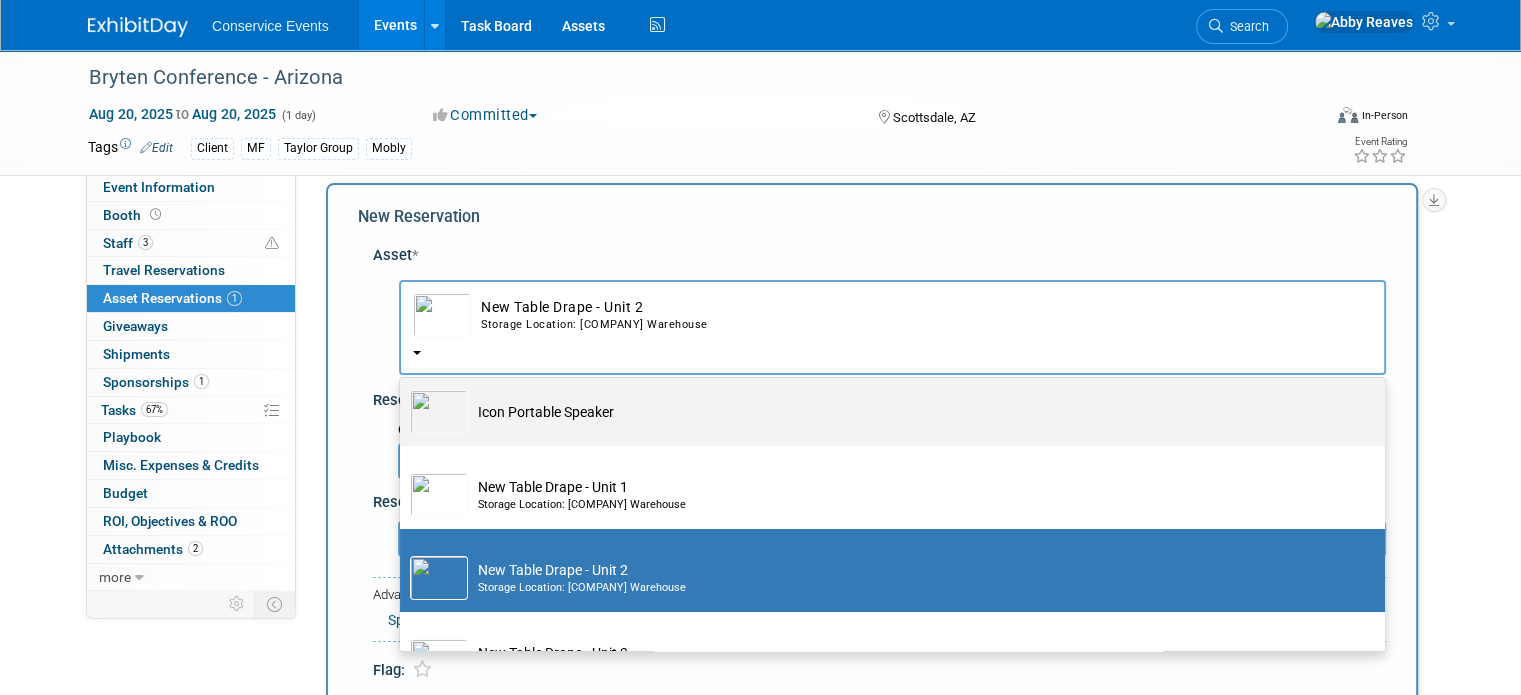scroll, scrollTop: 100, scrollLeft: 0, axis: vertical 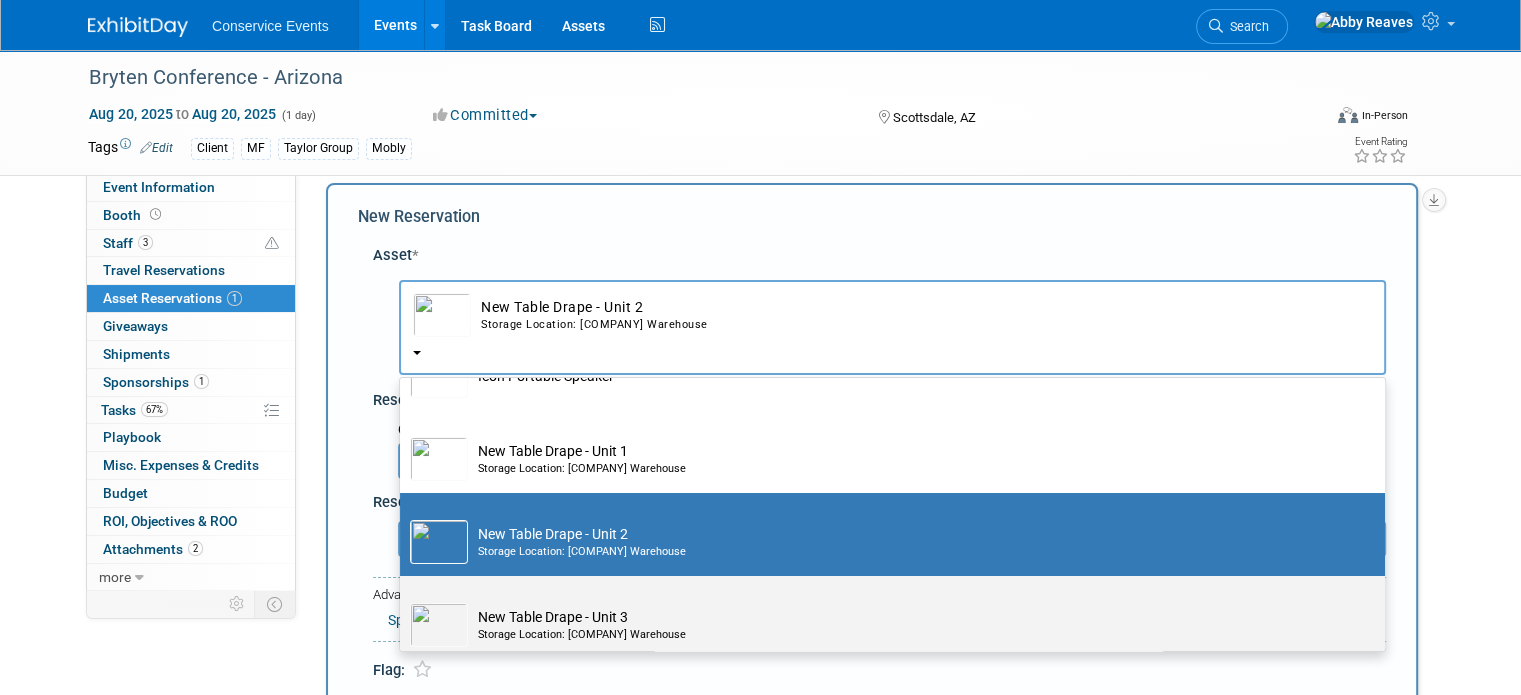 click on "New Table Drape - Unit 3 Storage Location: Taylor Group Warehouse" at bounding box center (887, 617) 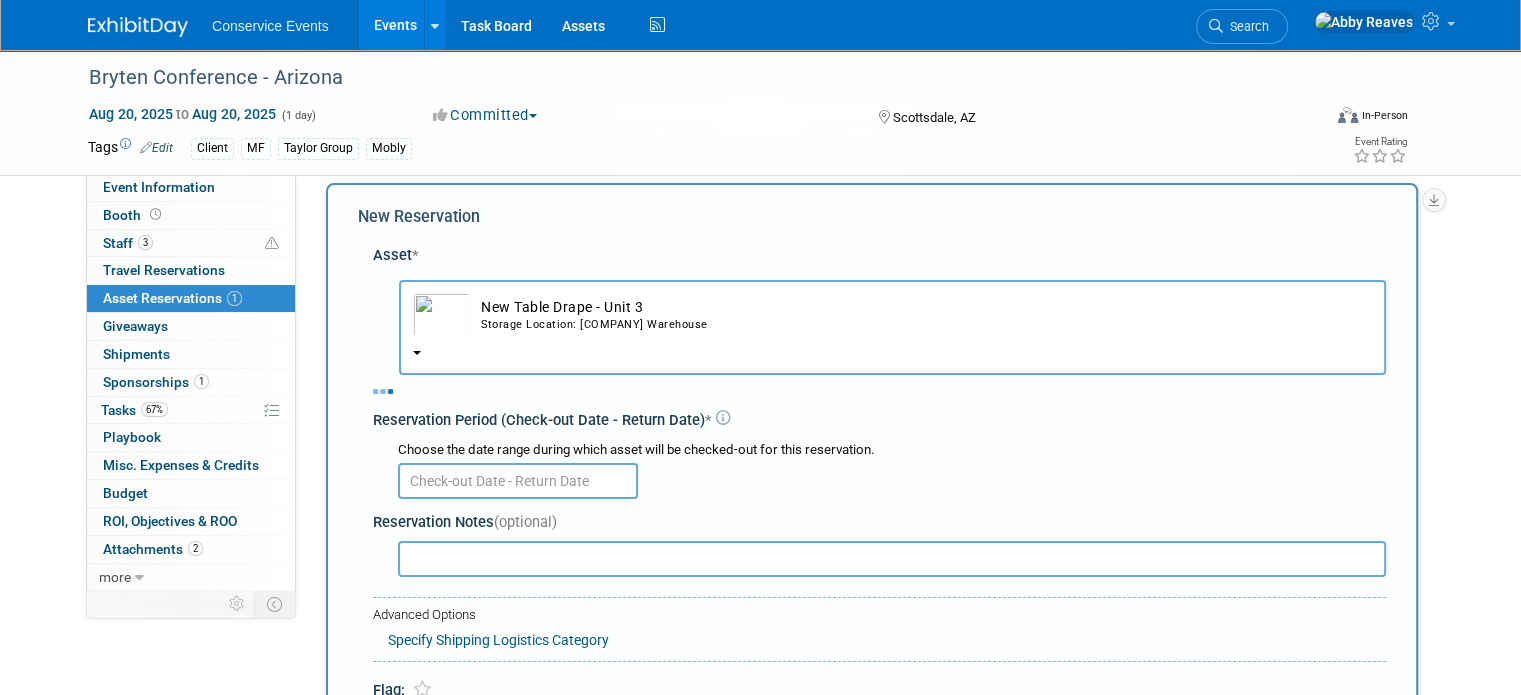 select on "7" 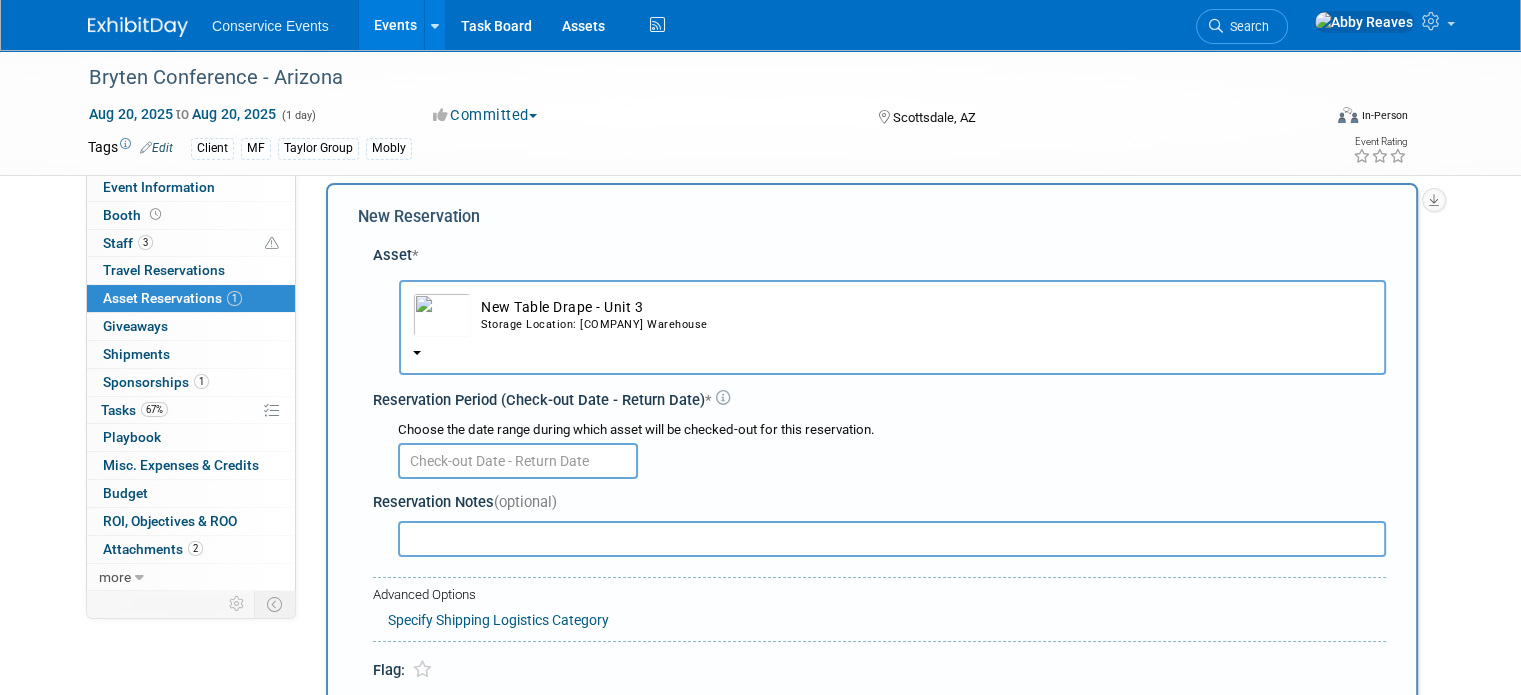 click at bounding box center (518, 461) 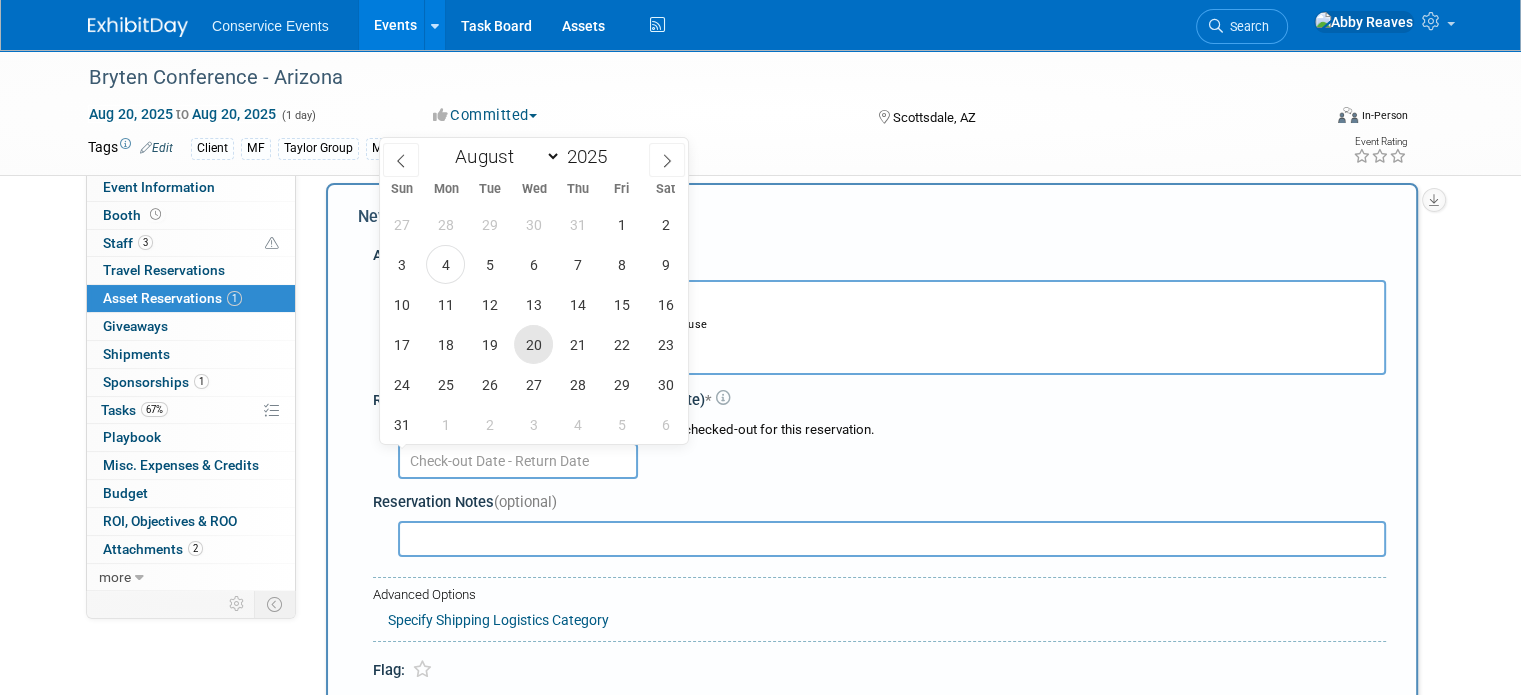 click on "20" at bounding box center (533, 344) 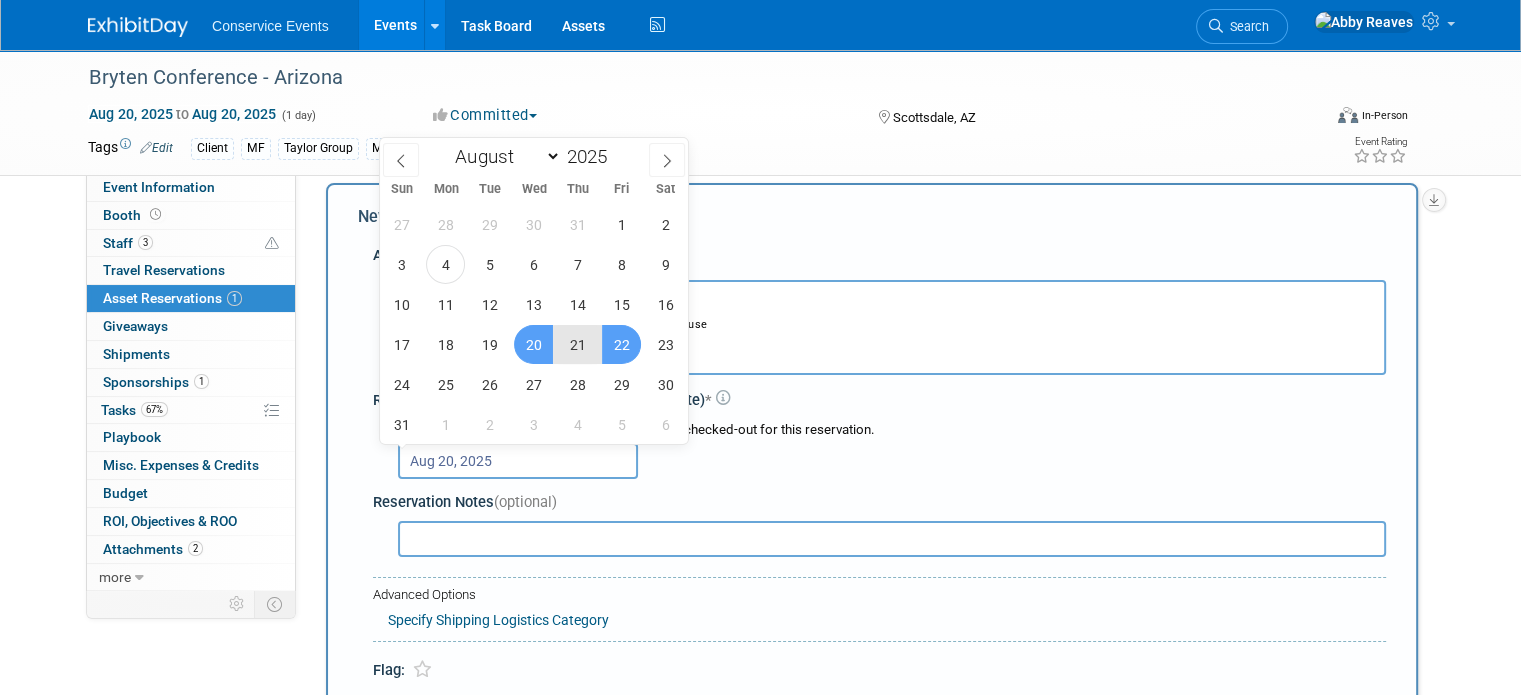 click on "22" at bounding box center (621, 344) 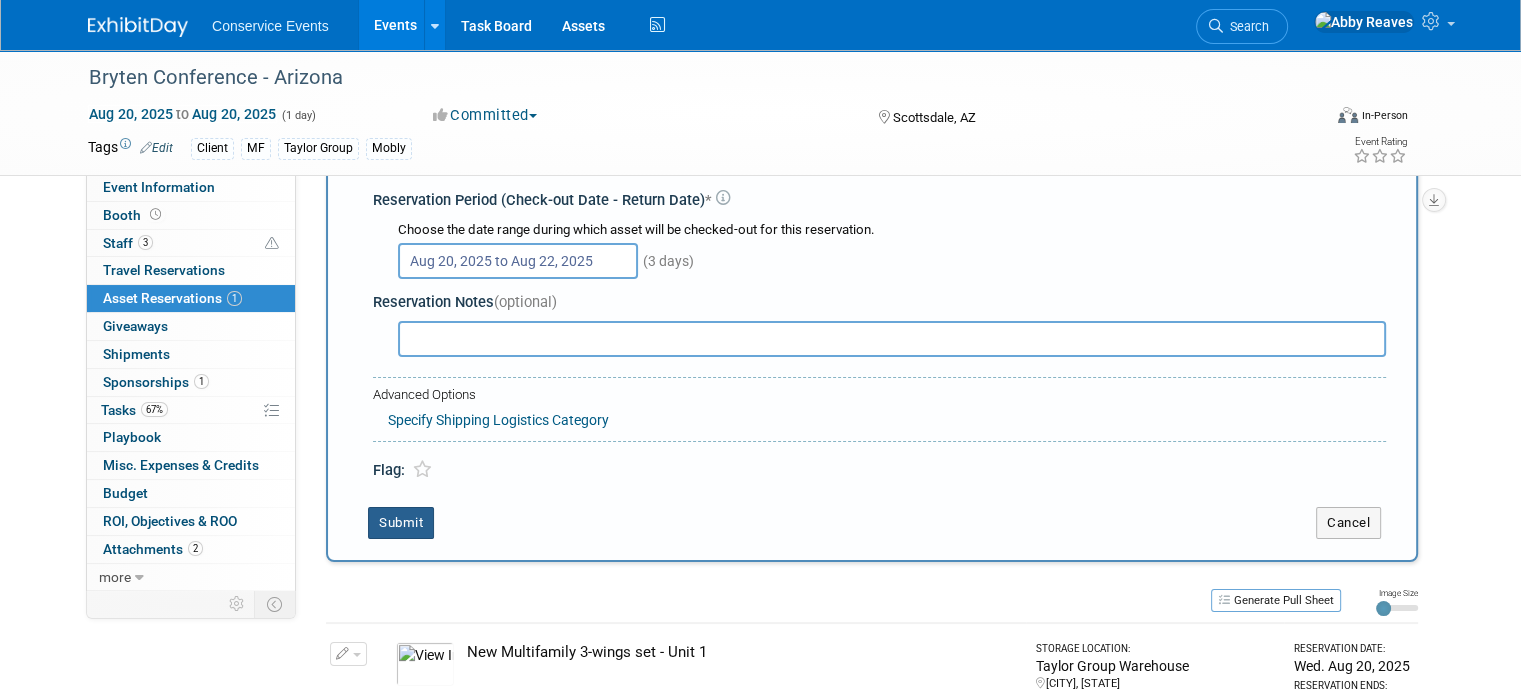 click on "Submit" at bounding box center (401, 523) 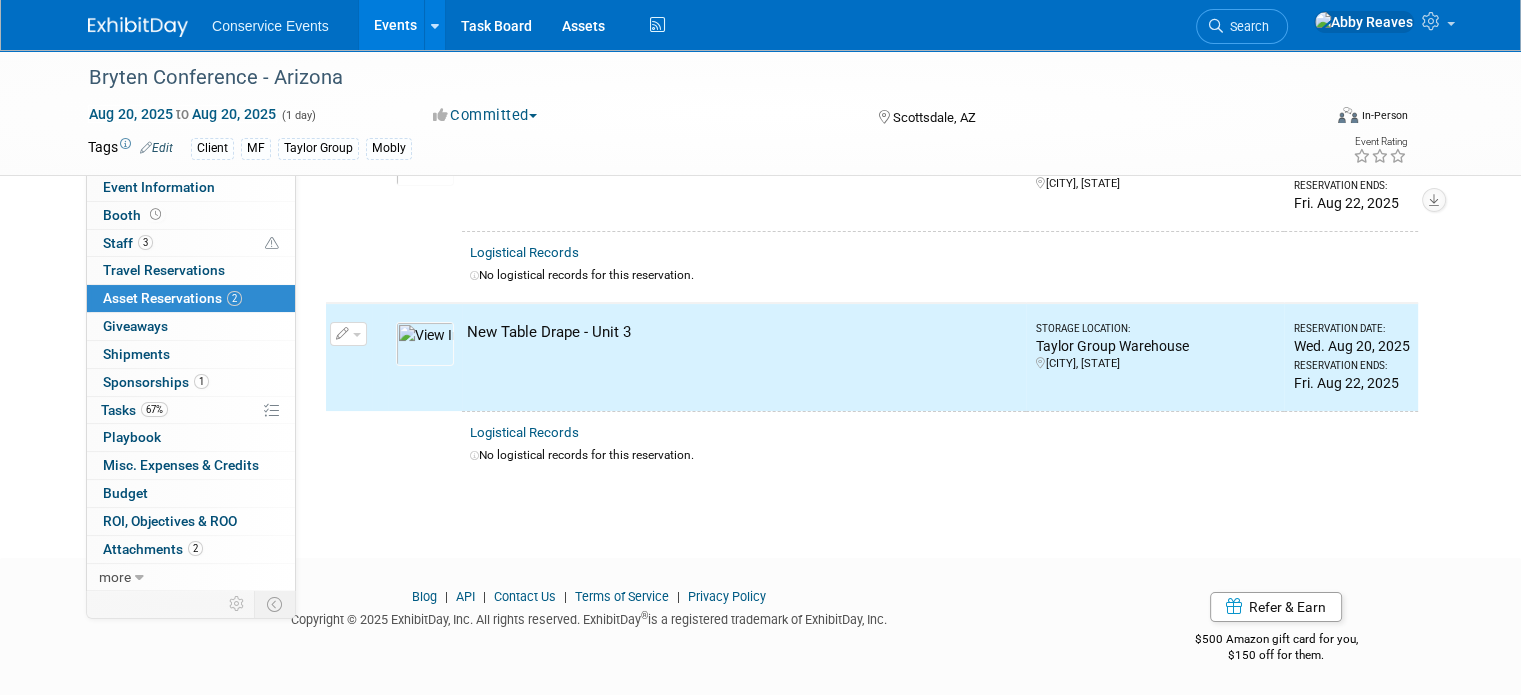 scroll, scrollTop: 0, scrollLeft: 0, axis: both 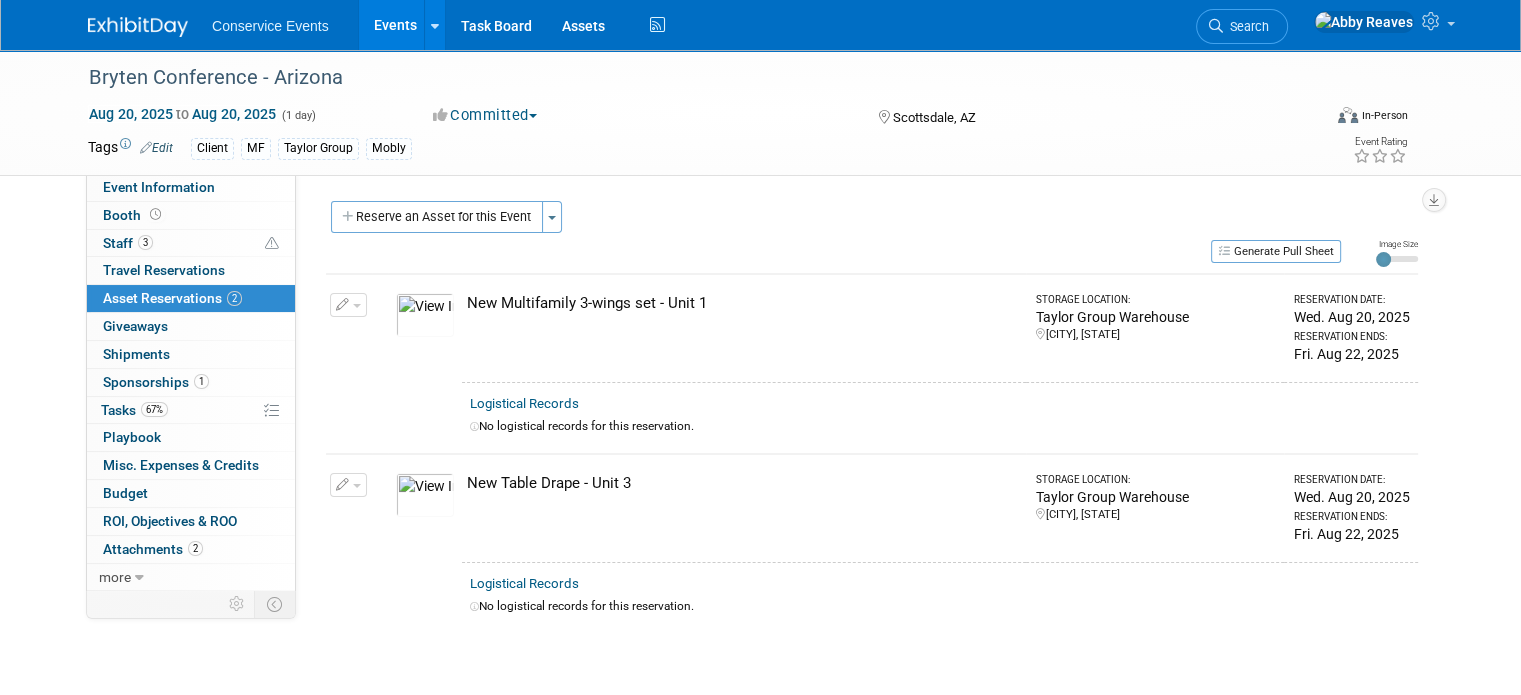click on "Event Website:
Edit
Event Venue Name:
Talking Stick Resort Hotel
Event Venue Address:
Talking Stick Resort Hotel
[NUMBER] [STREET], [CITY], [STATE] [POSTAL_CODE]
Exhibit Hall Dates/Times:
Edit
Save Changes
Cancel
Booth Set-up Dates/Times:
Edit
Save Changes
Cancel
Booth Dismantle Dates/Times:
Edit
Save Changes
Cancel
Exhibitor Prospectus:
Edit
Event Notes:
Edit
Booth: MF wings, table drape Swag: Peel-Offs (tumblers, glasses case, confetti stress ball) No raffle Waiting for invoice Jeff and Angela have conflict with September event so decided to just do the AZ event (Amiee submitted sponsorship application 6/[DAY]/[YEAR])   Trade Show Schedule 11:00AM – 4:30PM  – Booth Set-Up in the Salt River Ballroom 4:30PM – 6:00PM  –  Speed Dating Trade Show  (Doors open right at 4:30PM!)  –" at bounding box center [864, 381] 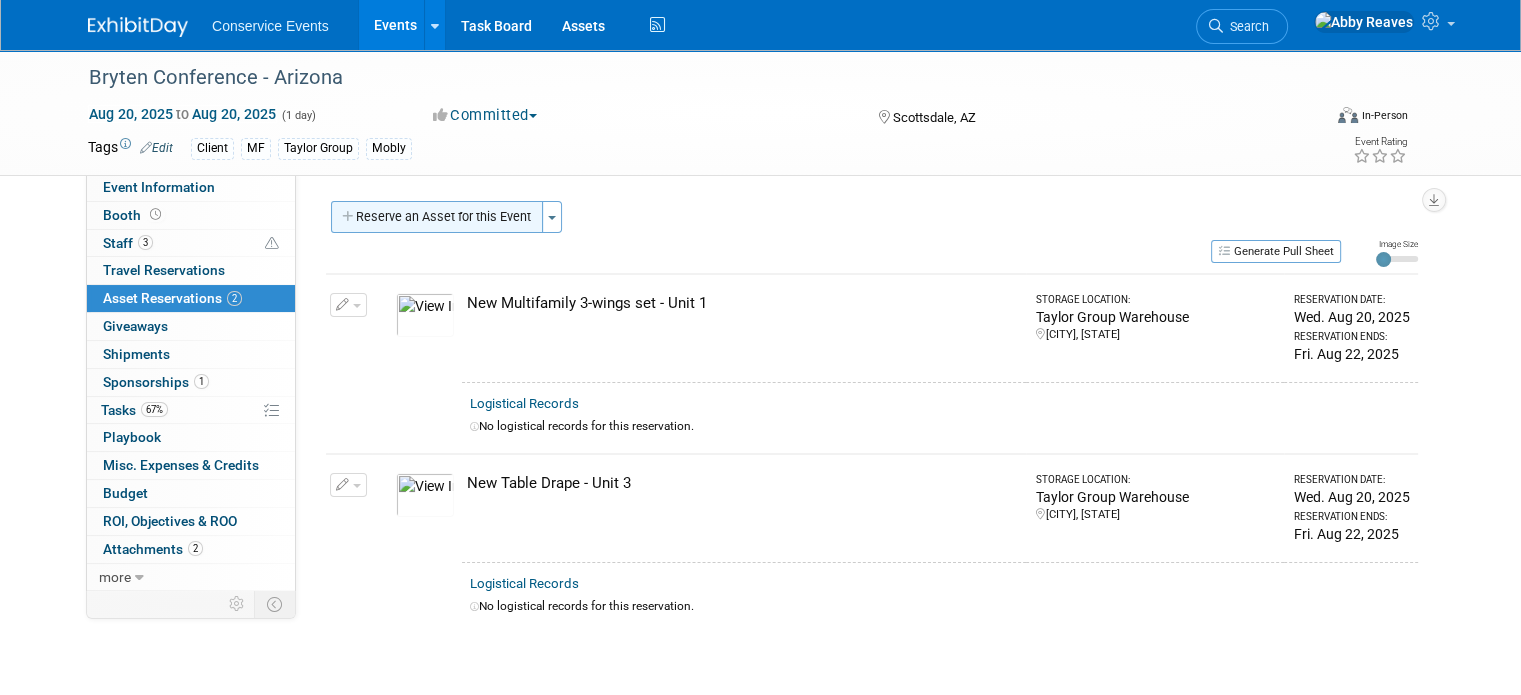 click on "Reserve an Asset for this Event" at bounding box center [437, 217] 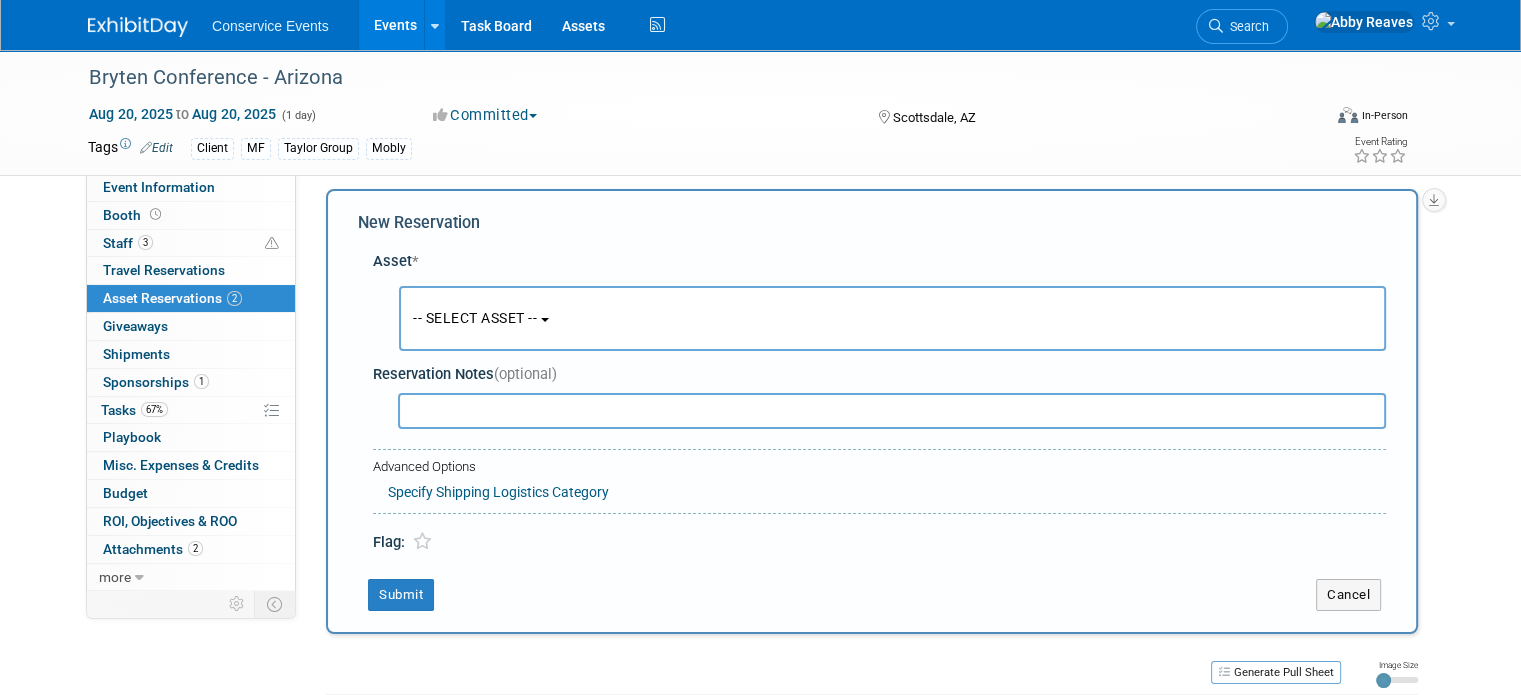 scroll, scrollTop: 18, scrollLeft: 0, axis: vertical 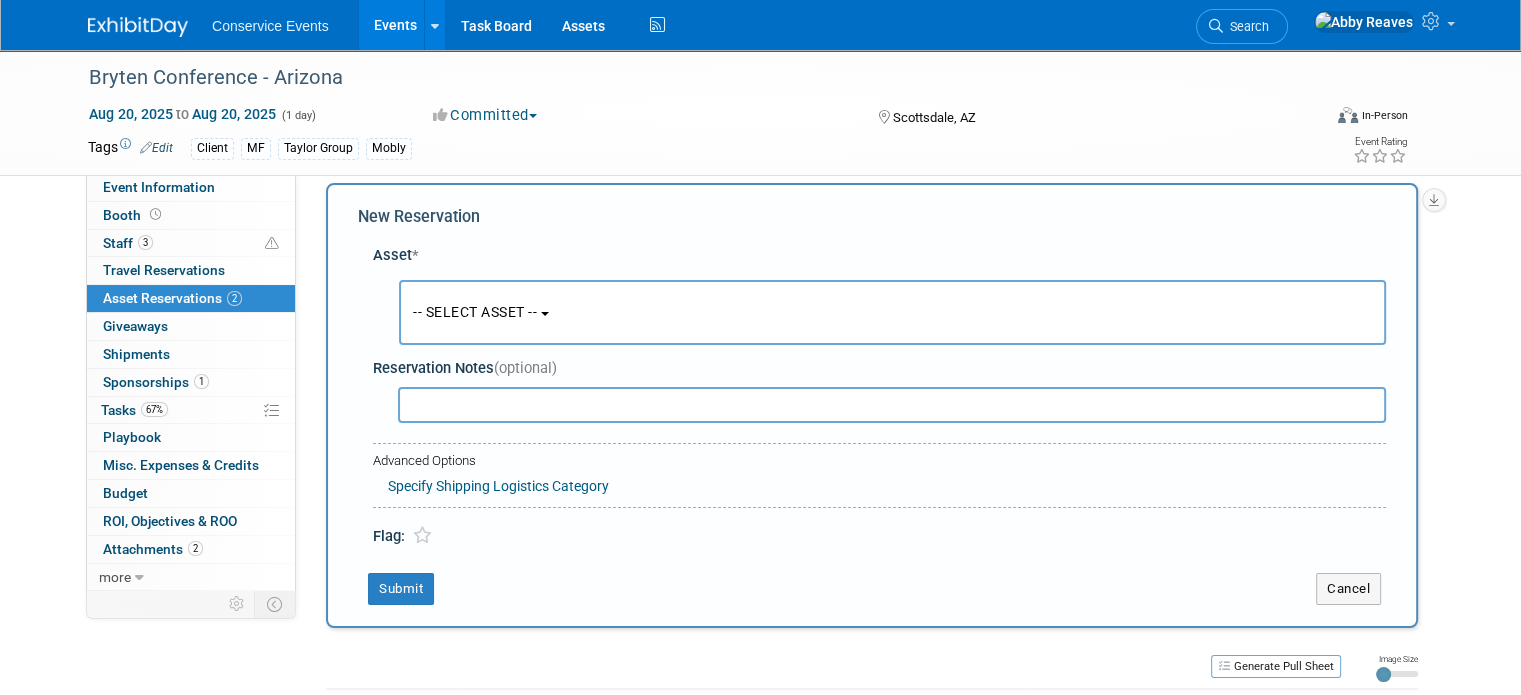 click on "-- SELECT ASSET --" at bounding box center [892, 312] 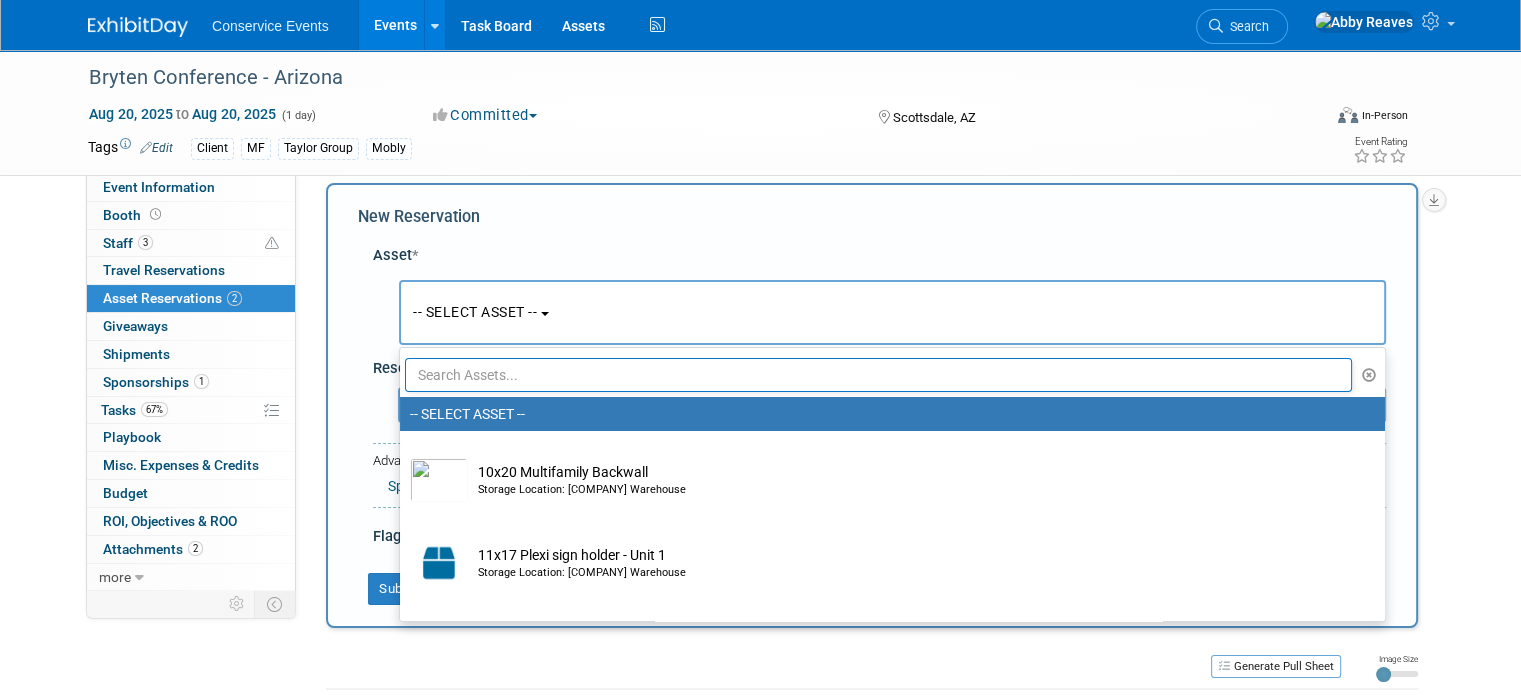 click at bounding box center (878, 375) 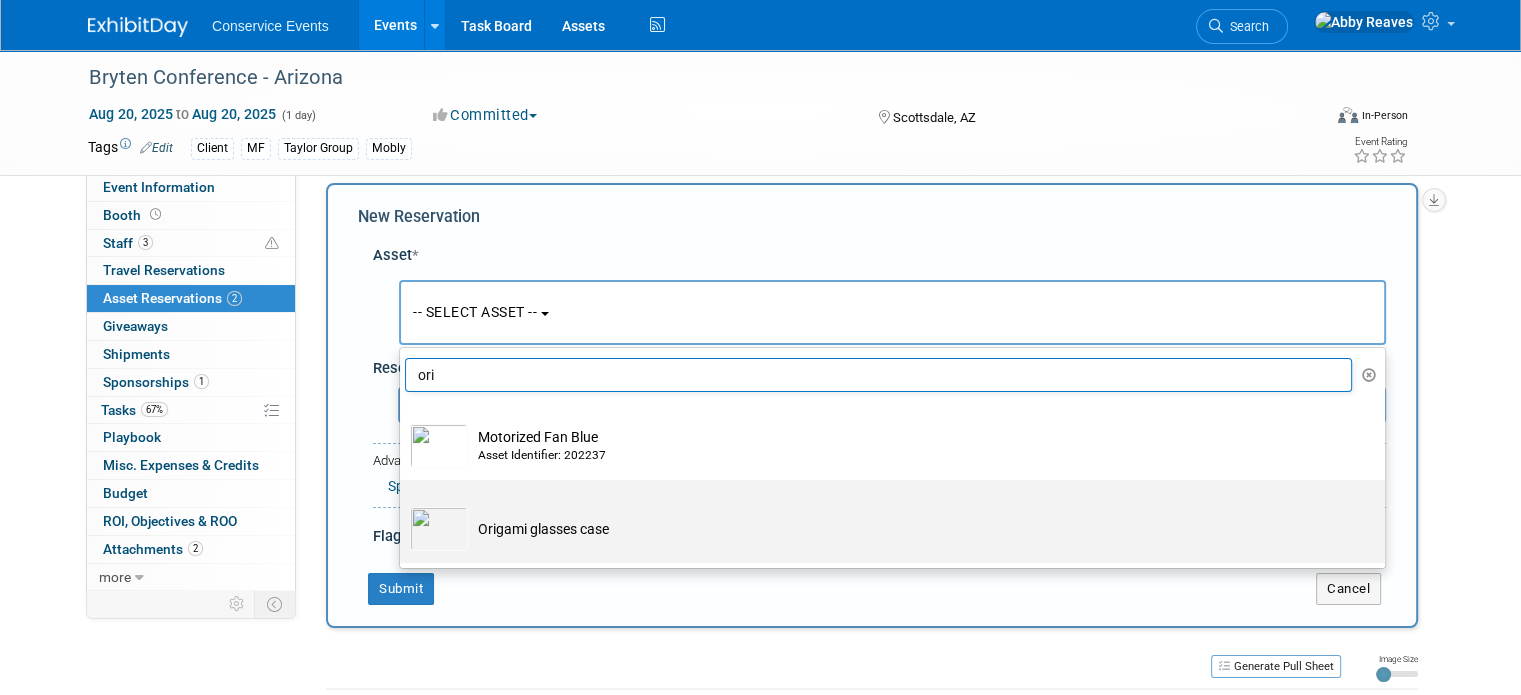 type on "ori" 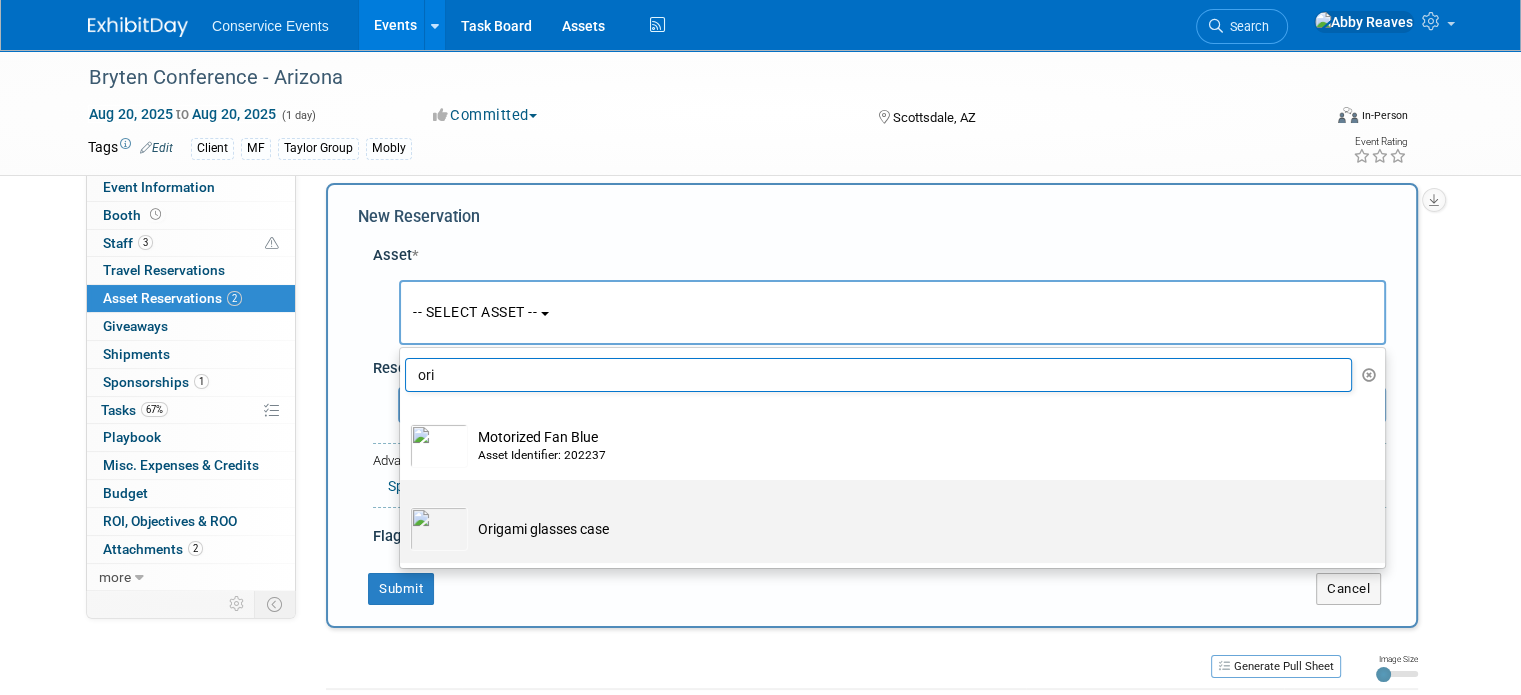 click on "Origami glasses case" at bounding box center (906, 529) 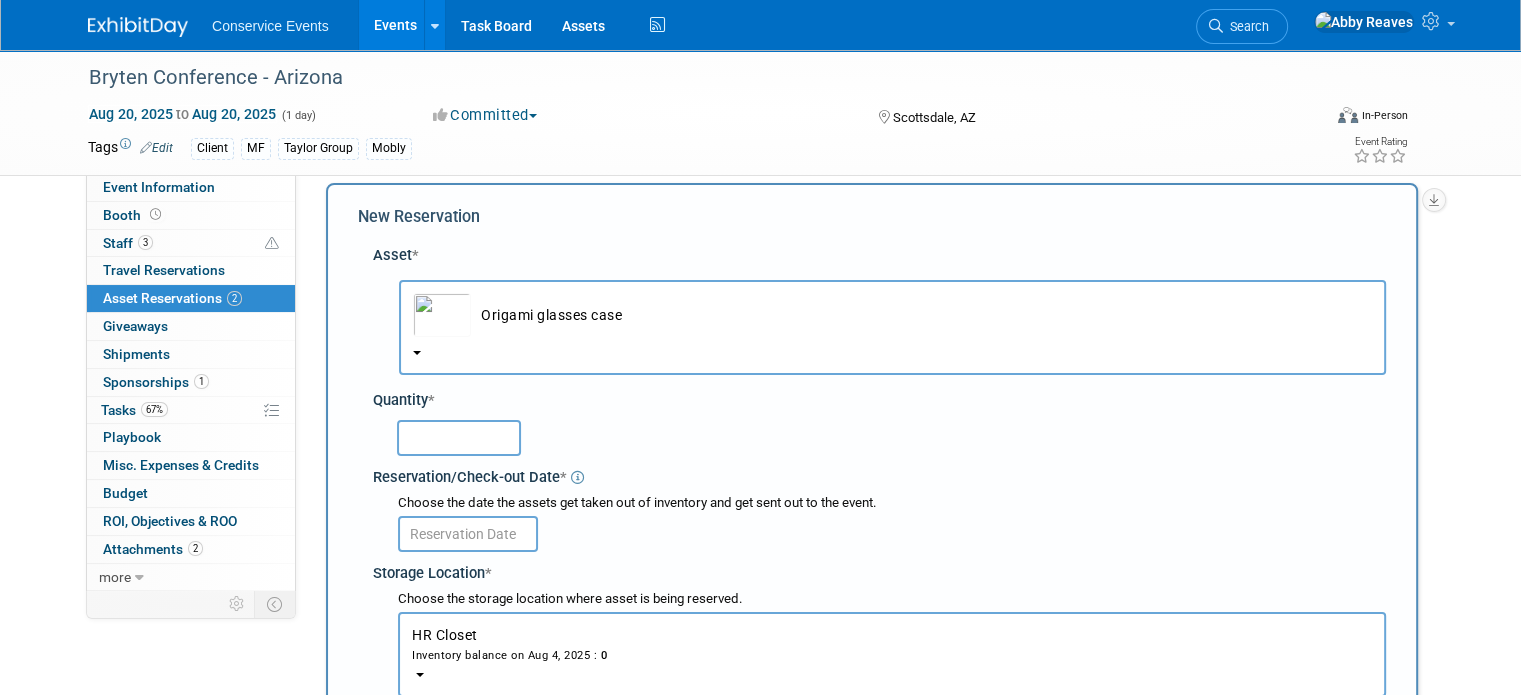 click at bounding box center (459, 438) 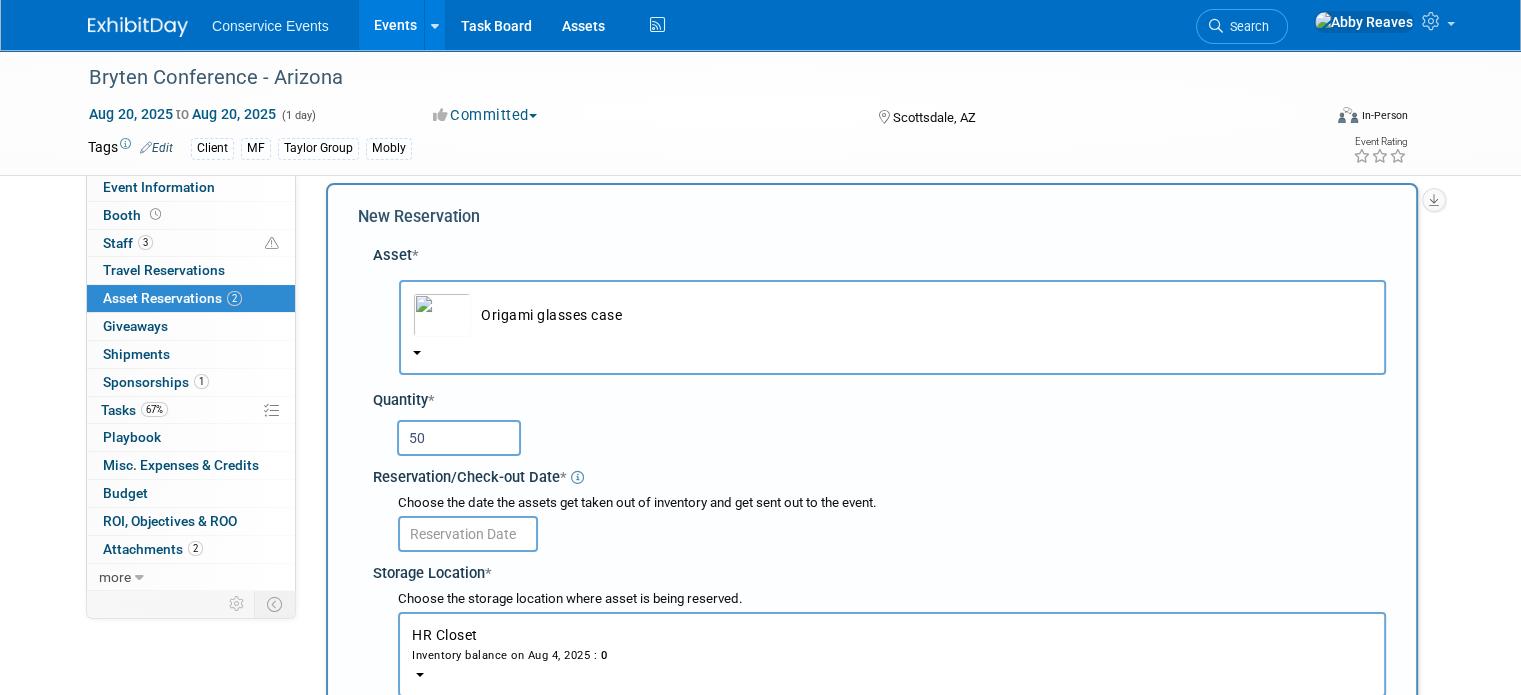 scroll, scrollTop: 118, scrollLeft: 0, axis: vertical 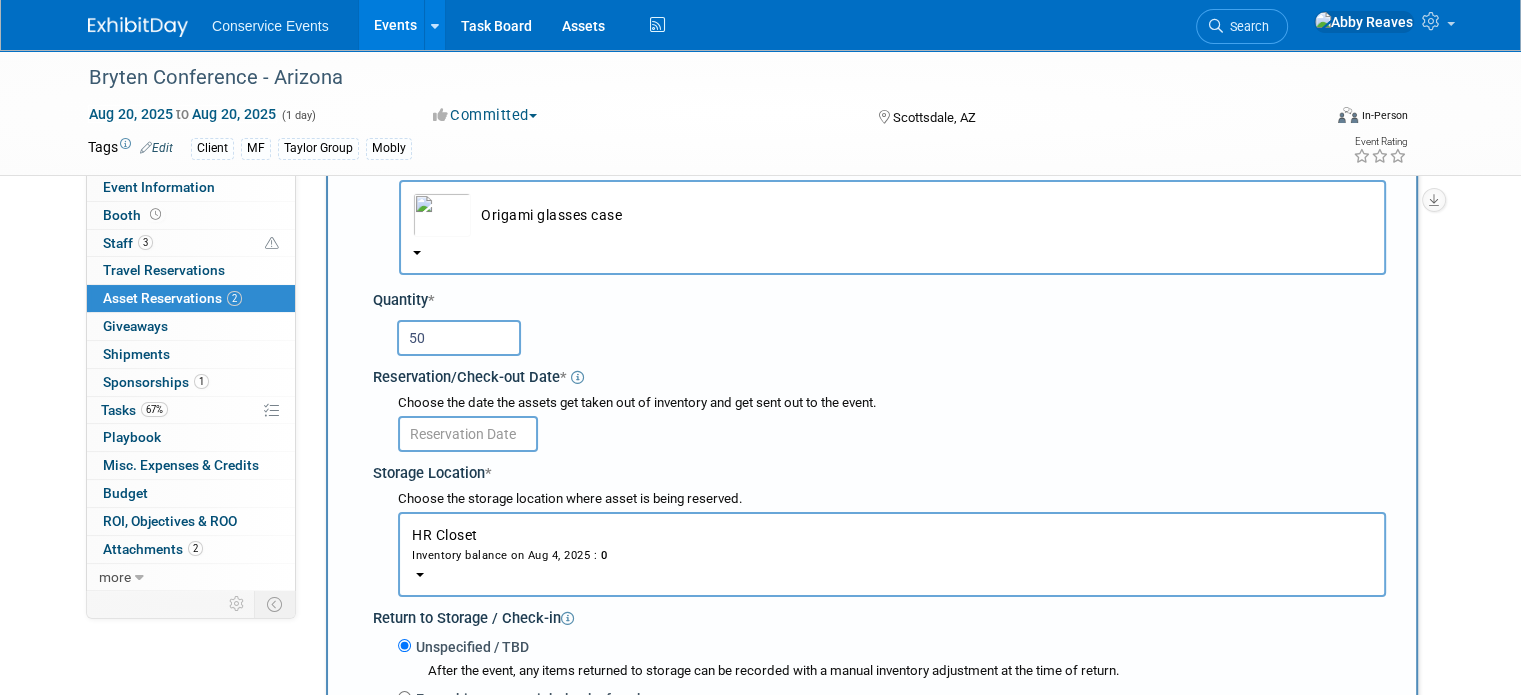 type on "50" 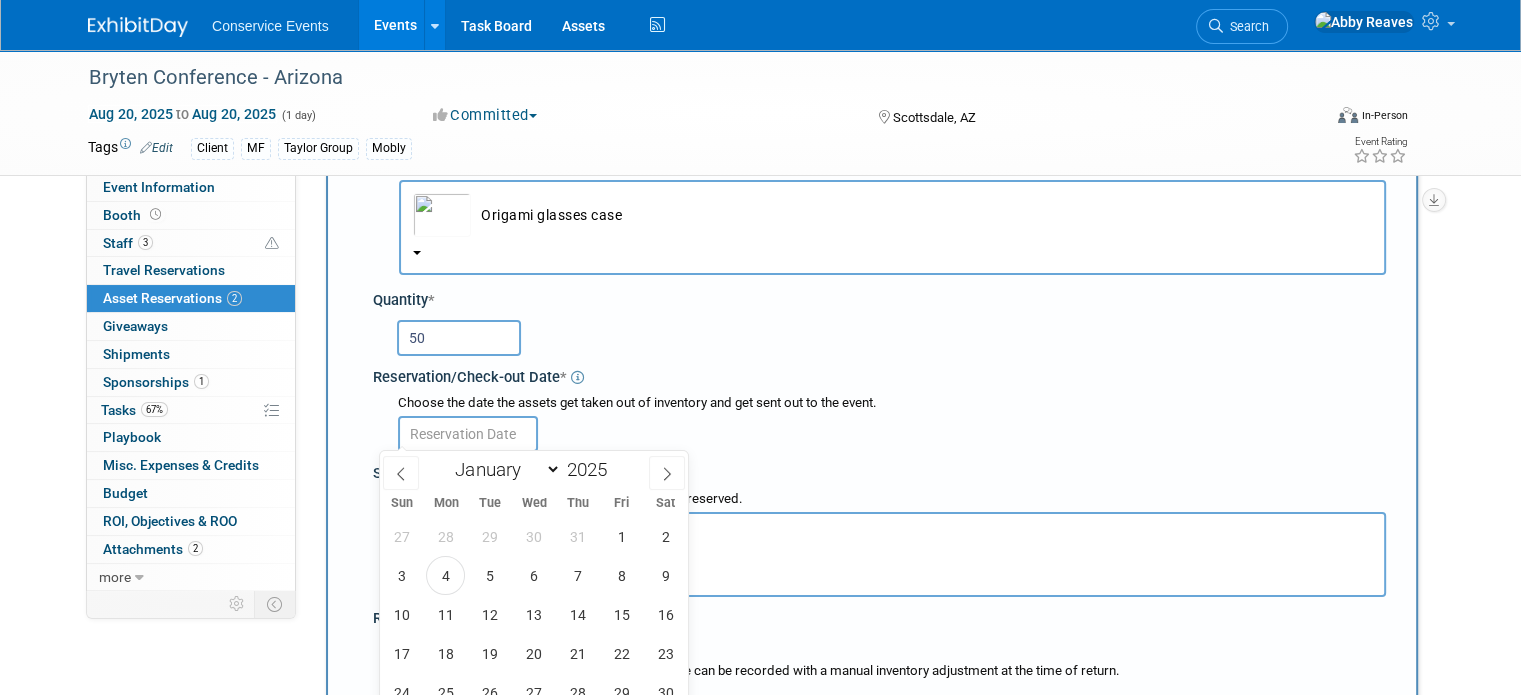 click at bounding box center [468, 434] 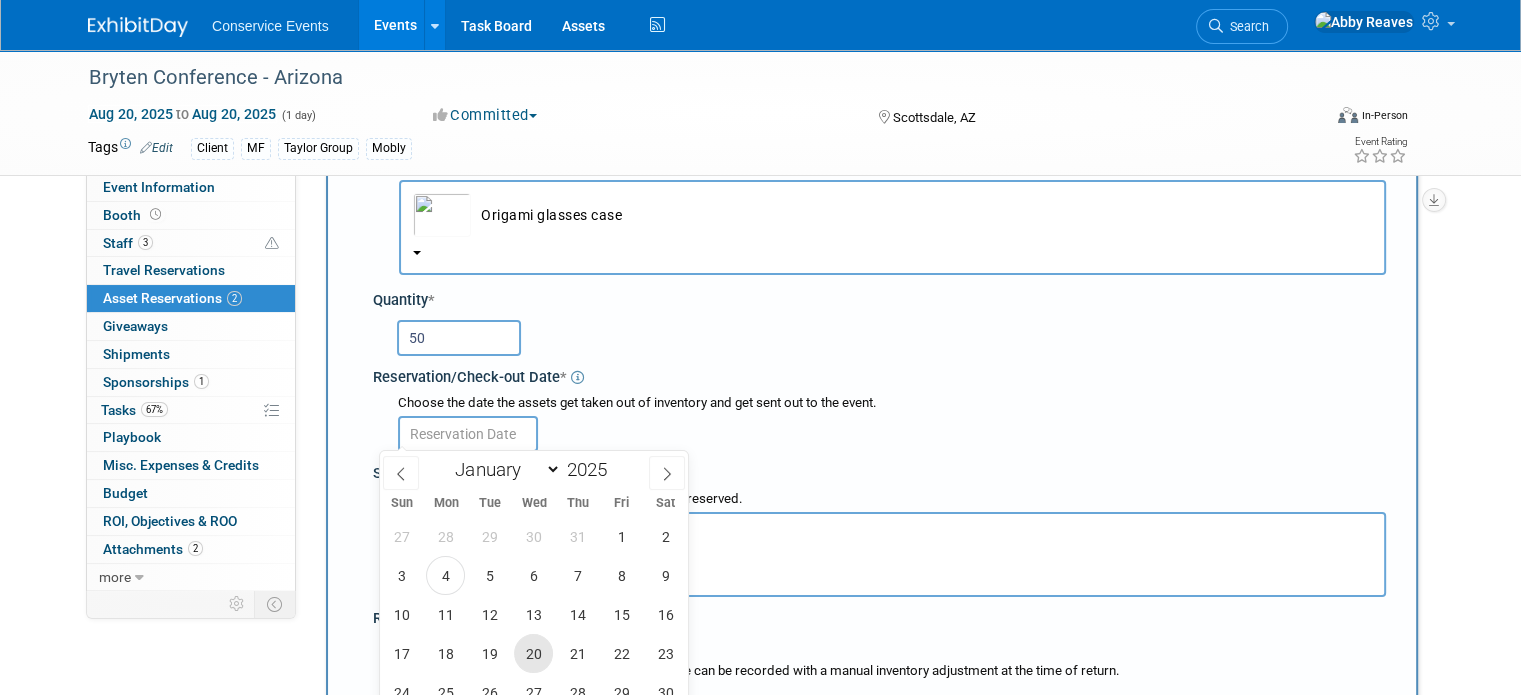 click on "20" at bounding box center [533, 653] 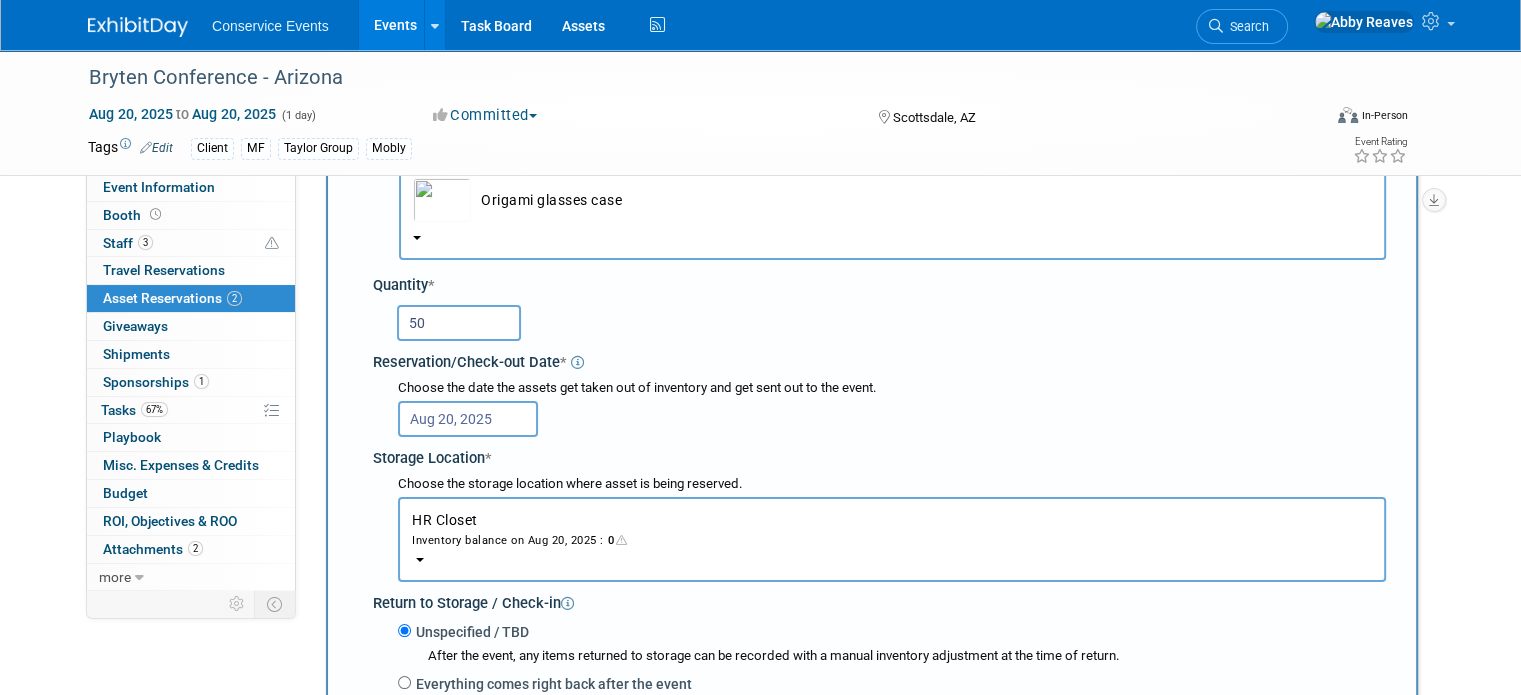 scroll, scrollTop: 318, scrollLeft: 0, axis: vertical 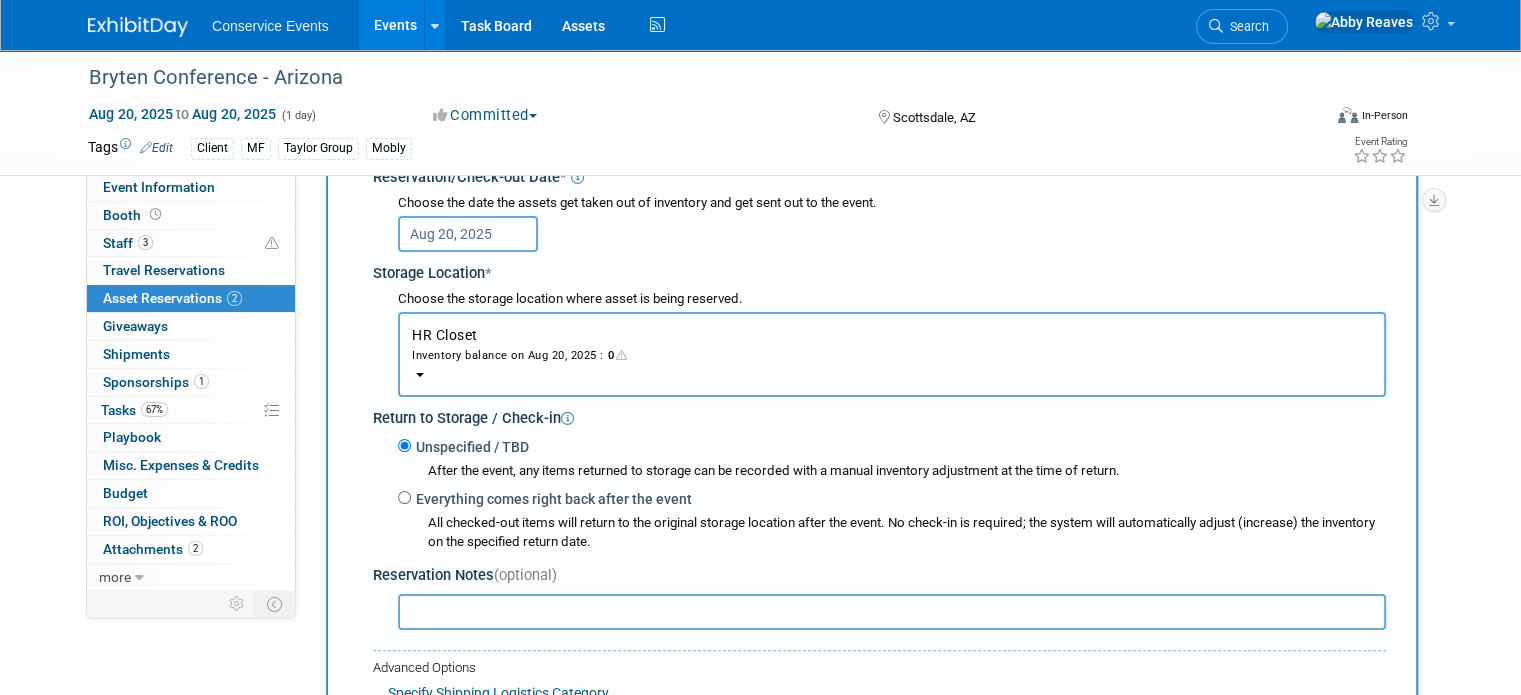 click on "Inventory balance on Aug [DAY], [YEAR] :  0" at bounding box center (892, 354) 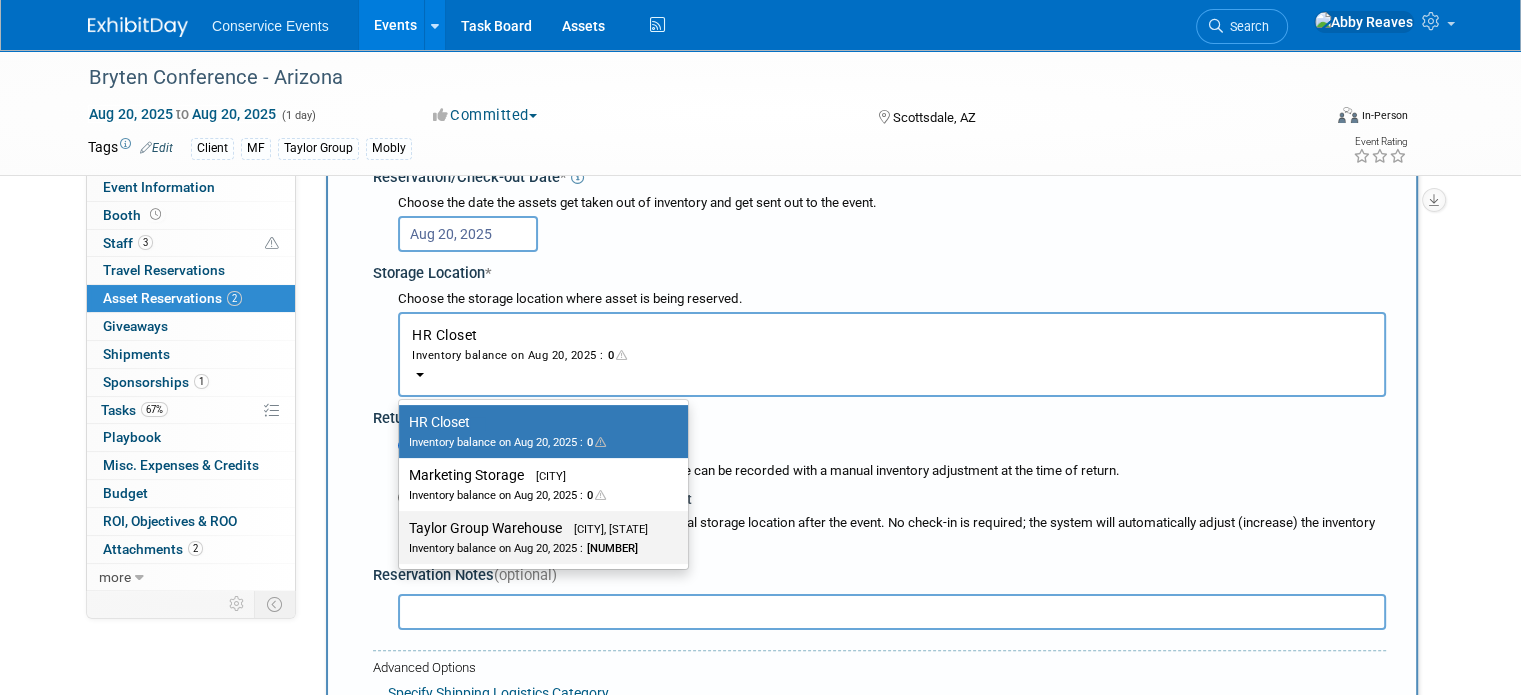 click on "Inventory balance on [DATE] : [NUMBER]" at bounding box center (528, 547) 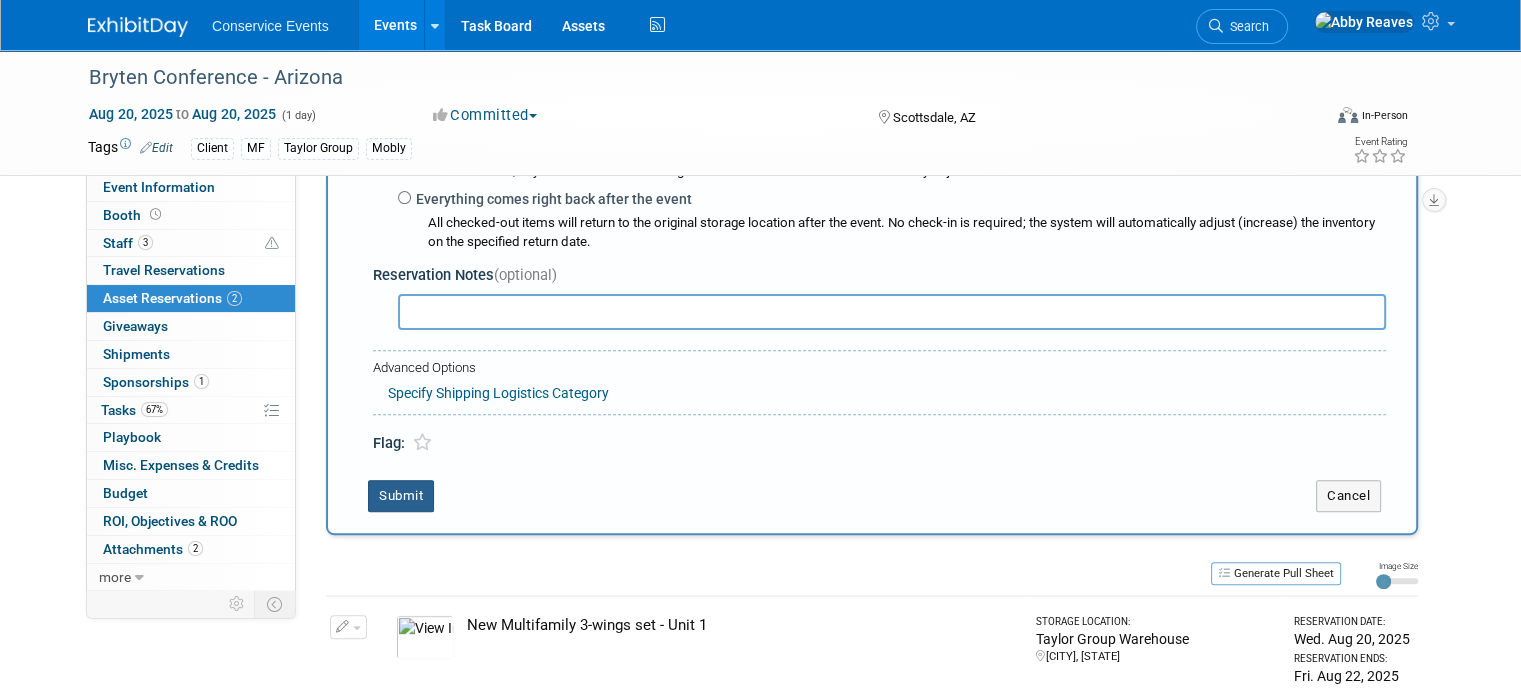 click on "Submit" at bounding box center (401, 496) 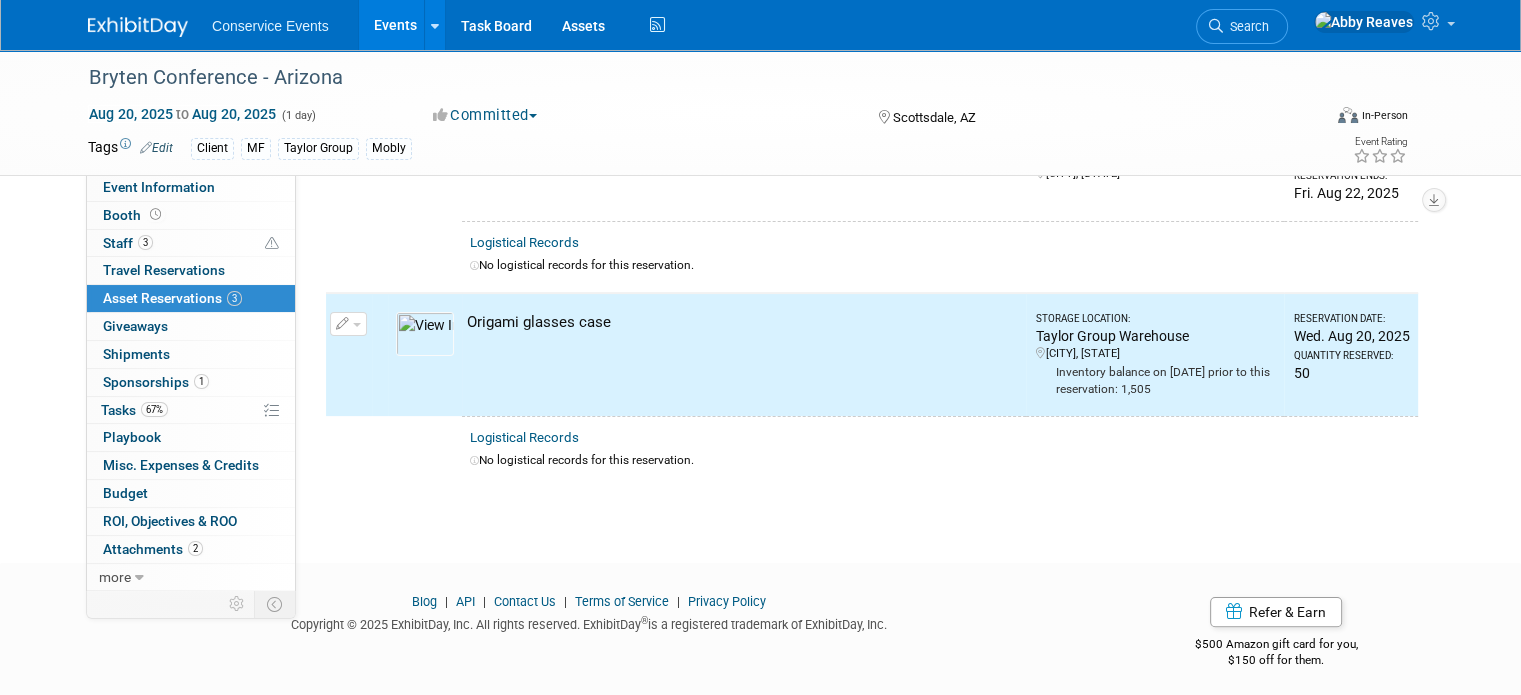 scroll, scrollTop: 0, scrollLeft: 0, axis: both 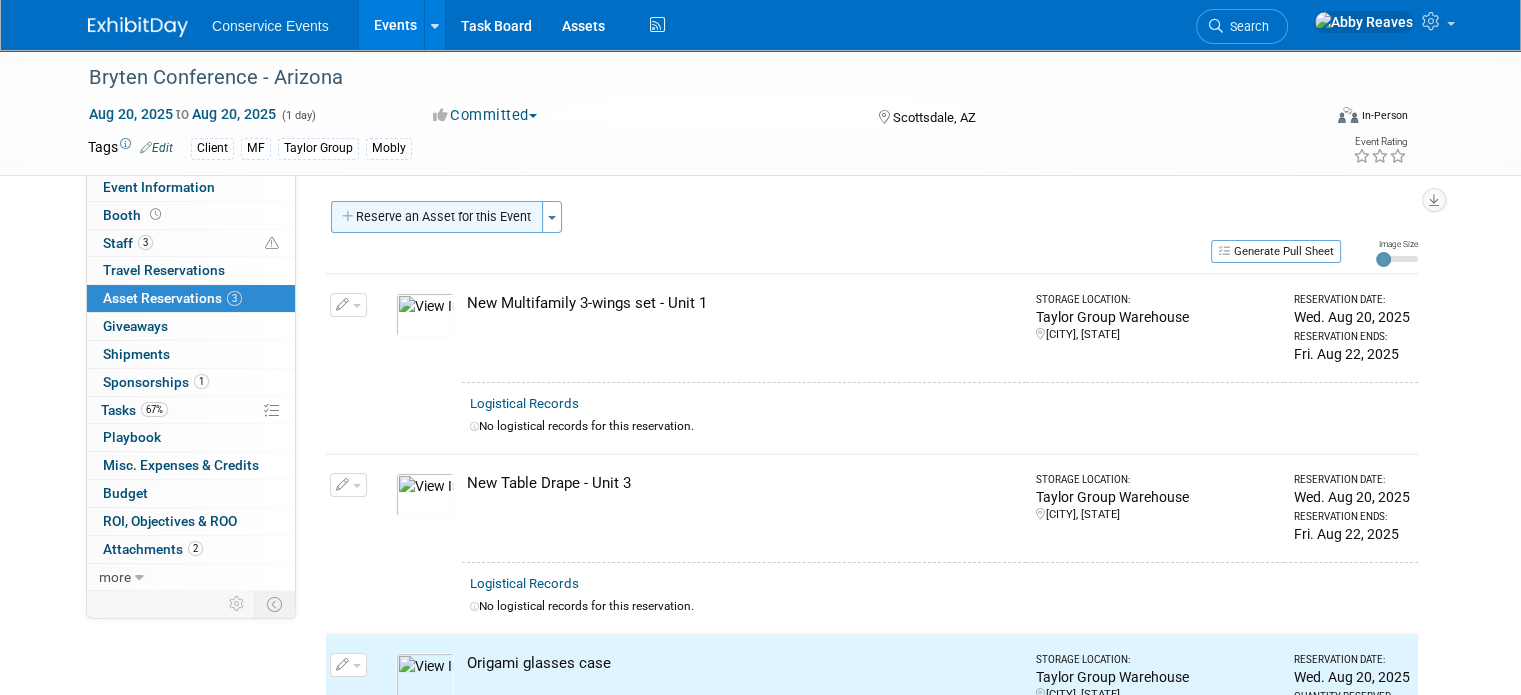 click on "Reserve an Asset for this Event" at bounding box center [437, 217] 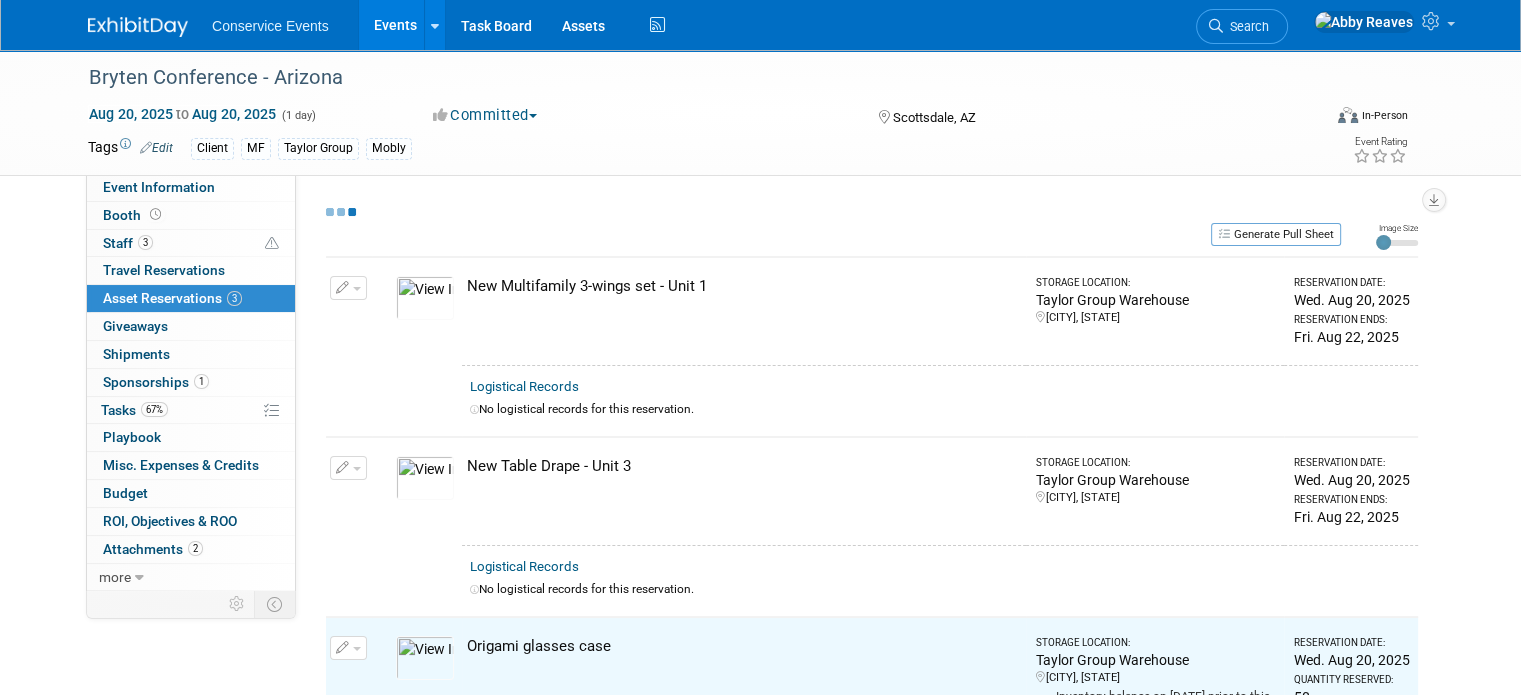 select on "7" 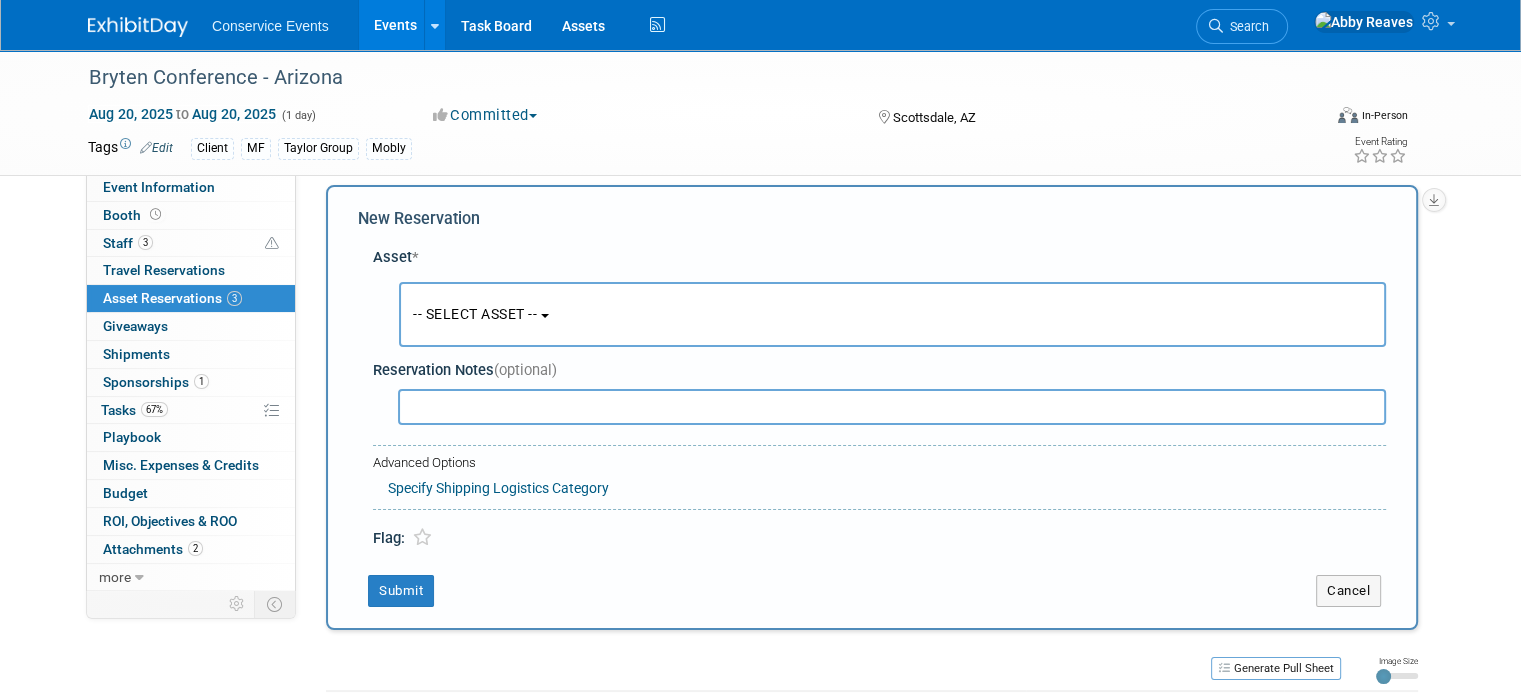 scroll, scrollTop: 18, scrollLeft: 0, axis: vertical 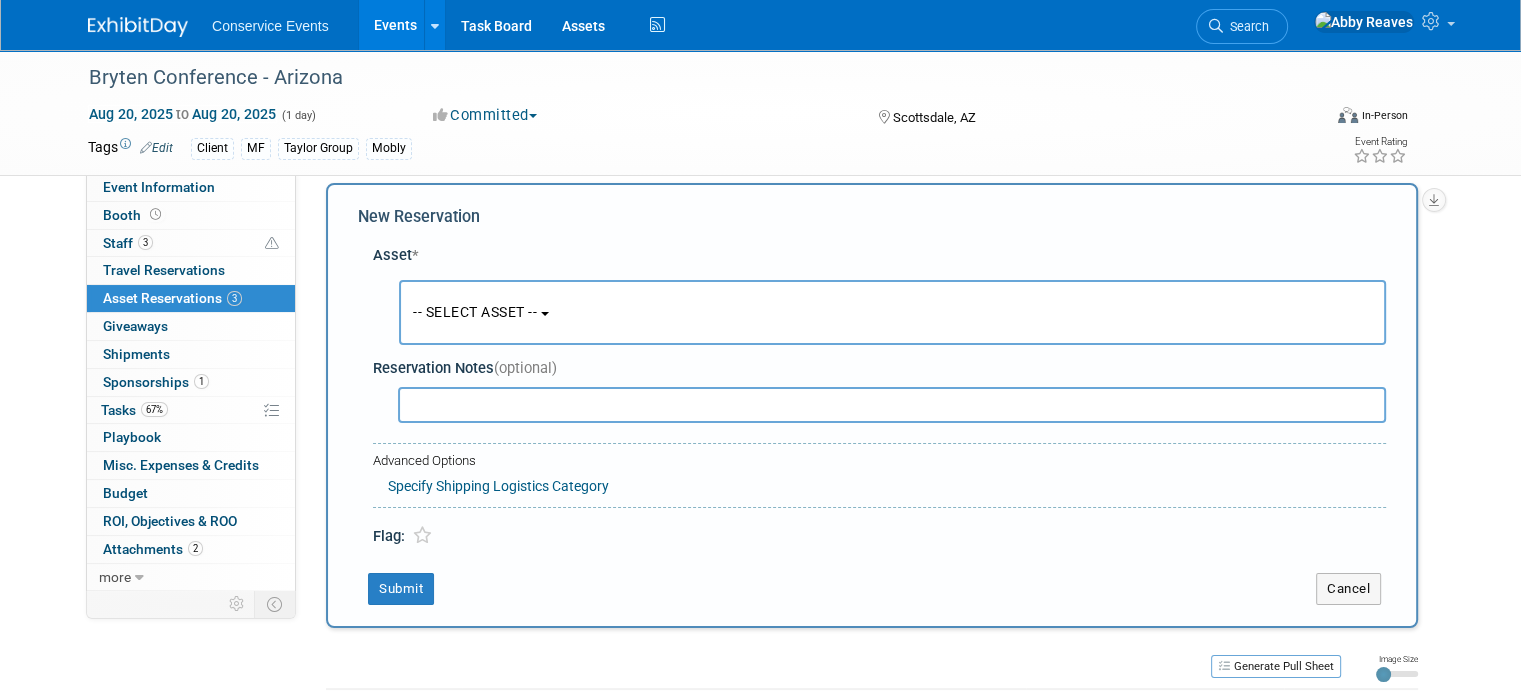 drag, startPoint x: 404, startPoint y: 297, endPoint x: 420, endPoint y: 341, distance: 46.818798 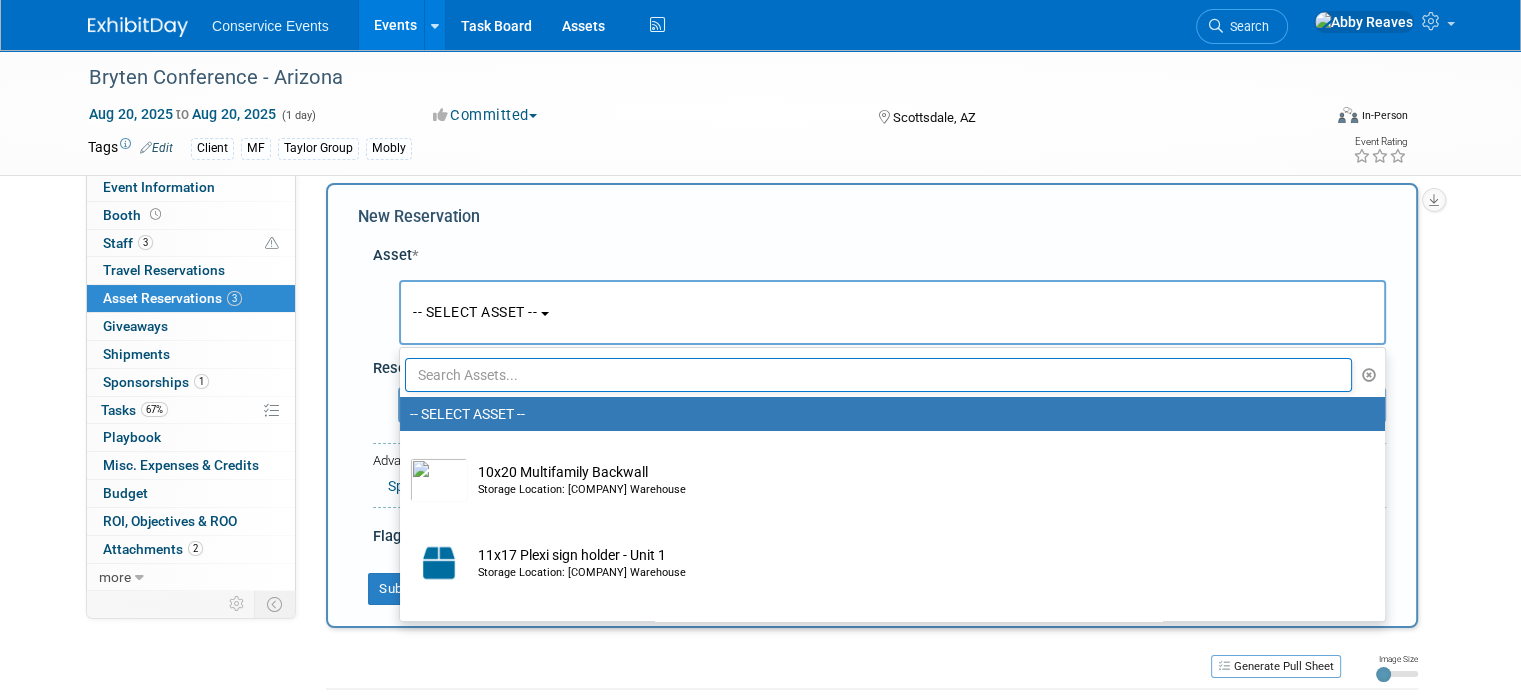 click at bounding box center (878, 375) 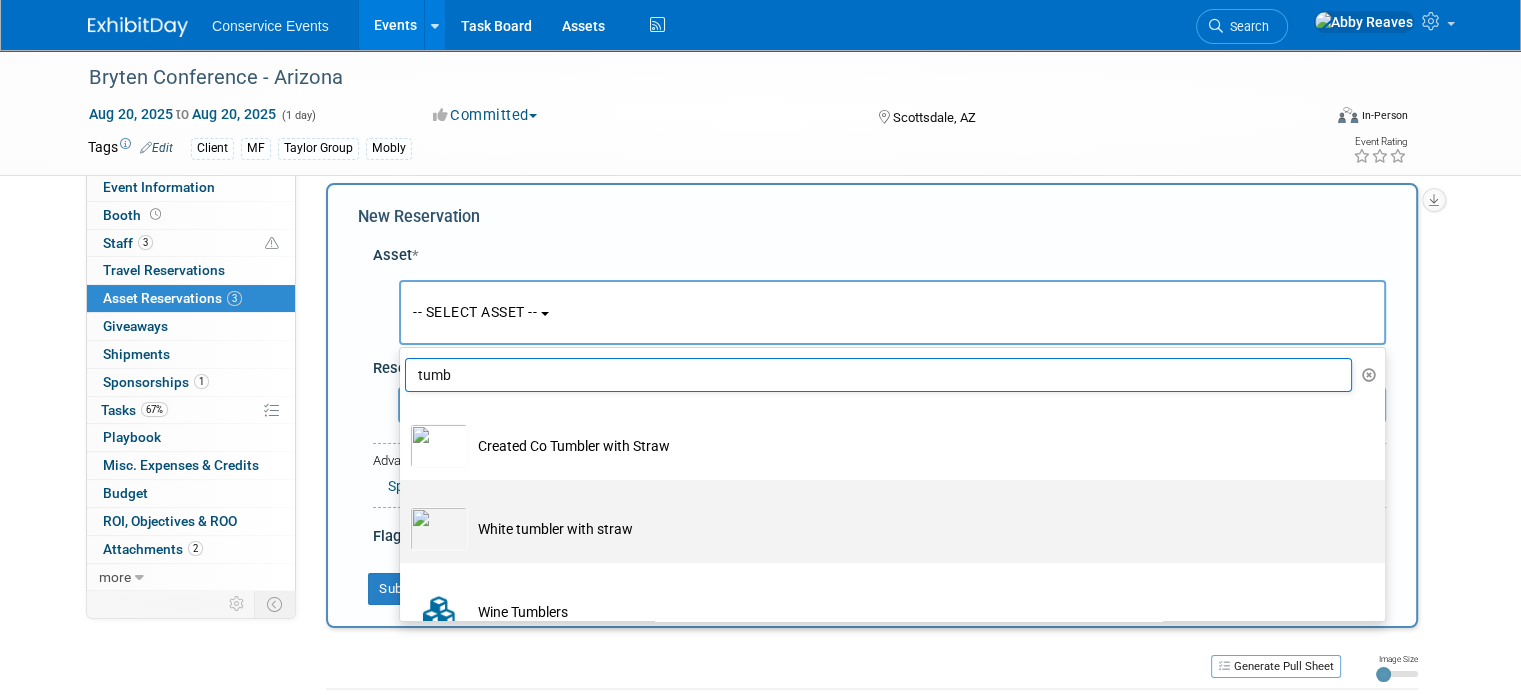 type on "tumb" 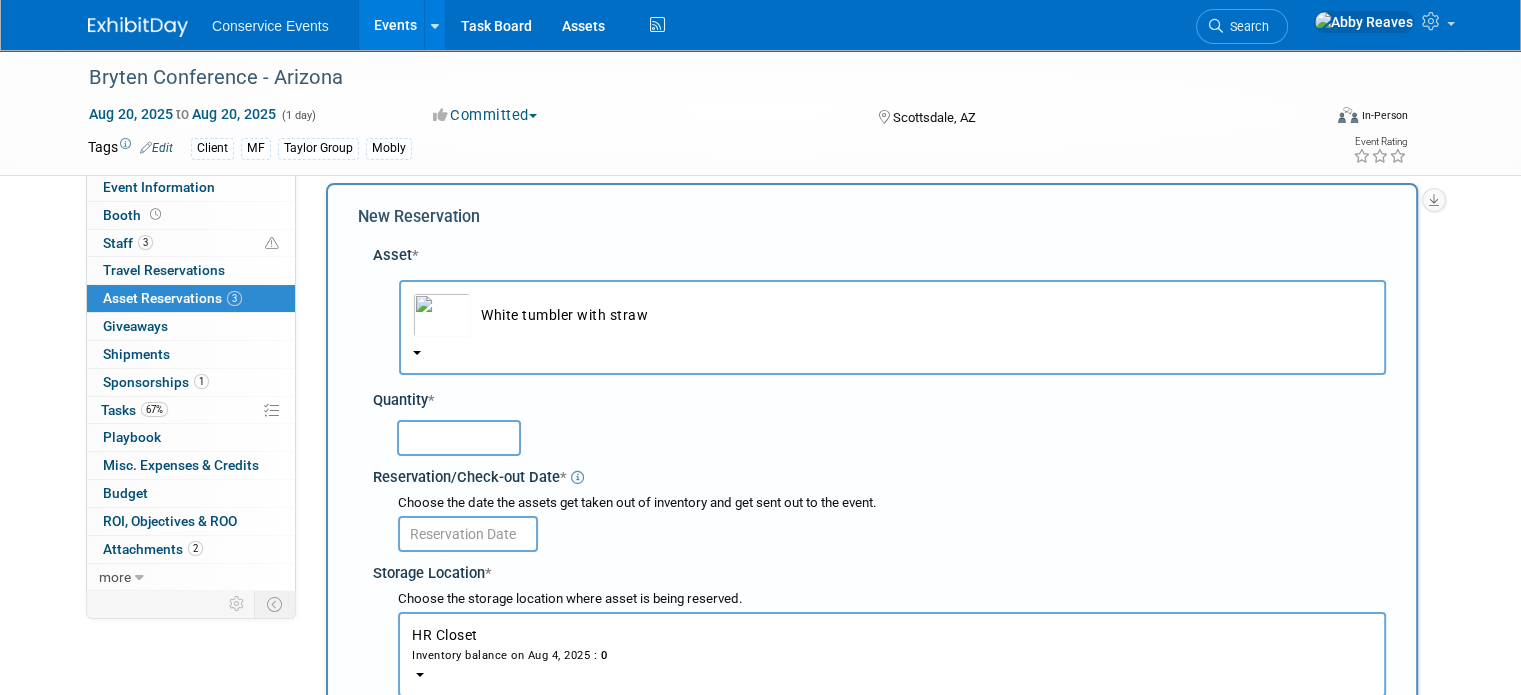 click at bounding box center (459, 438) 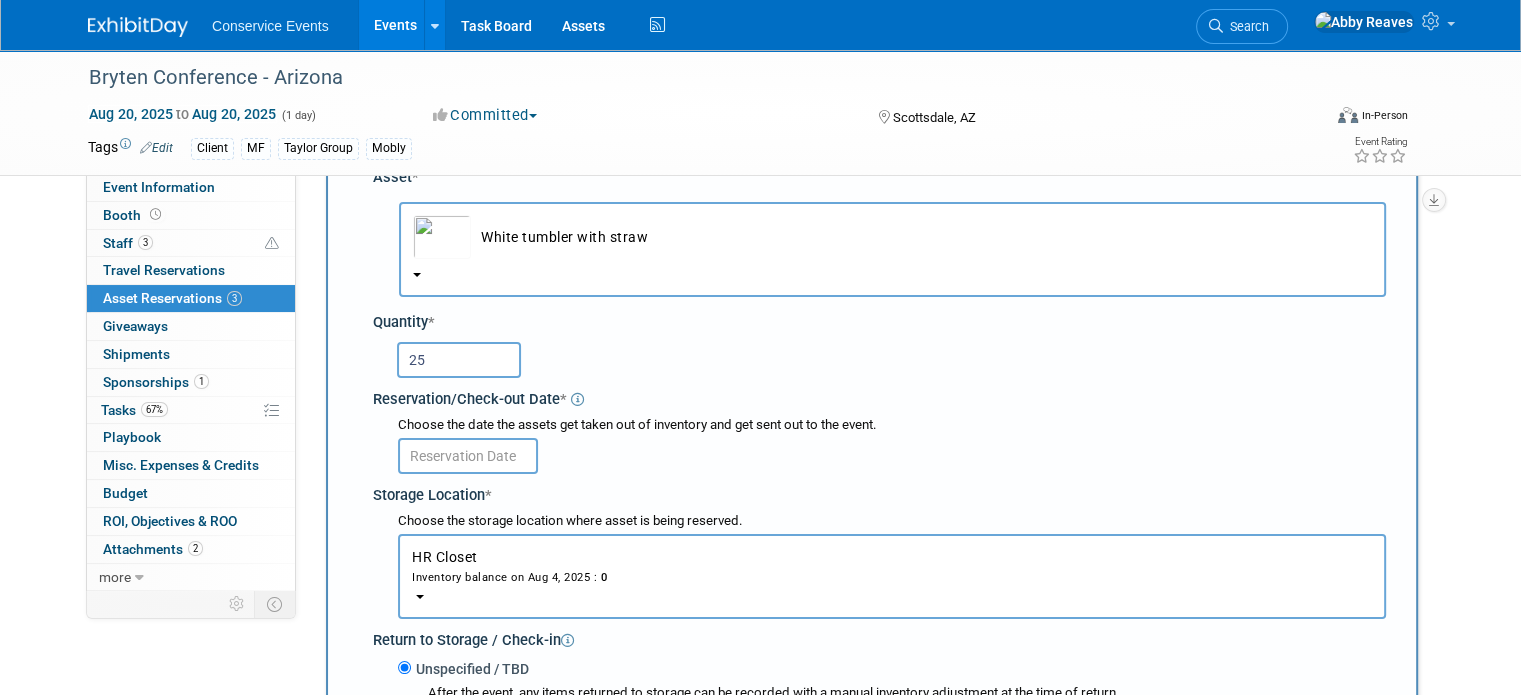 scroll, scrollTop: 218, scrollLeft: 0, axis: vertical 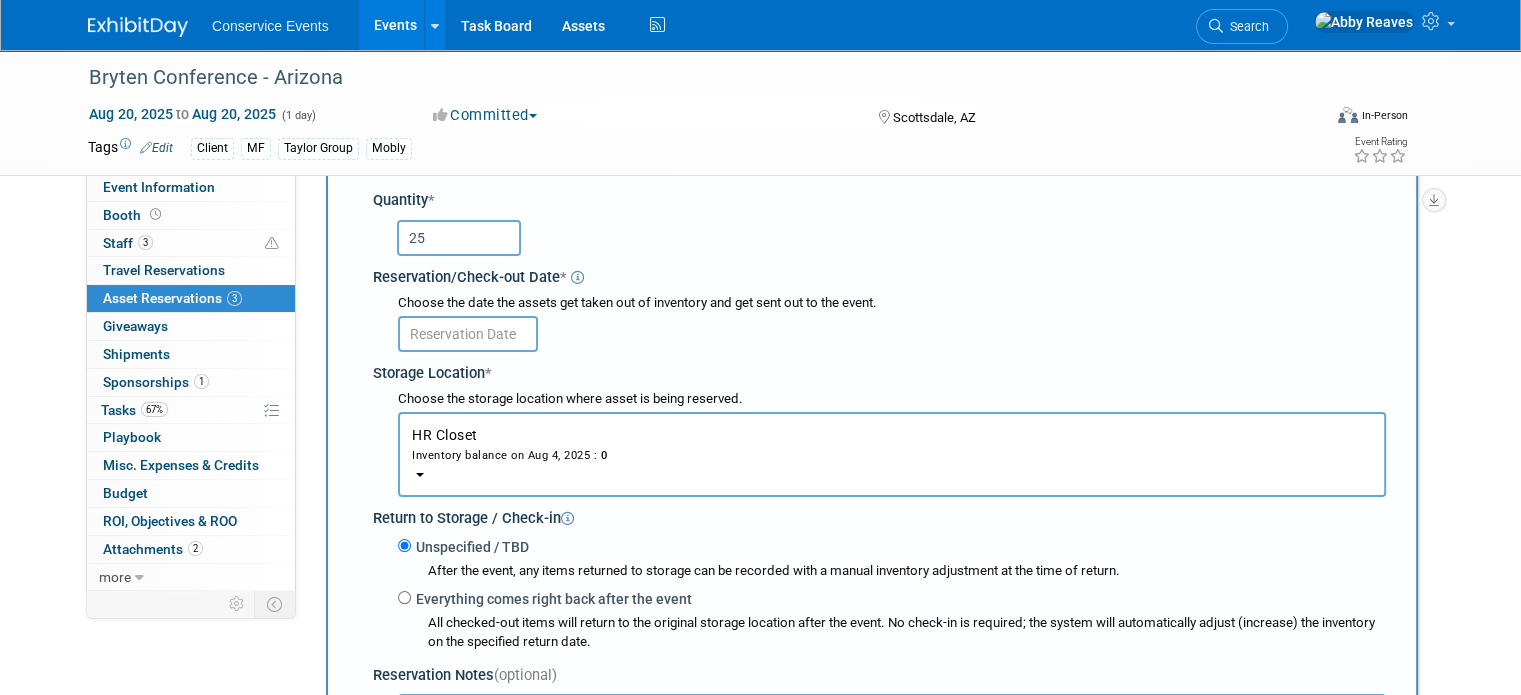 type on "25" 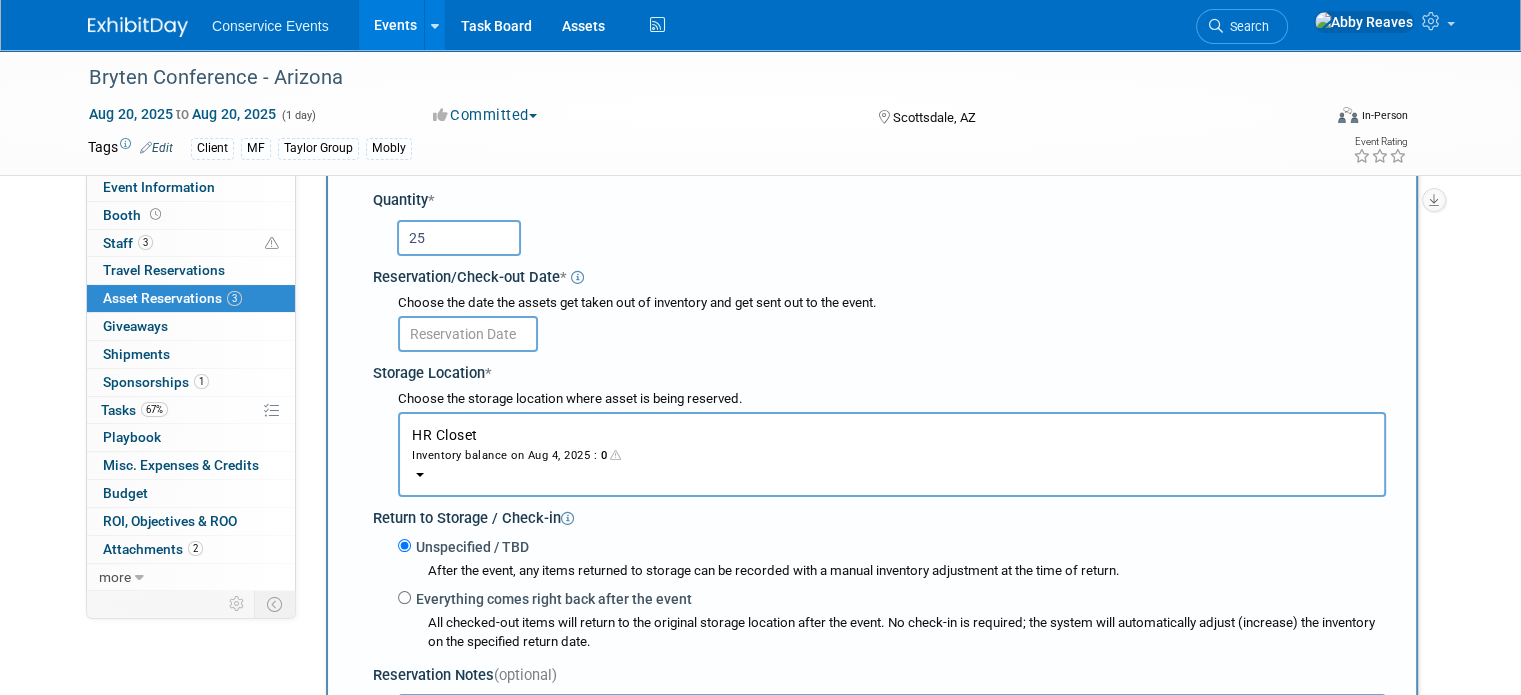 click at bounding box center [468, 334] 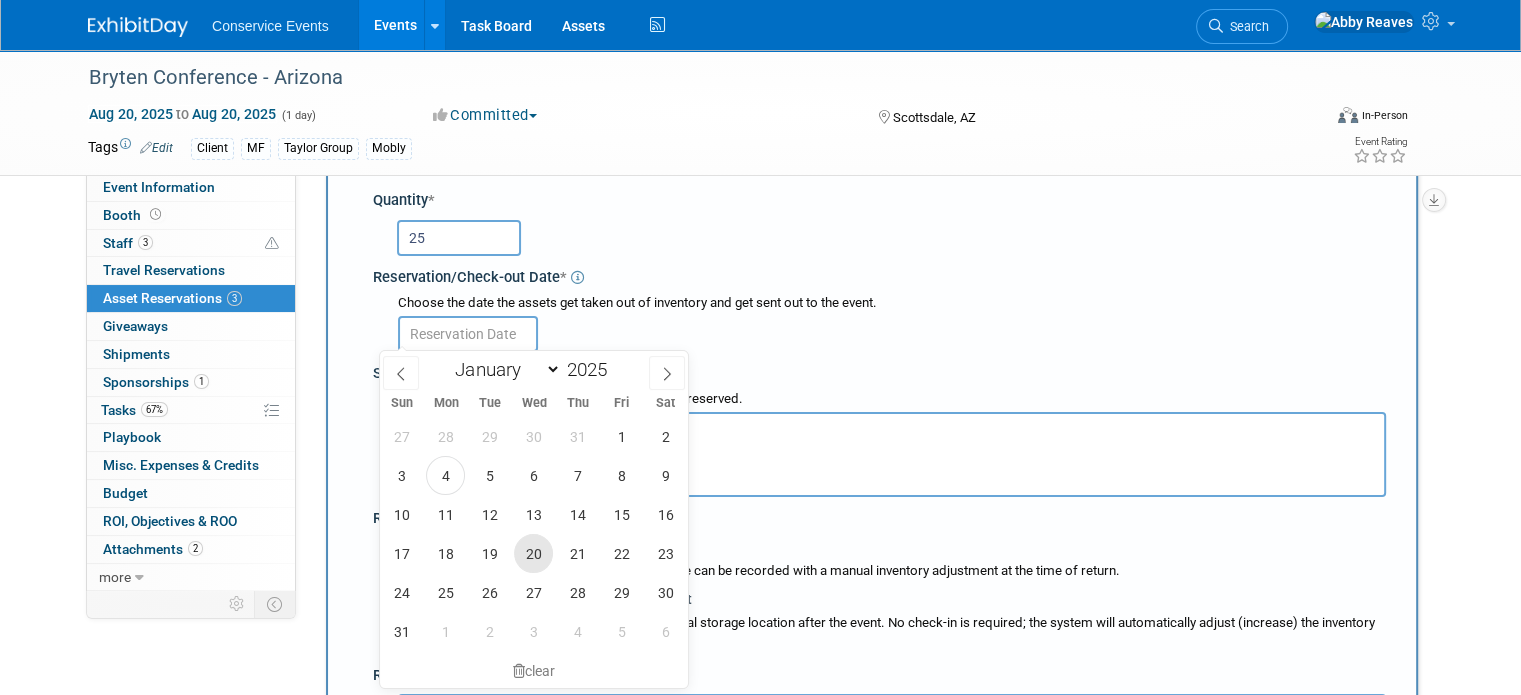 drag, startPoint x: 526, startPoint y: 547, endPoint x: 598, endPoint y: 559, distance: 72.99315 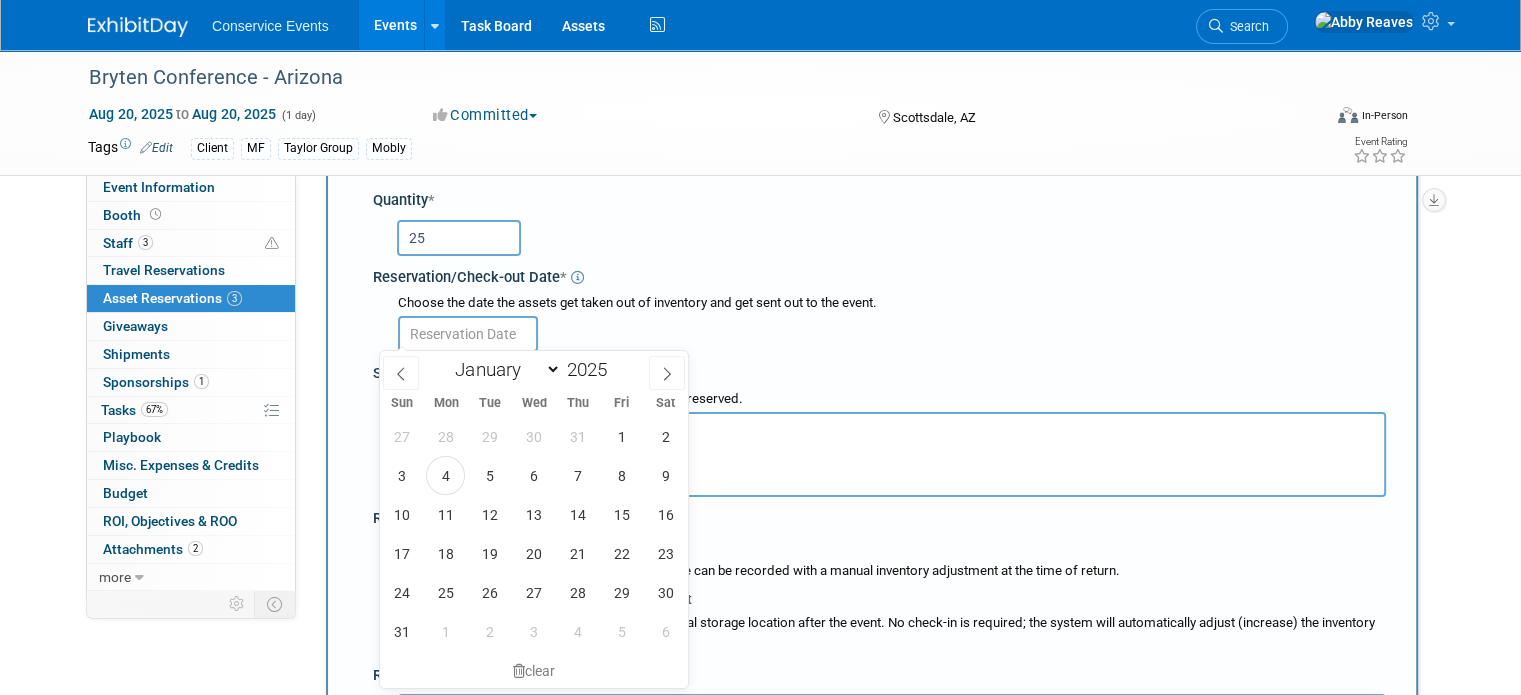 type on "Aug 20, 2025" 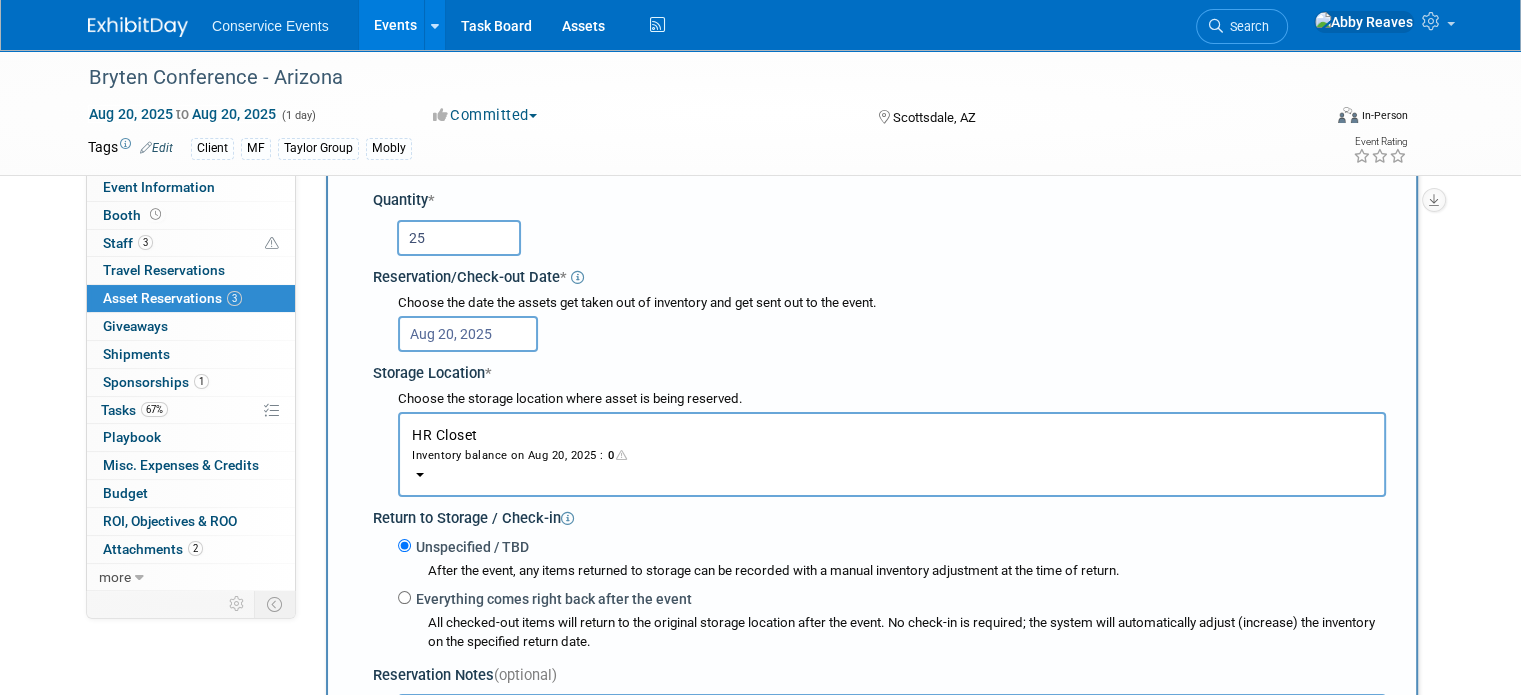 click on "HR Closet   Inventory balance on Aug [MONTH], [YEAR] :  0" at bounding box center (892, 454) 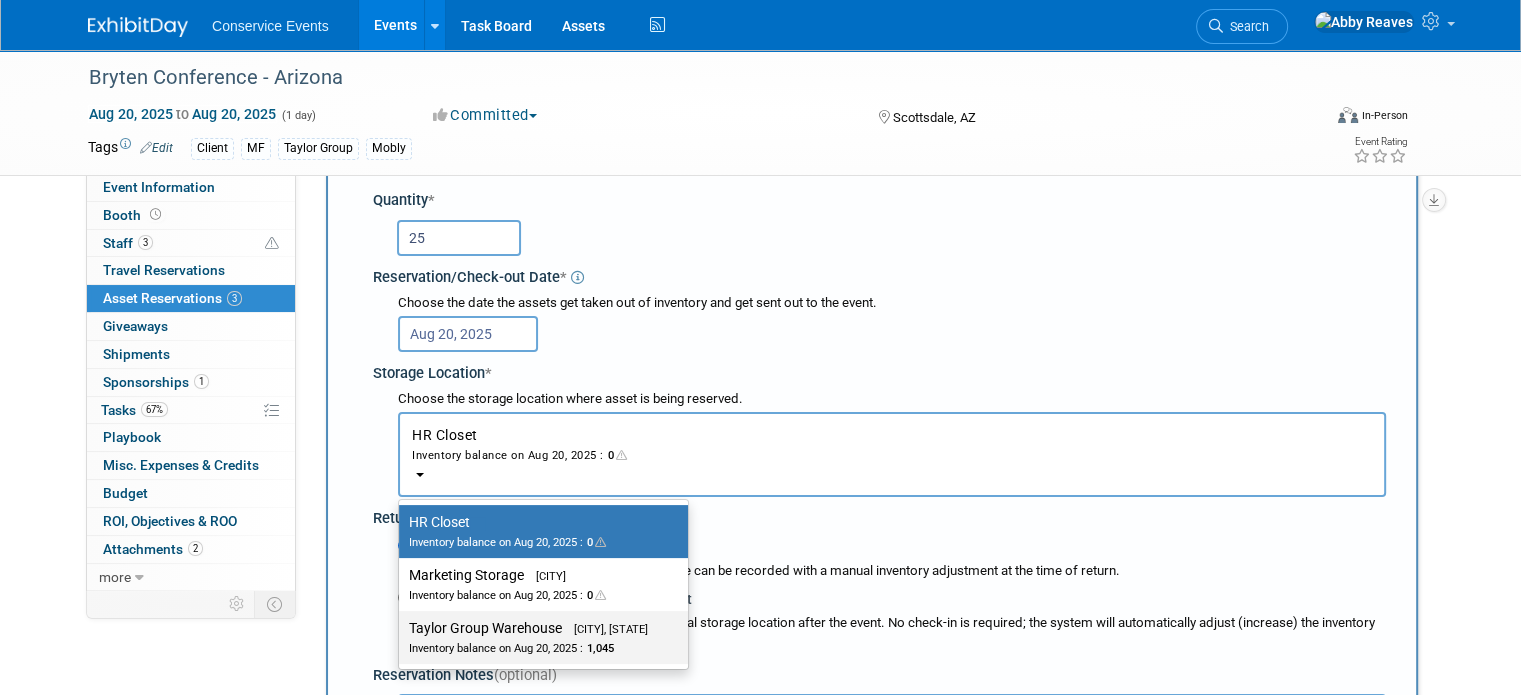 click on "[COMPANY] Warehouse [CITY], [STATE] Inventory balance on Aug 20, 2025 :  1,045" at bounding box center [538, 637] 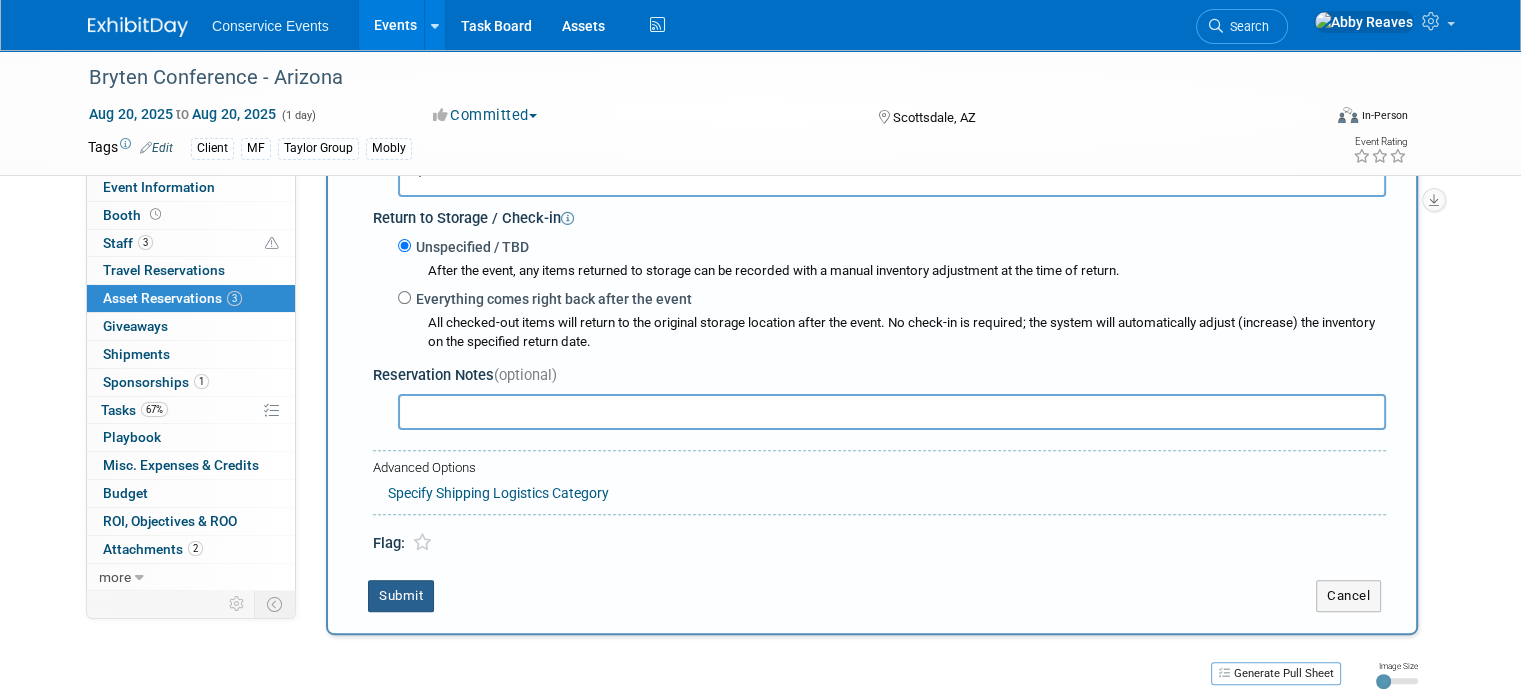 click on "Submit" at bounding box center [401, 596] 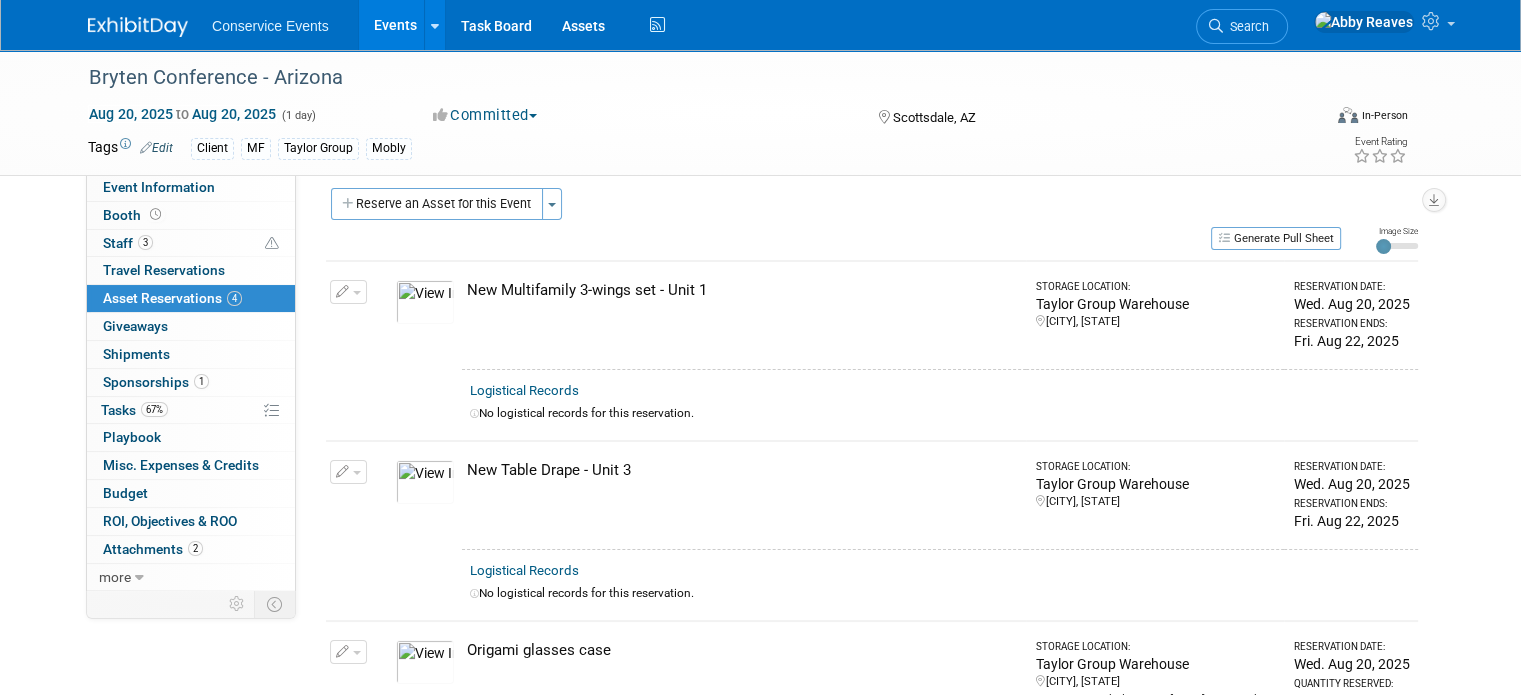 scroll, scrollTop: 0, scrollLeft: 0, axis: both 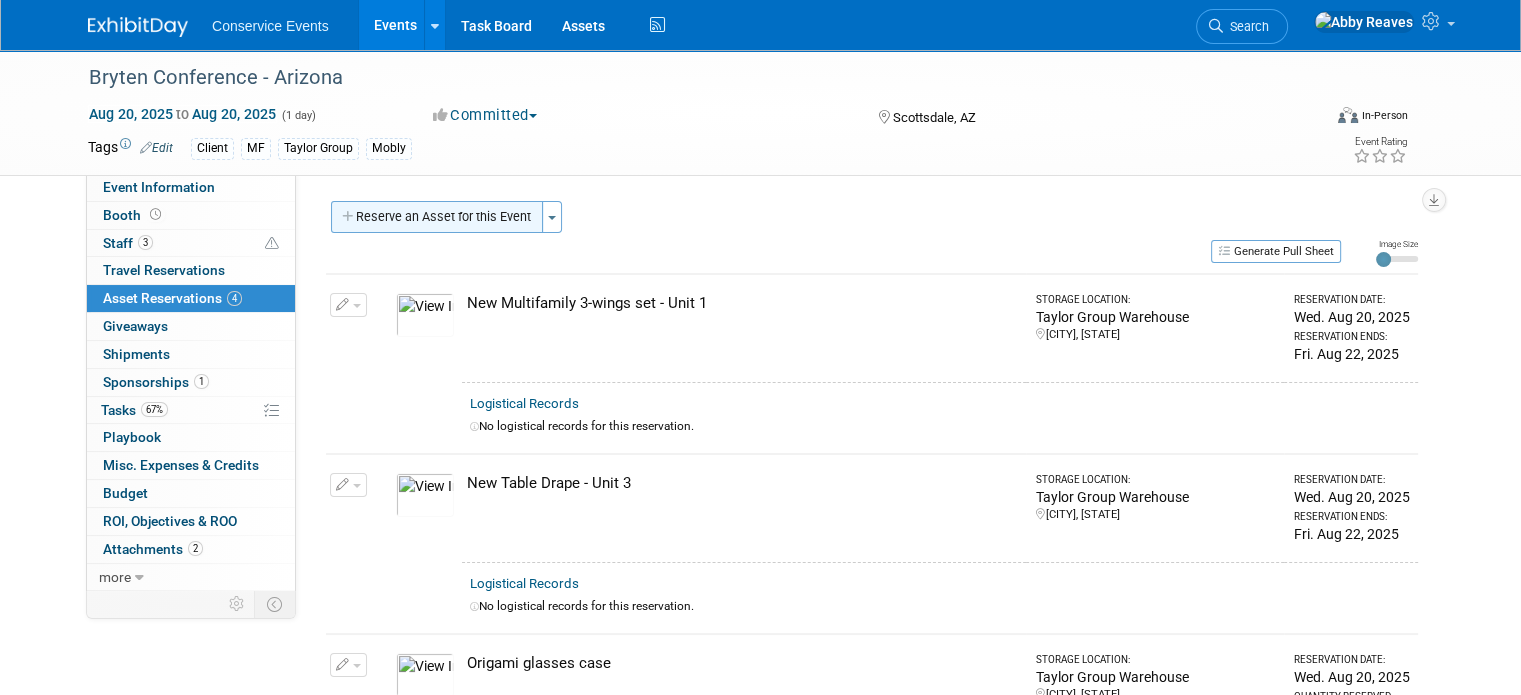 click on "Reserve an Asset for this Event" at bounding box center [437, 217] 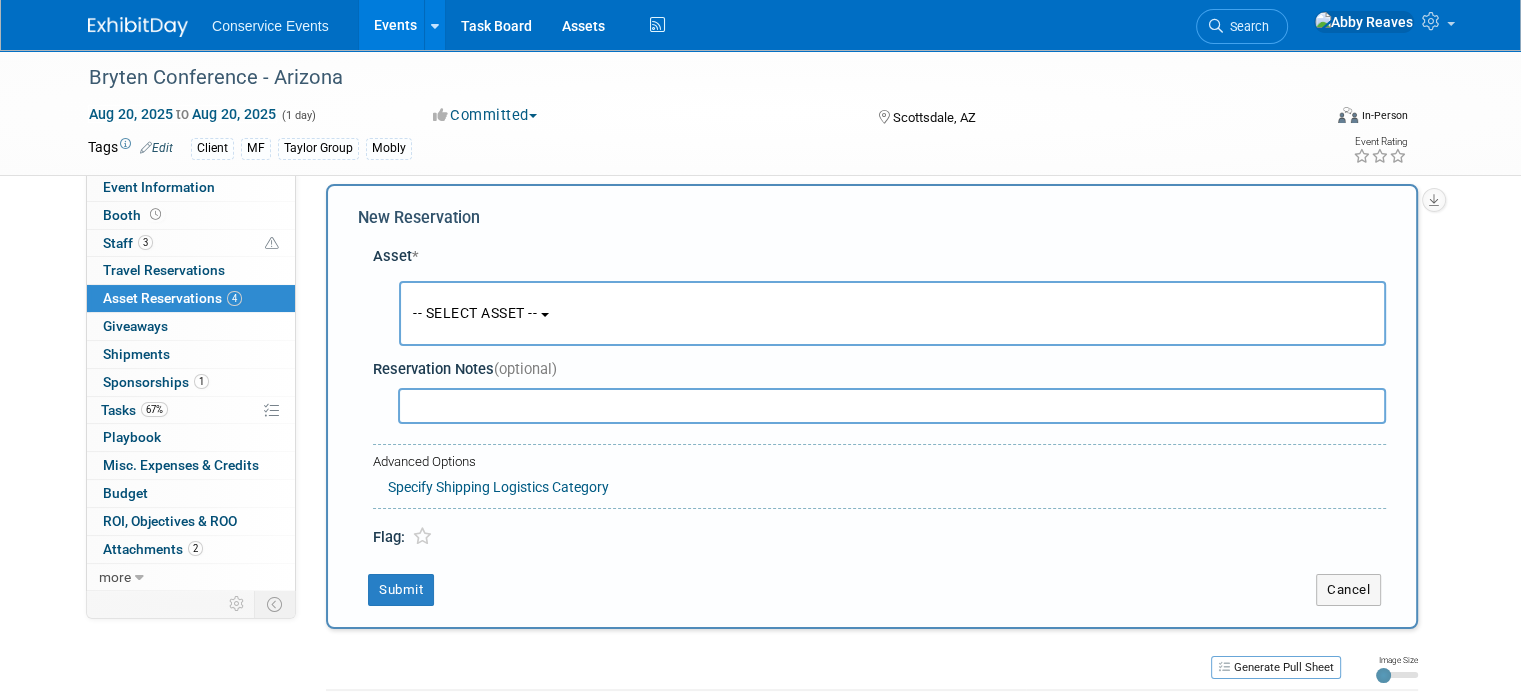scroll, scrollTop: 18, scrollLeft: 0, axis: vertical 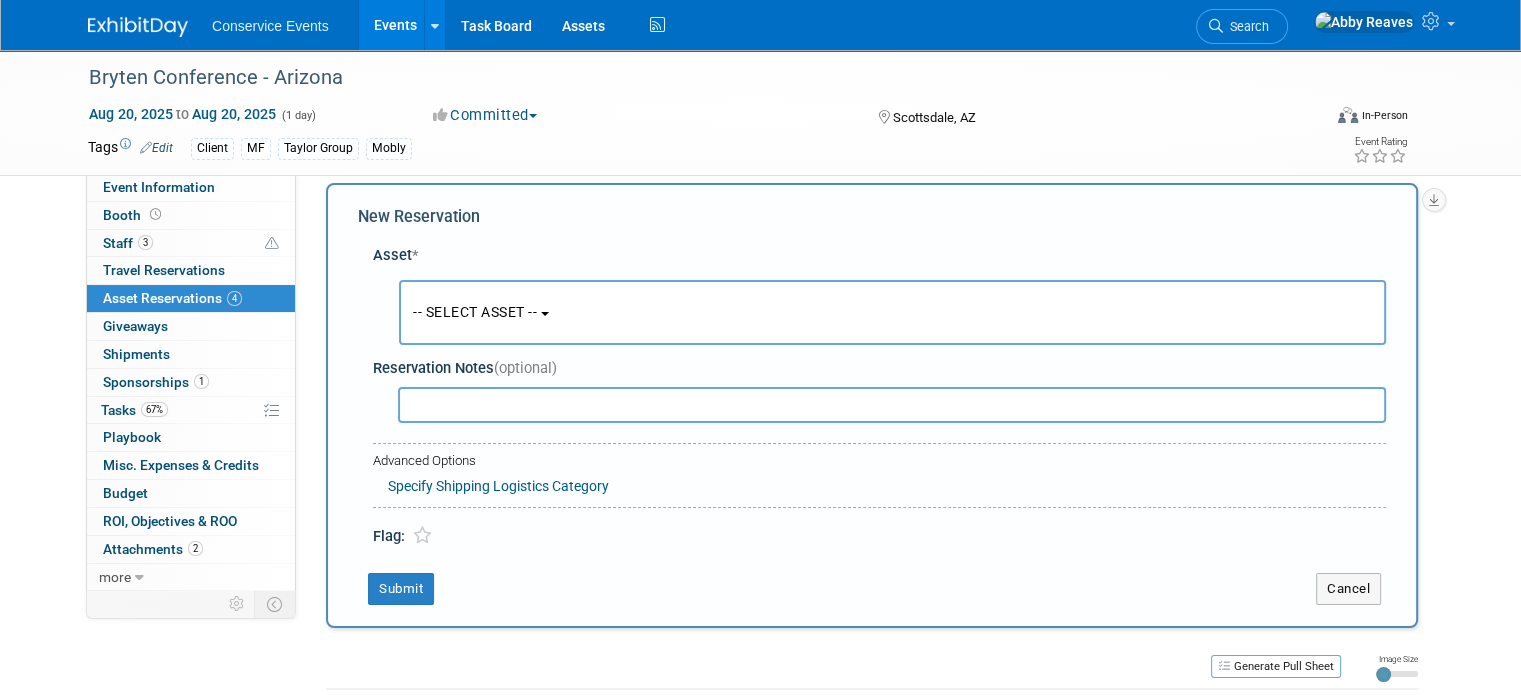 click on "-- SELECT ASSET --" at bounding box center [892, 312] 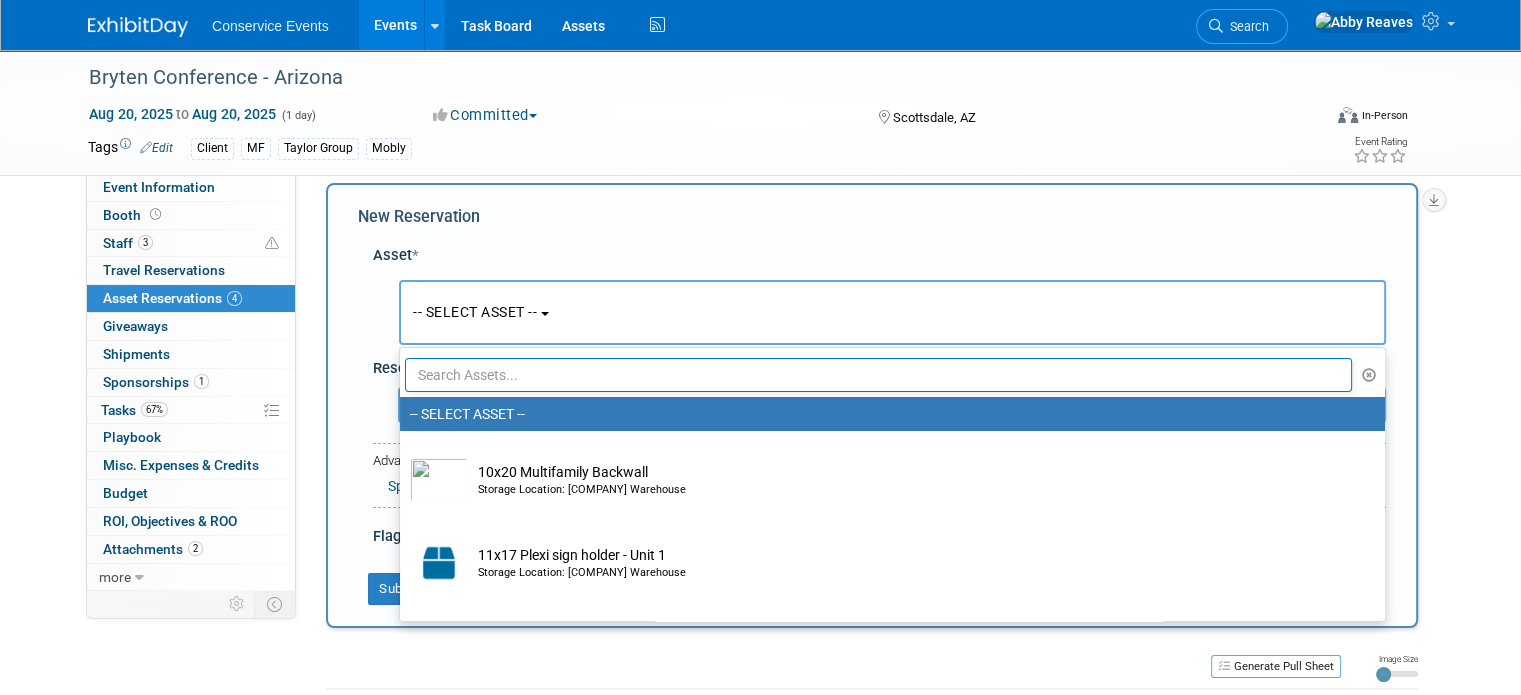 click on "-- SELECT ASSET --      10x20 Multifamily Backwall Storage Location: Taylor Group Warehouse   11x17 Plexi sign holder - Unit 1 Storage Location: Taylor Group Warehouse   11x17 Plexi sign holder - Unit 2 Storage Location: Taylor Group Warehouse   Adidas Solar Headphones - Unit 1 Storage Location: Taylor Group Warehouse   Adidas Solar Headphones - Unit 2 Storage Location: Taylor Group Warehouse   Adidas Solar Headphones - Unit 3 Storage Location: Taylor Group Warehouse   Adidas Solar Headphones - Unit 4 Storage Location: Taylor Group Warehouse   AM Bubble Jacket   AM Padfolios Large Asset Identifier: 20221 Leather   AM Padfolios Small Asset Identifier: 20222 Leather   Bamboo Wireless Charger Asset Identifier: 202221   Bell Partners Notebook   Berkshire Co Branded Notebook   Black Ceramic Mug   Black Duffel Bag Asset Identifier: 202212   Black Quilted Jackets   Black Sustainable Pens Asset Identifier: 202235   Black Water Bottle   Blue 3-in-1 Cords   Blue Drawstring Bag Asset Identifier: 202223" at bounding box center [892, 484] 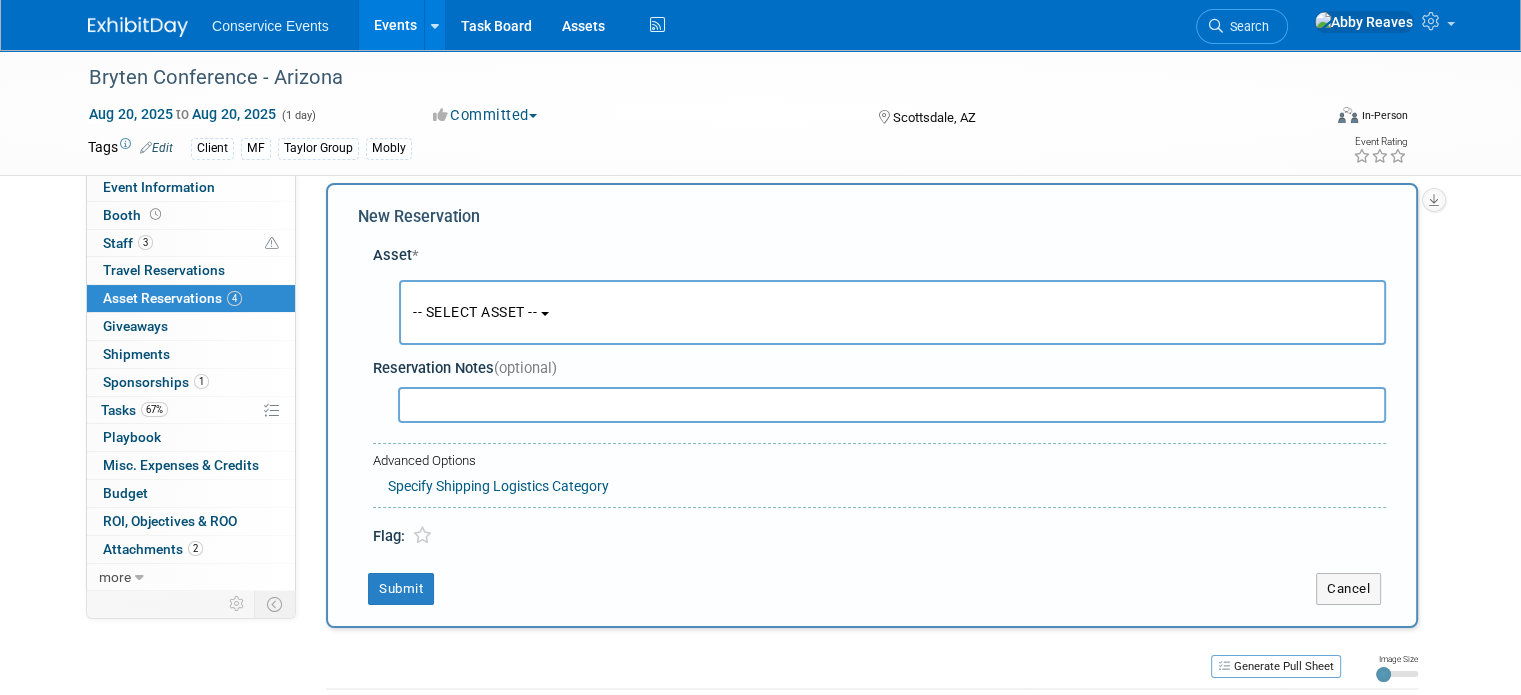 click on "-- SELECT ASSET --" at bounding box center [475, 312] 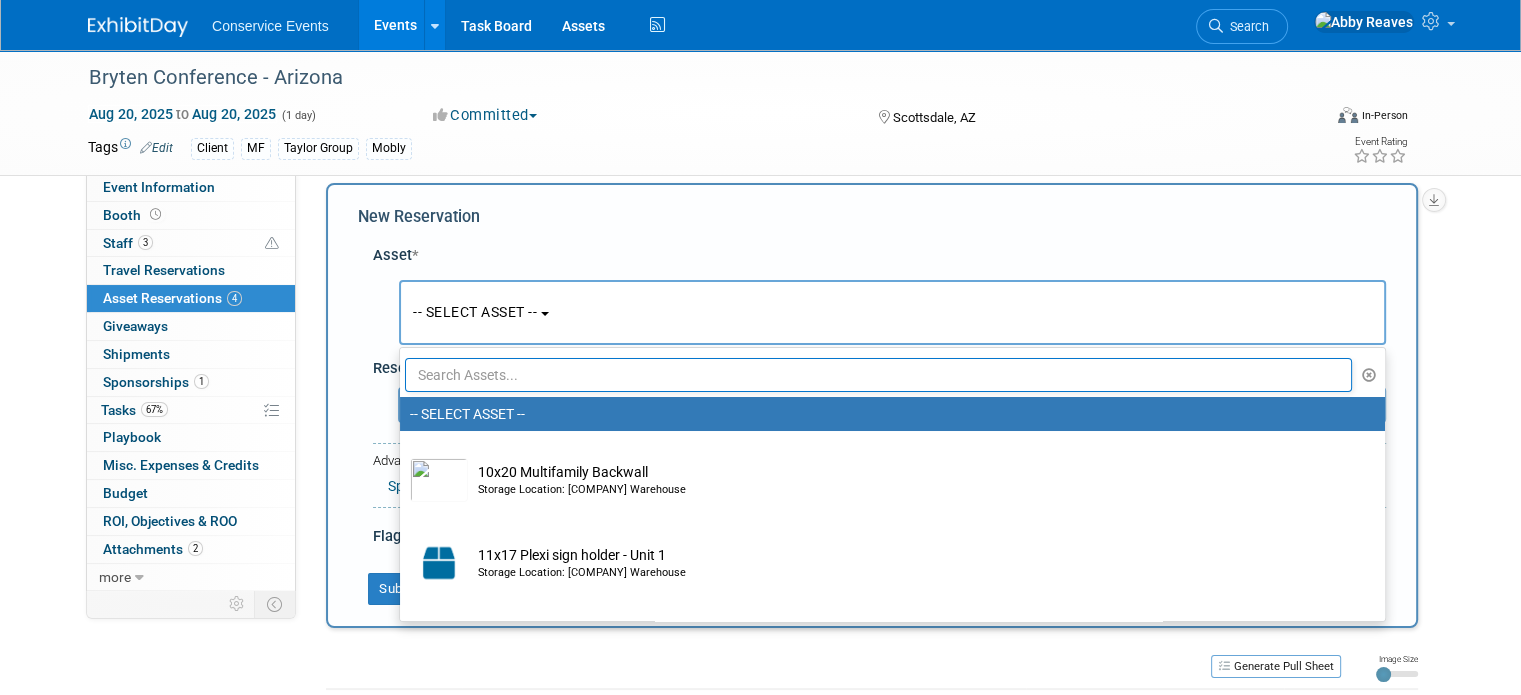 click at bounding box center (878, 375) 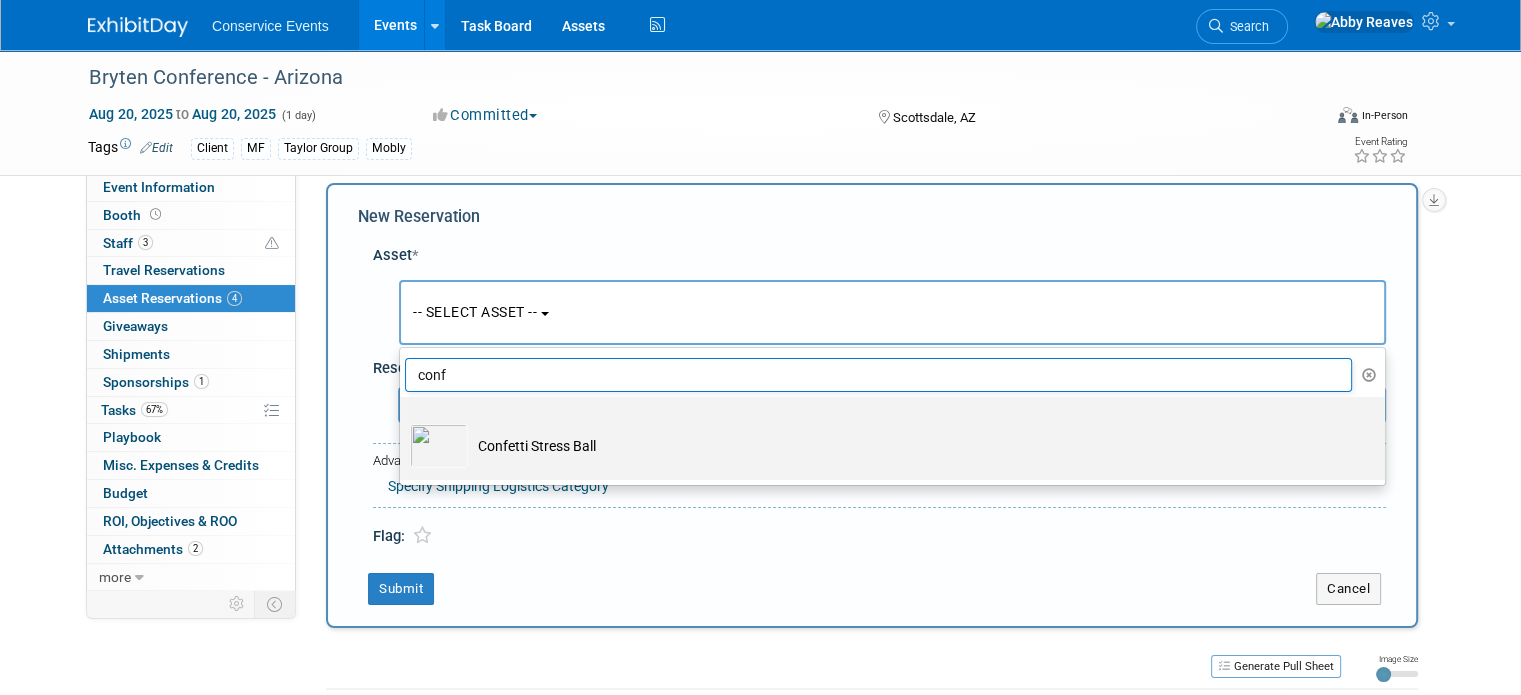 type on "conf" 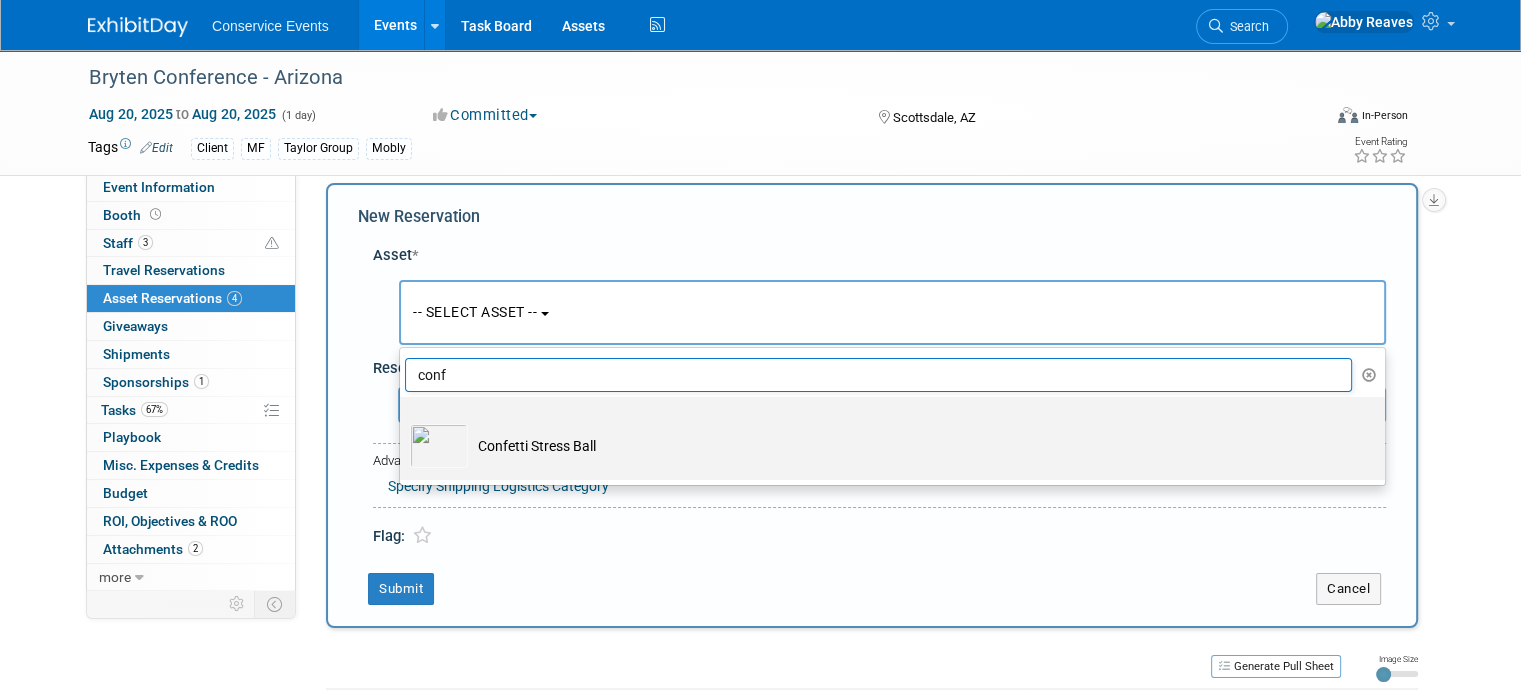 click on "Confetti Stress Ball" at bounding box center [906, 446] 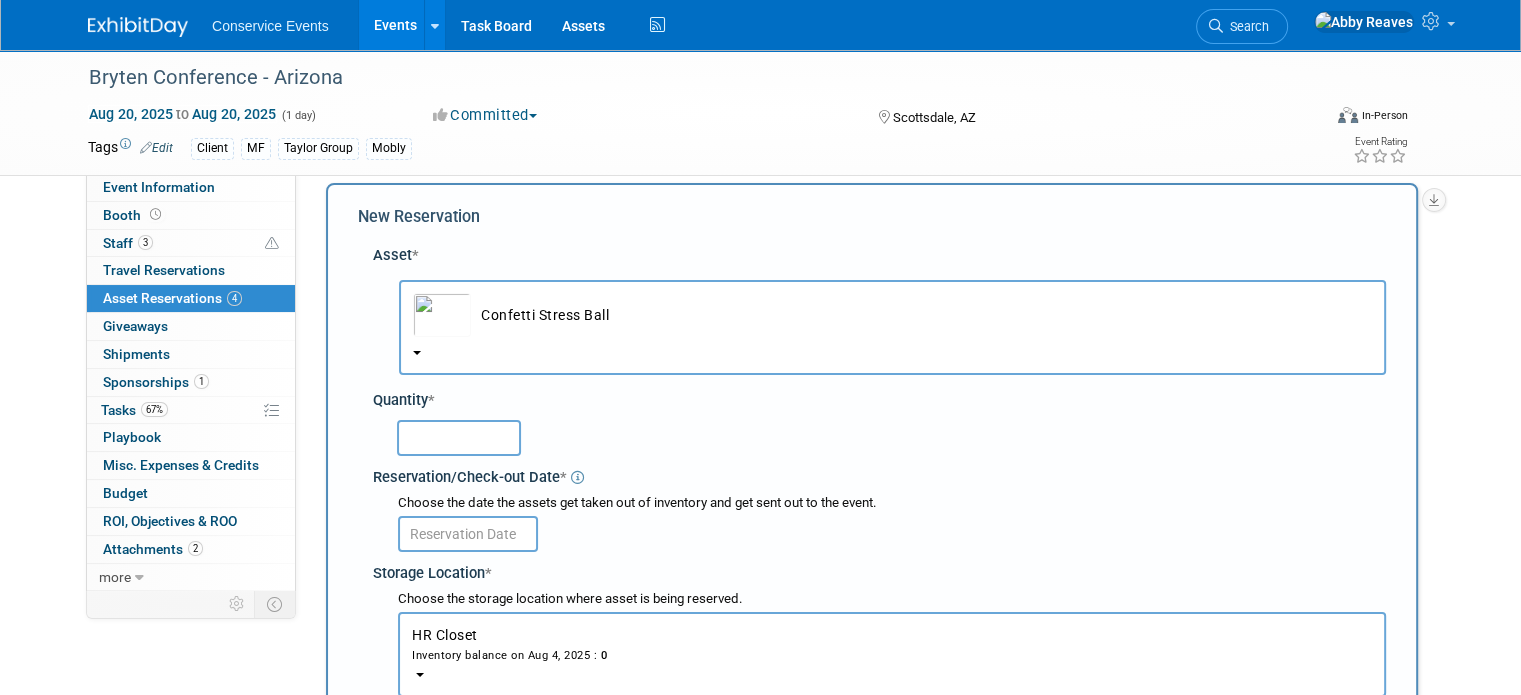 click at bounding box center [459, 438] 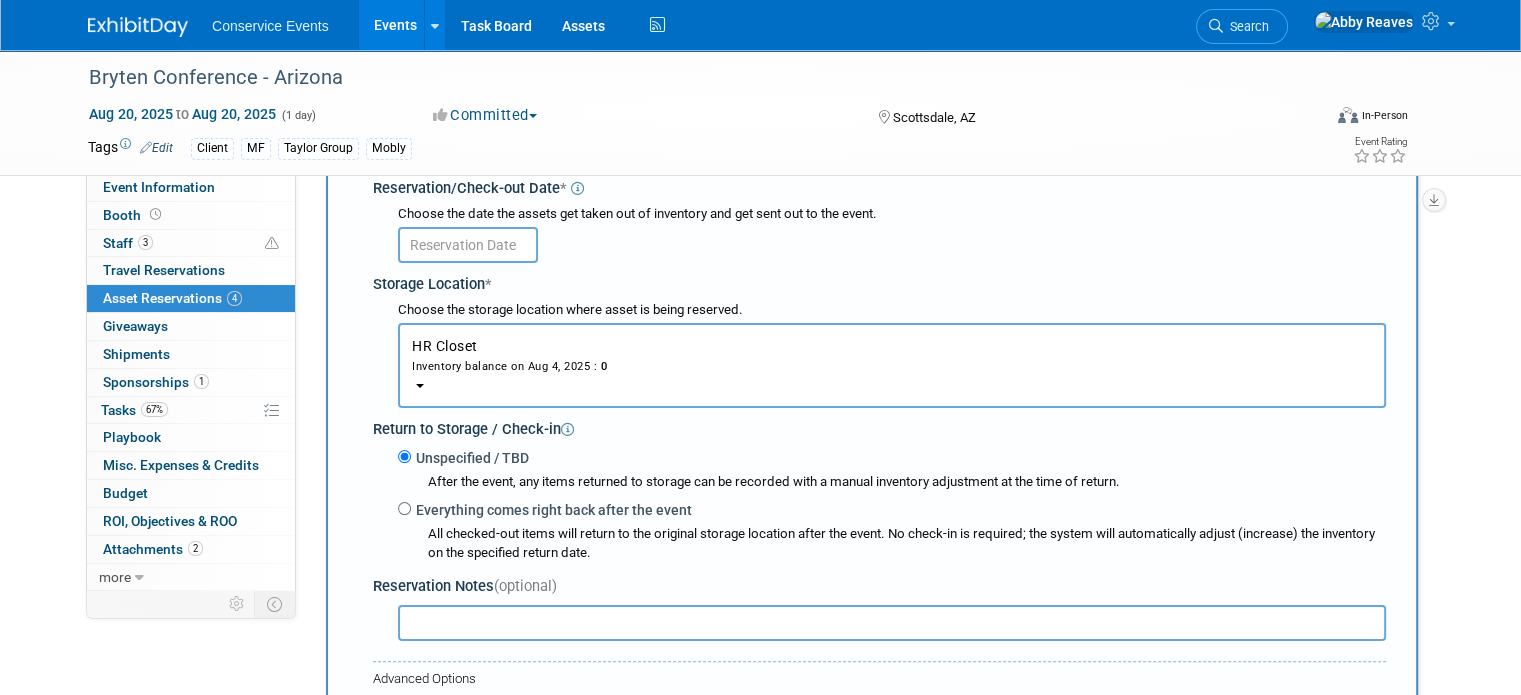 scroll, scrollTop: 318, scrollLeft: 0, axis: vertical 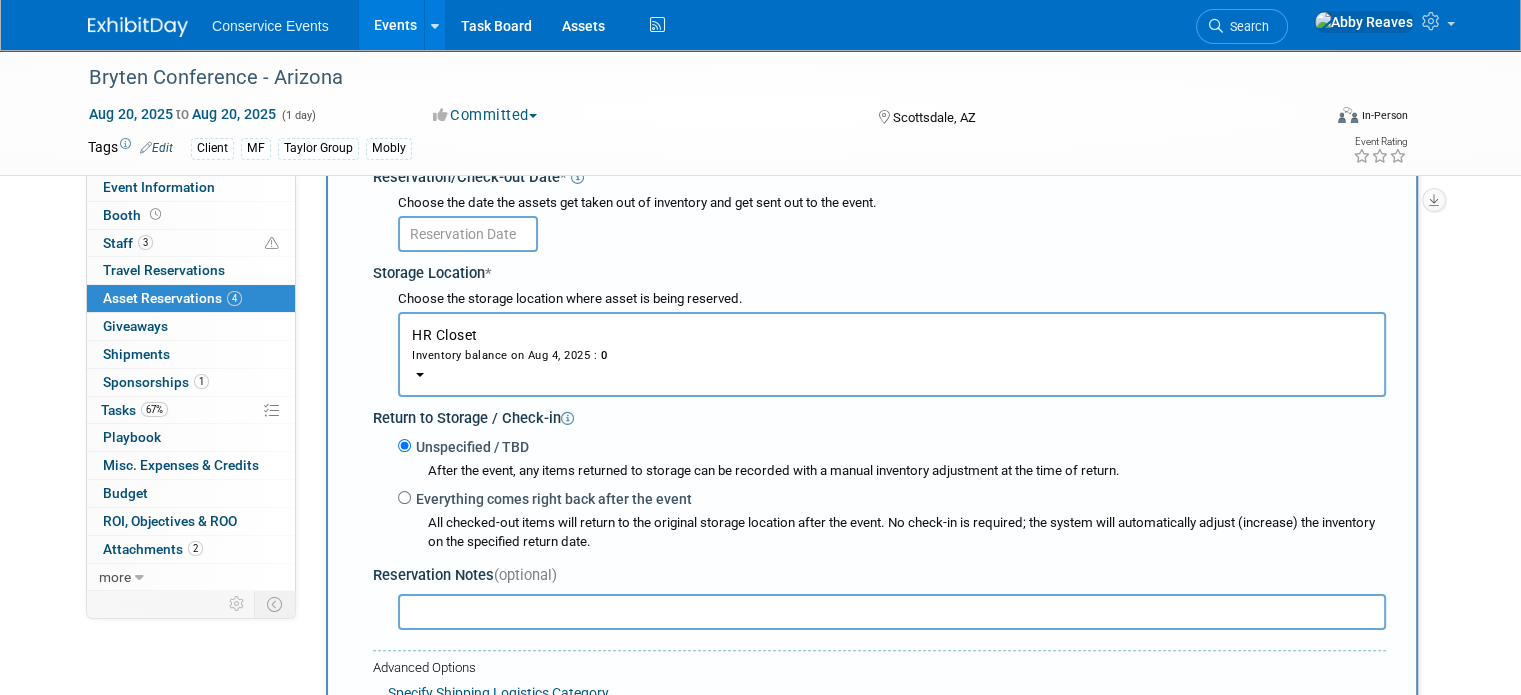 type on "75" 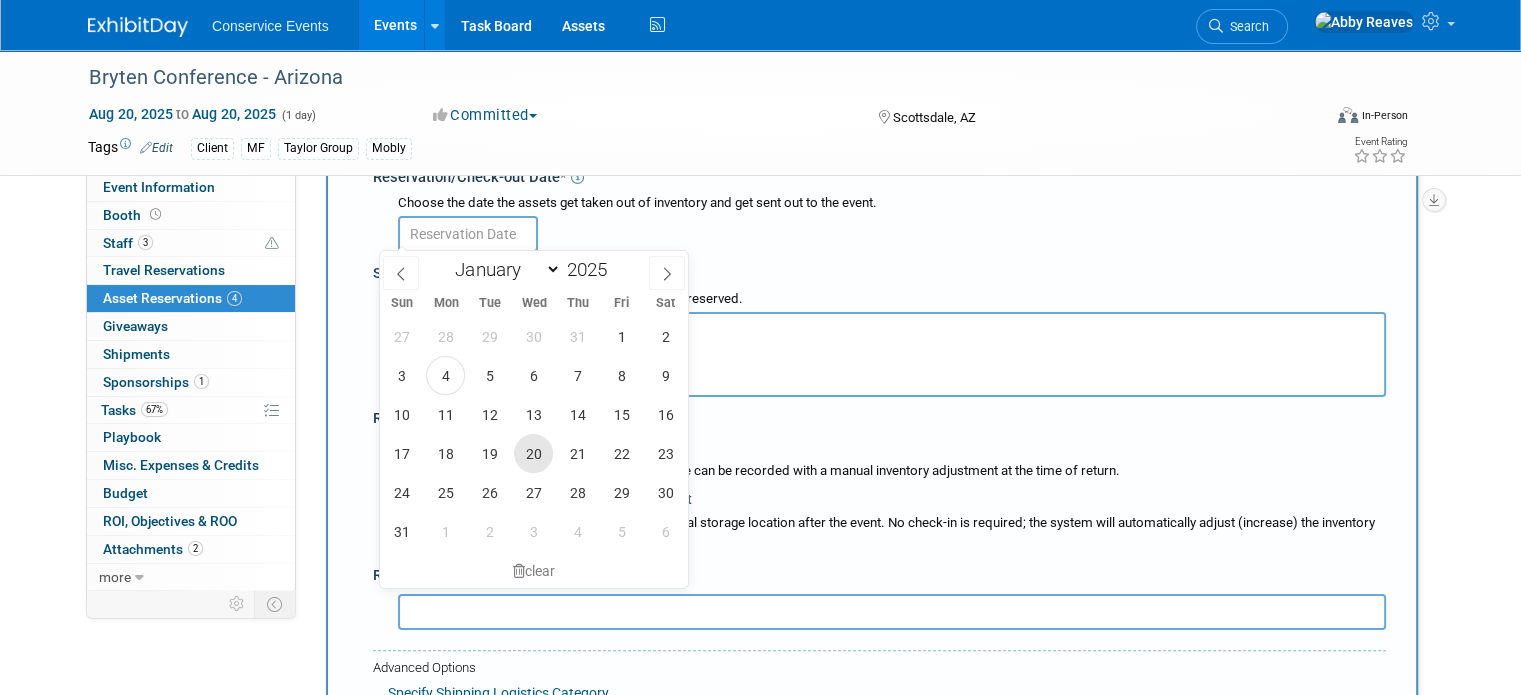 click on "20" at bounding box center [533, 453] 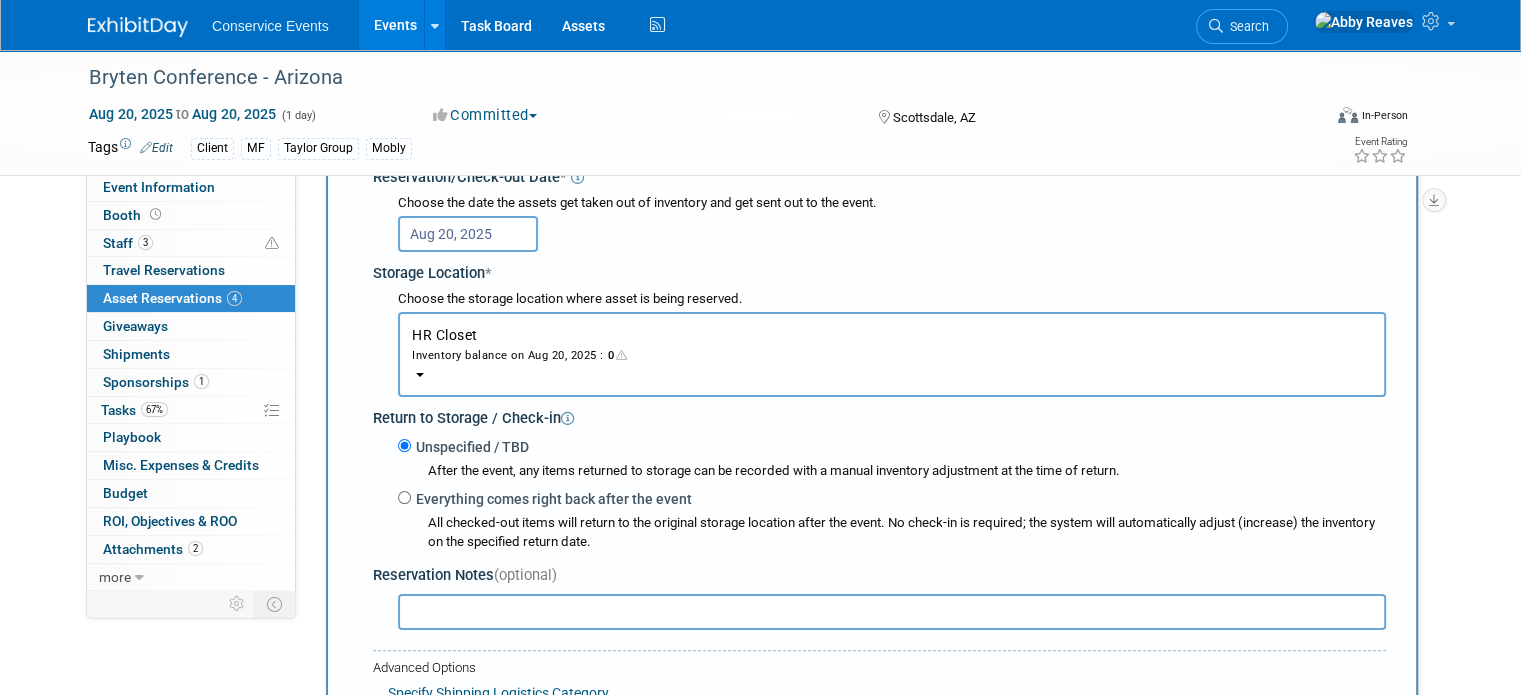click on "HR Closet   Inventory balance on Aug [MONTH], [YEAR] :  0" at bounding box center (892, 354) 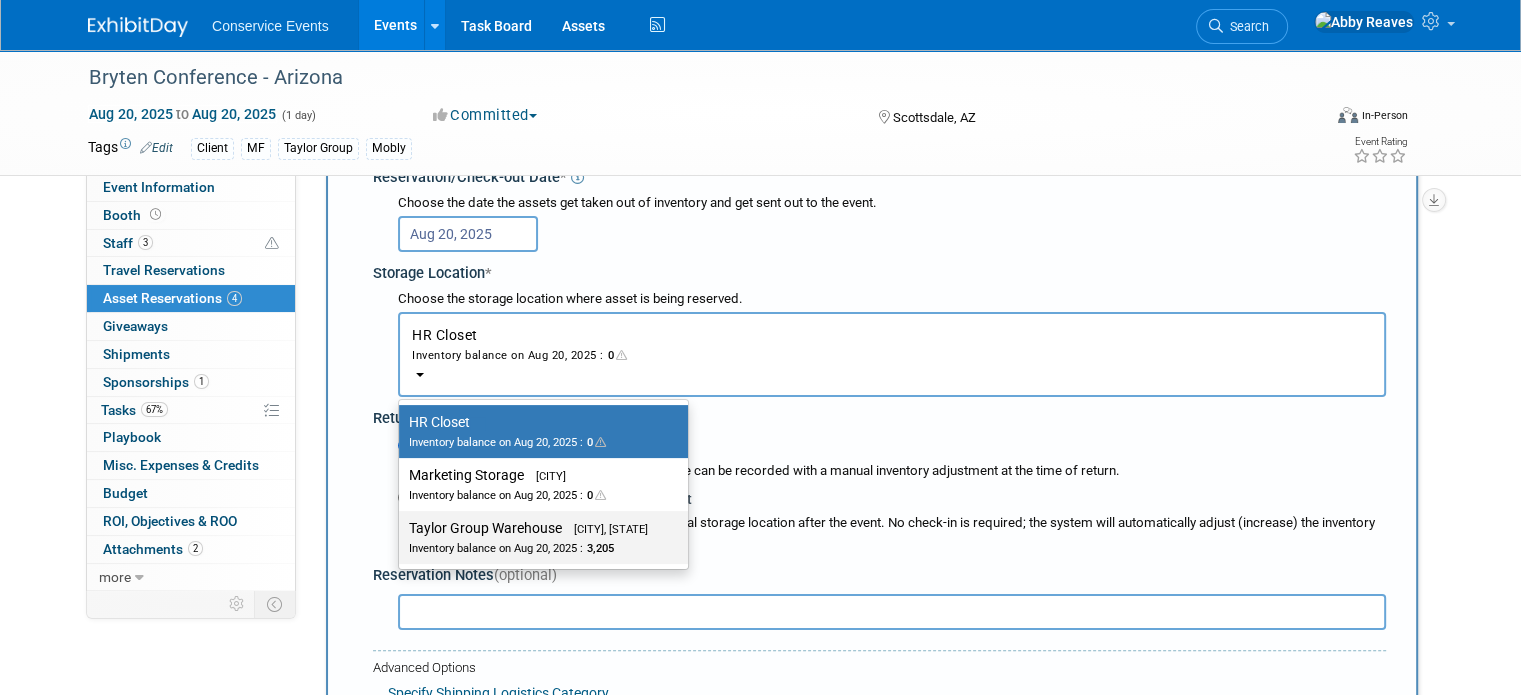 click on "Taylor Group Warehouse [CITY], [STATE] Inventory balance on Aug 20, 2025 : 3,205" at bounding box center (538, 537) 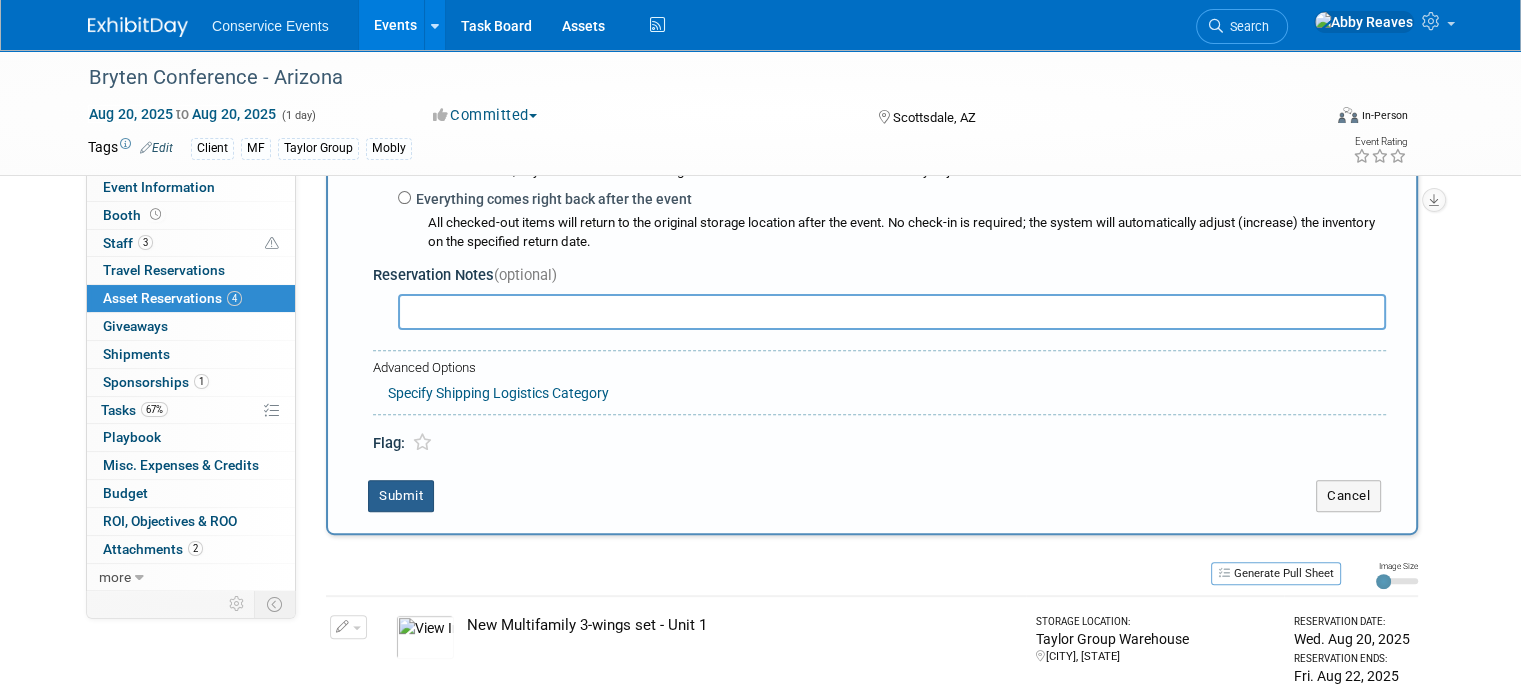 click on "Submit" at bounding box center (401, 496) 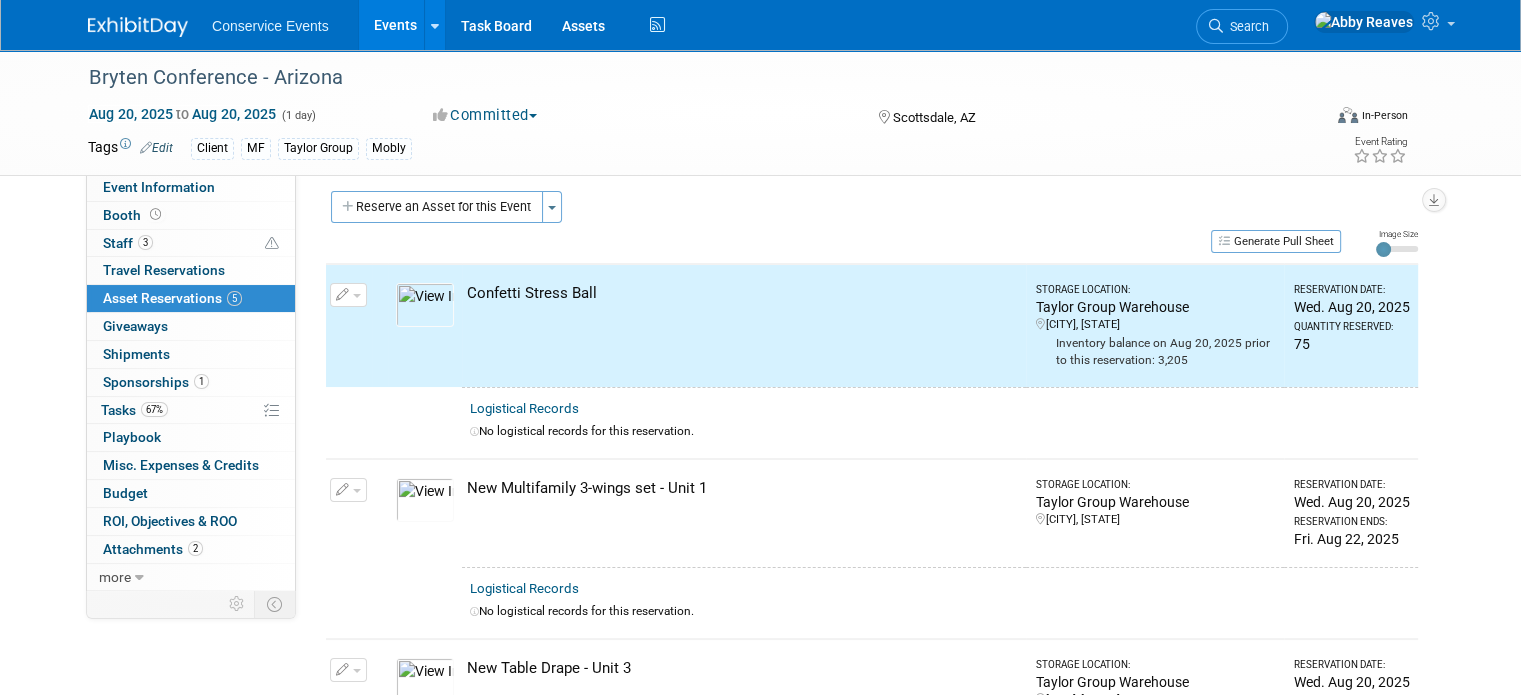 scroll, scrollTop: 0, scrollLeft: 0, axis: both 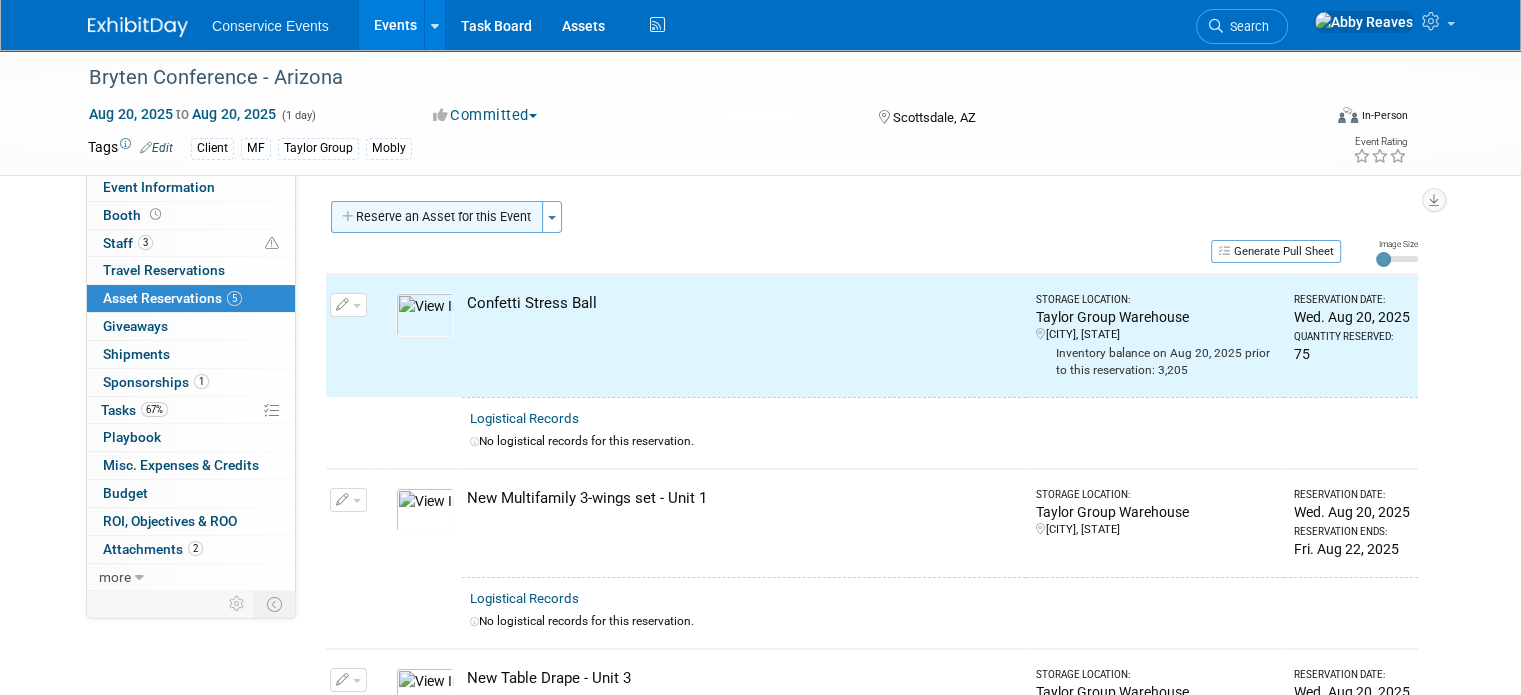 click on "Reserve an Asset for this Event" at bounding box center (437, 217) 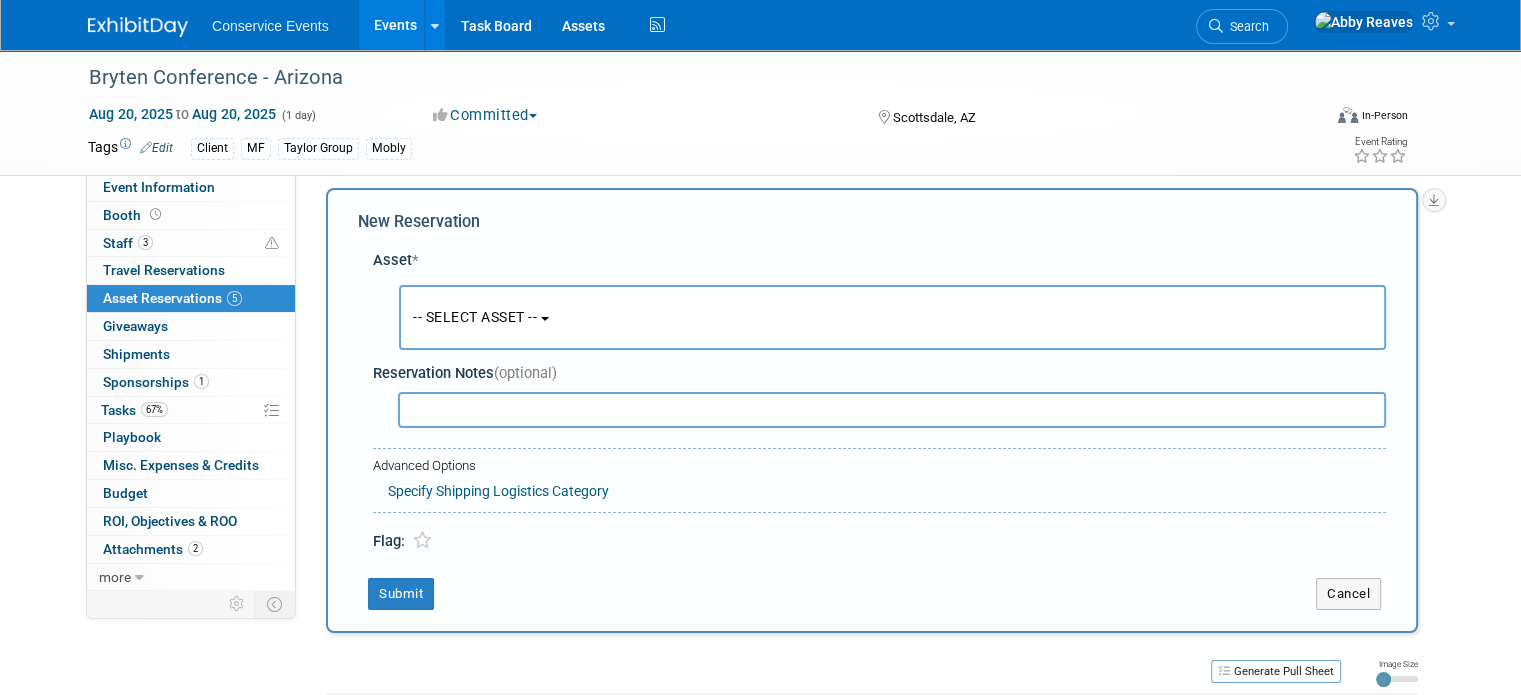 scroll, scrollTop: 18, scrollLeft: 0, axis: vertical 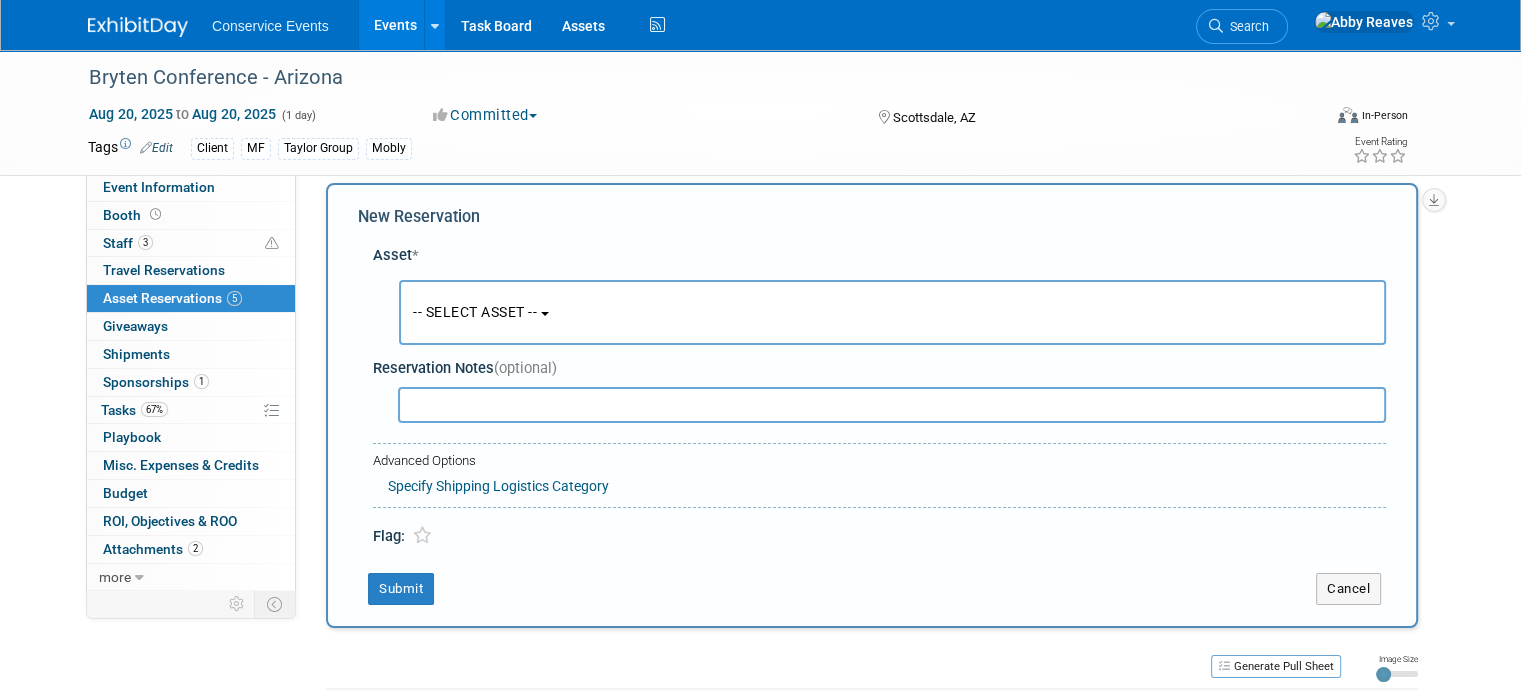 click on "-- SELECT ASSET --" at bounding box center [892, 312] 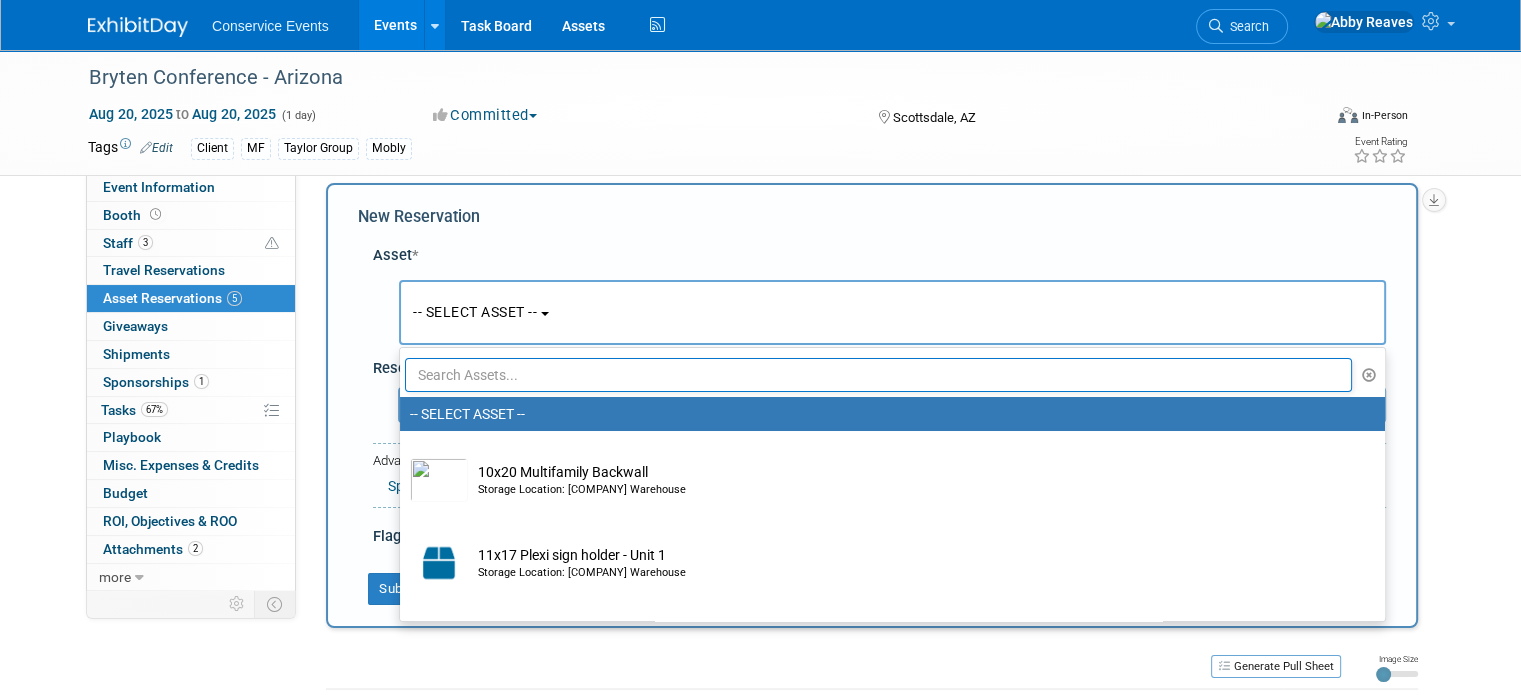 click at bounding box center (878, 375) 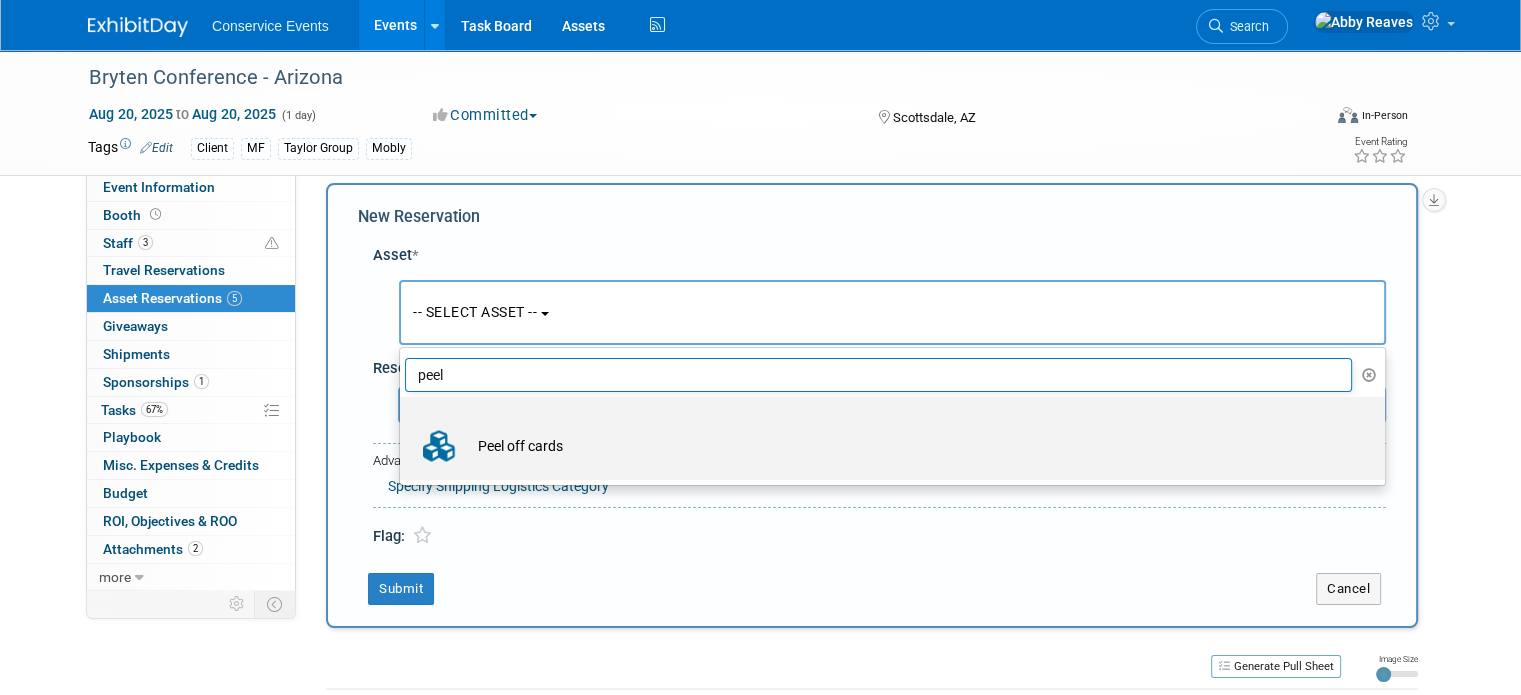 type on "peel" 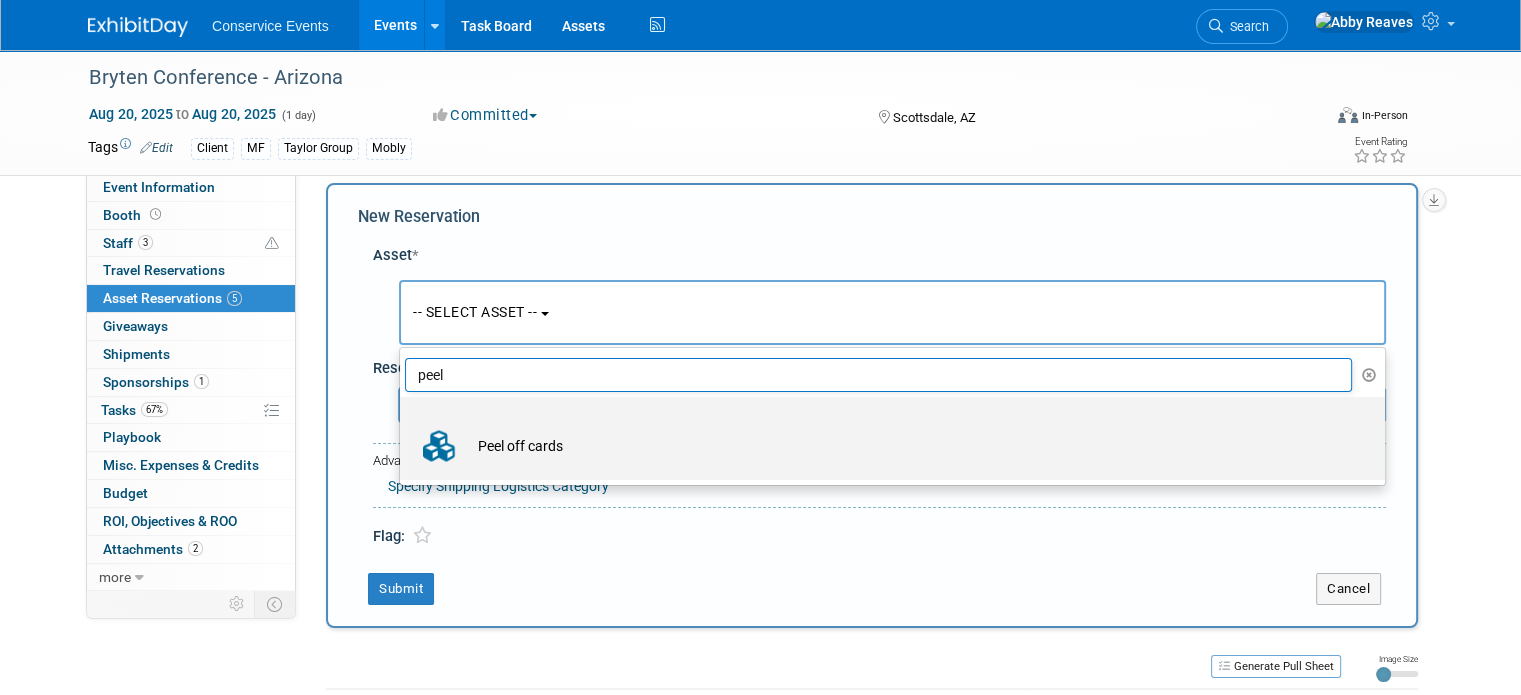 click on "Peel off cards" at bounding box center (906, 446) 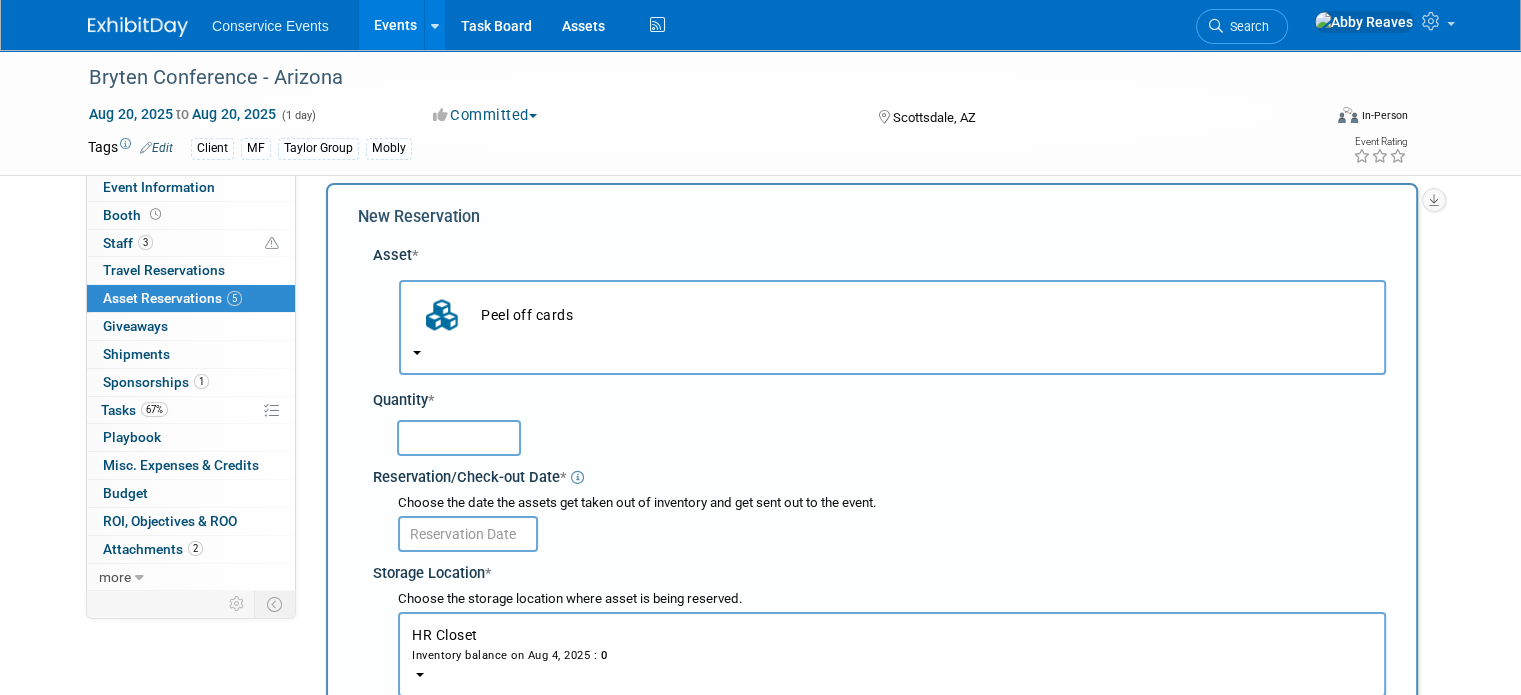 click at bounding box center (459, 438) 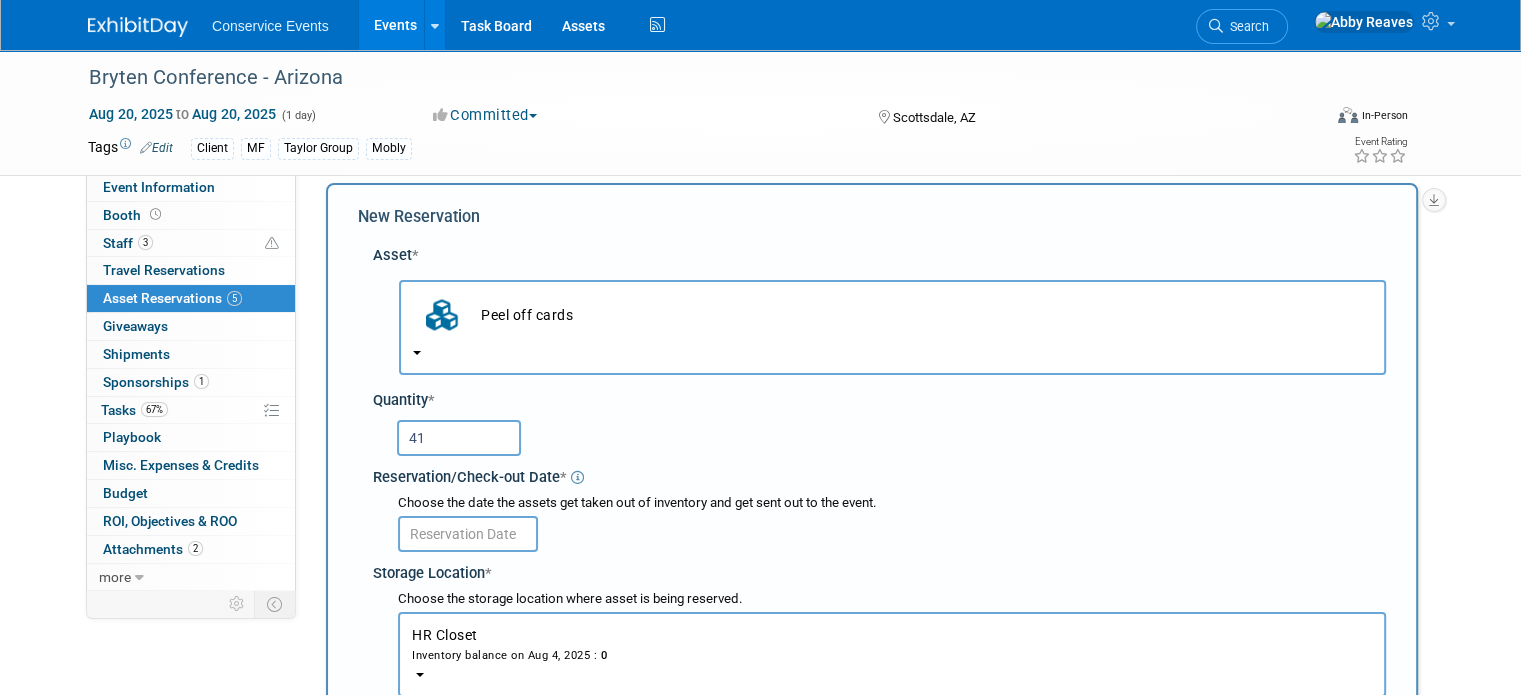type on "4" 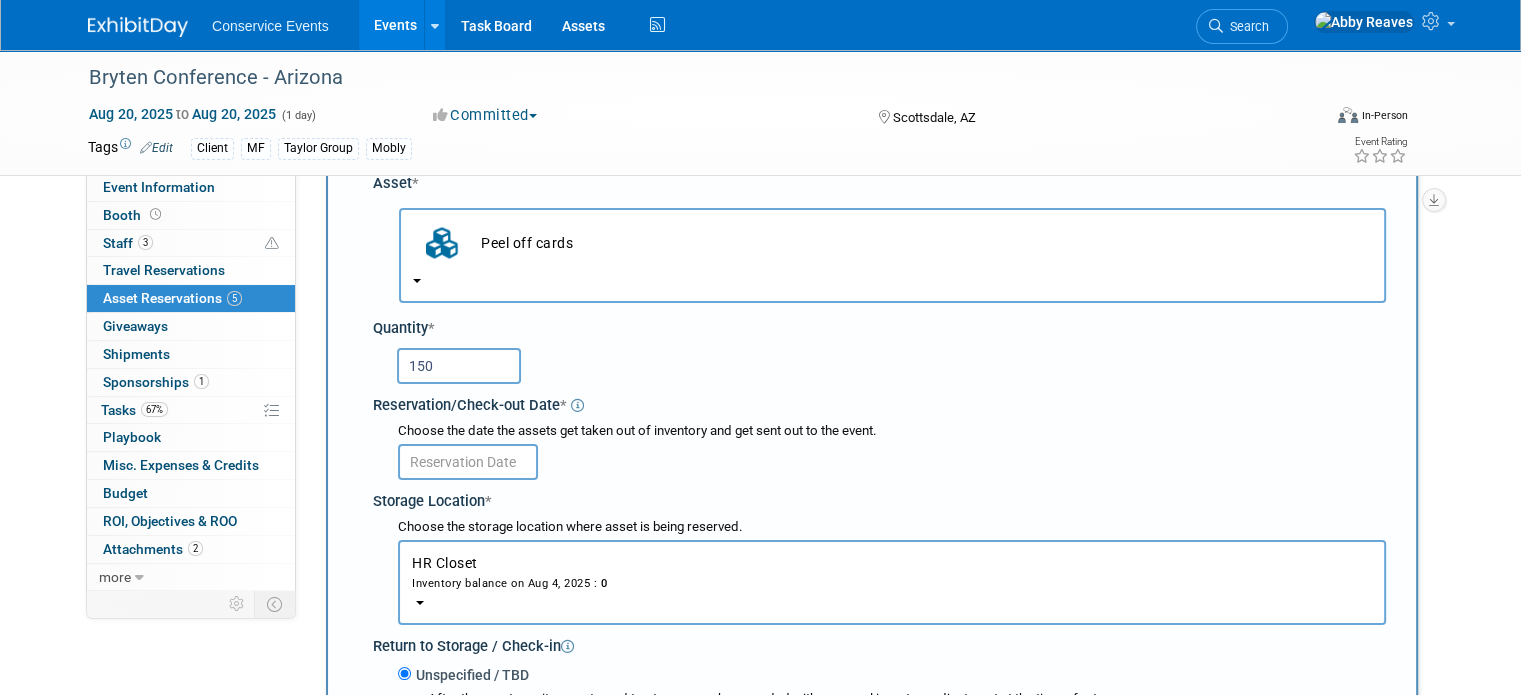 scroll, scrollTop: 218, scrollLeft: 0, axis: vertical 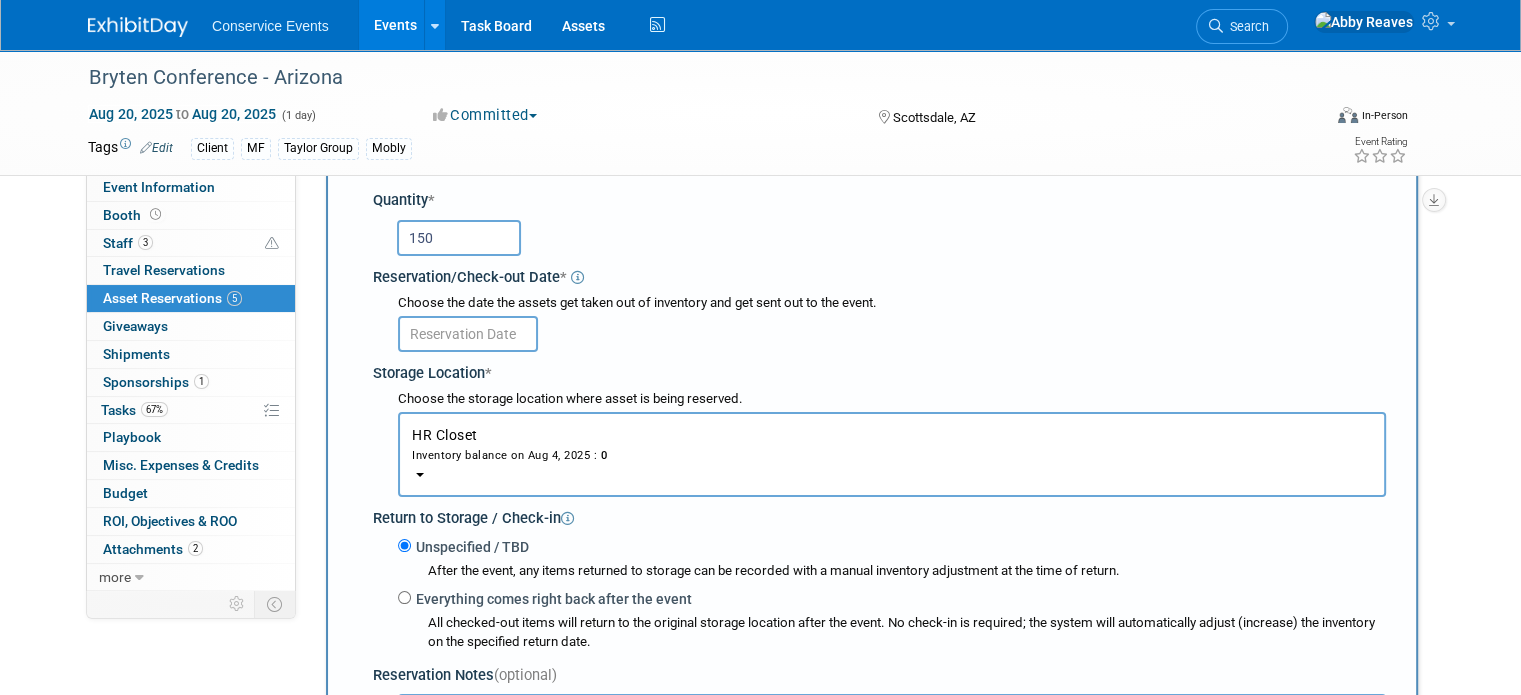 type on "150" 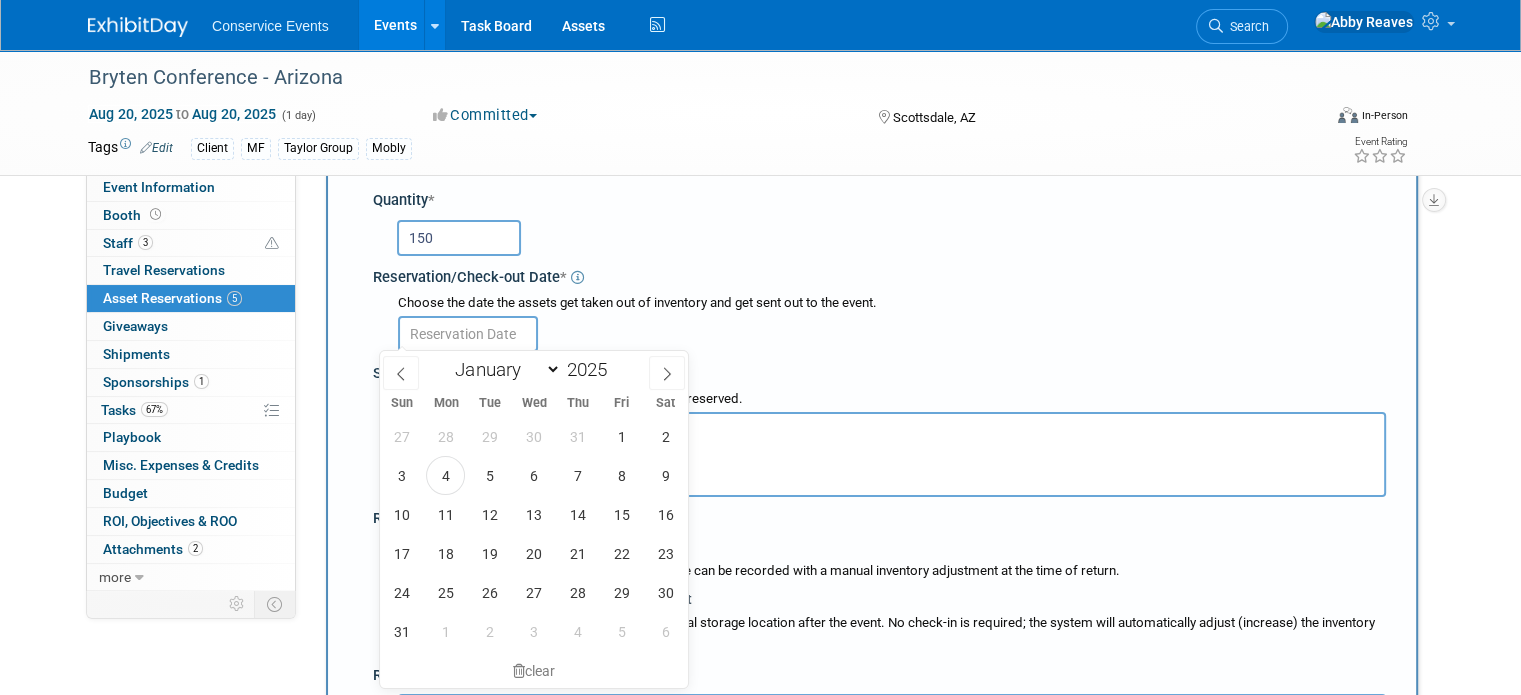 click at bounding box center [468, 334] 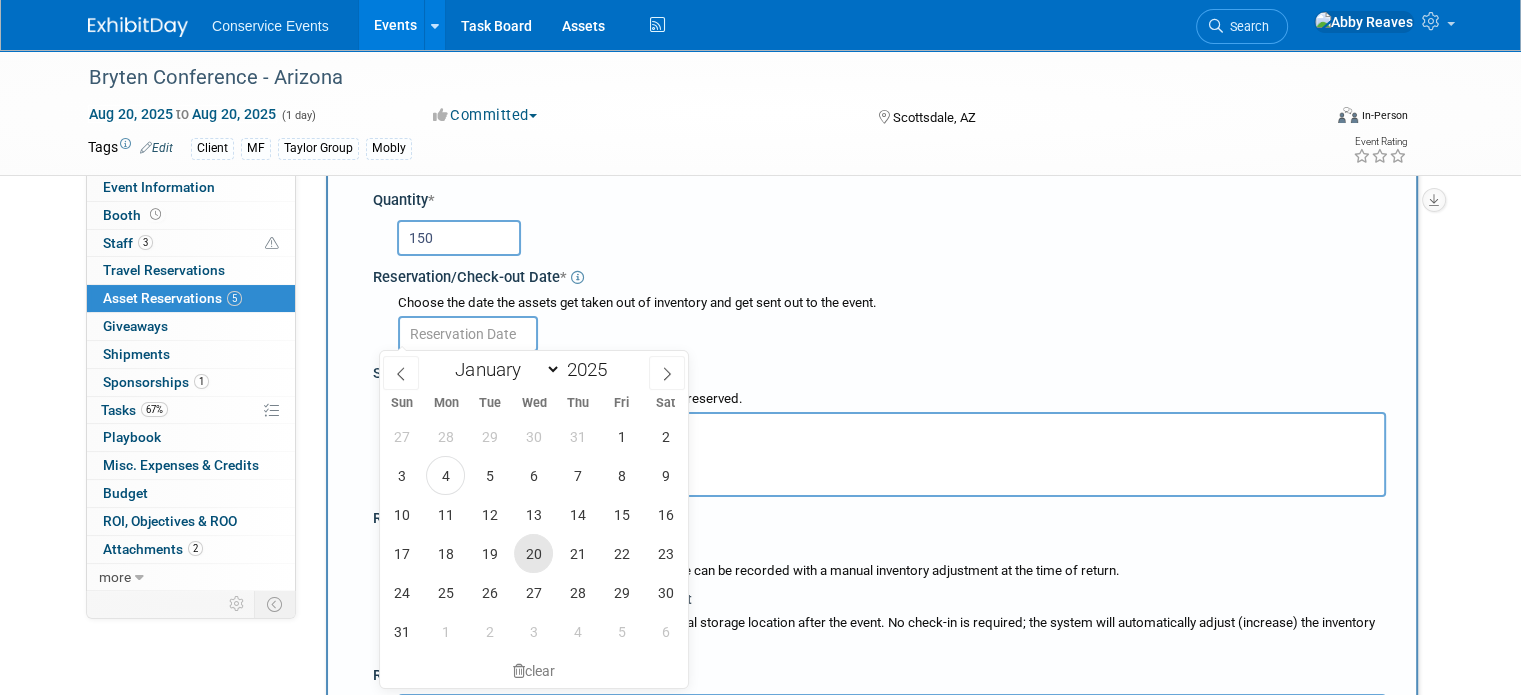 click on "20" at bounding box center (533, 553) 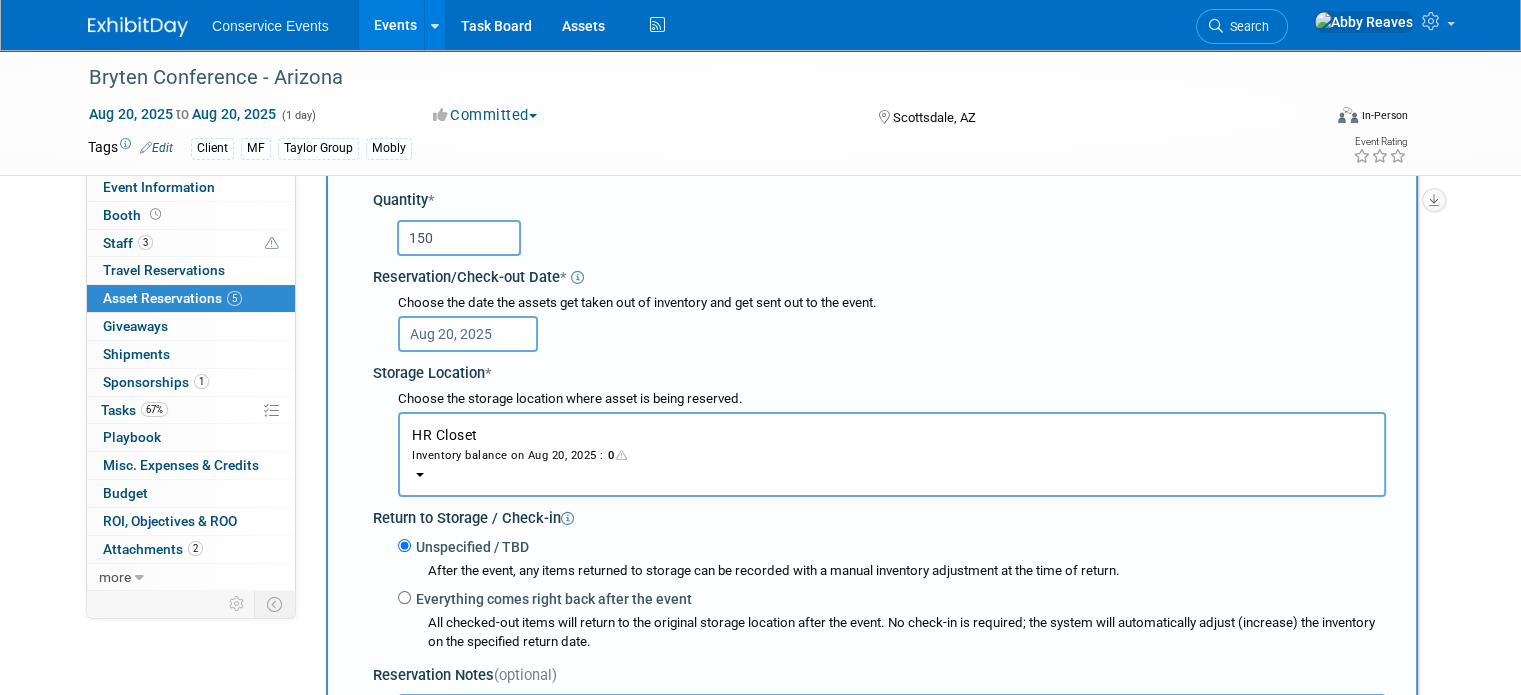 click on "Inventory balance on Aug [DAY], [YEAR] :  0" at bounding box center (892, 454) 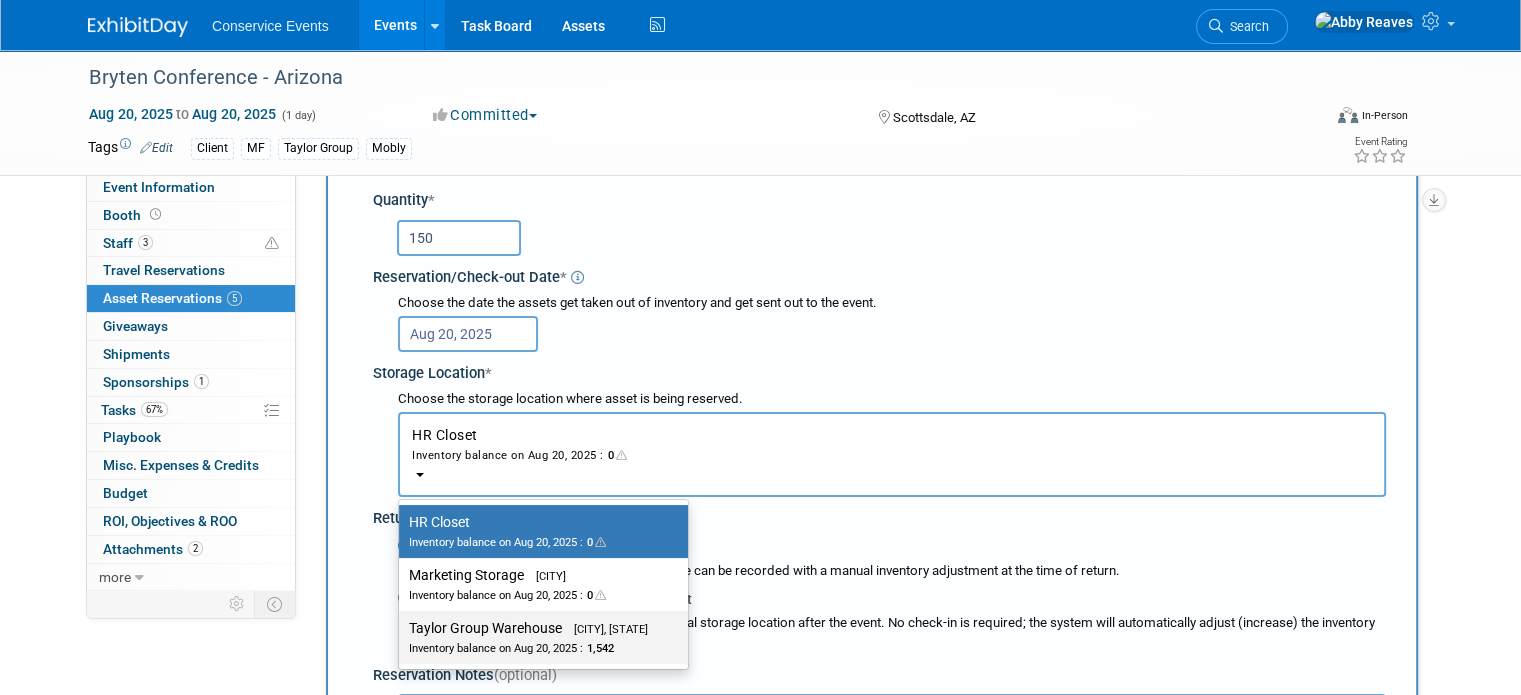 click on "Taylor Group Warehouse [CITY], [STATE] Inventory balance on Aug [DATE], [YEAR] : 1,542" at bounding box center [538, 637] 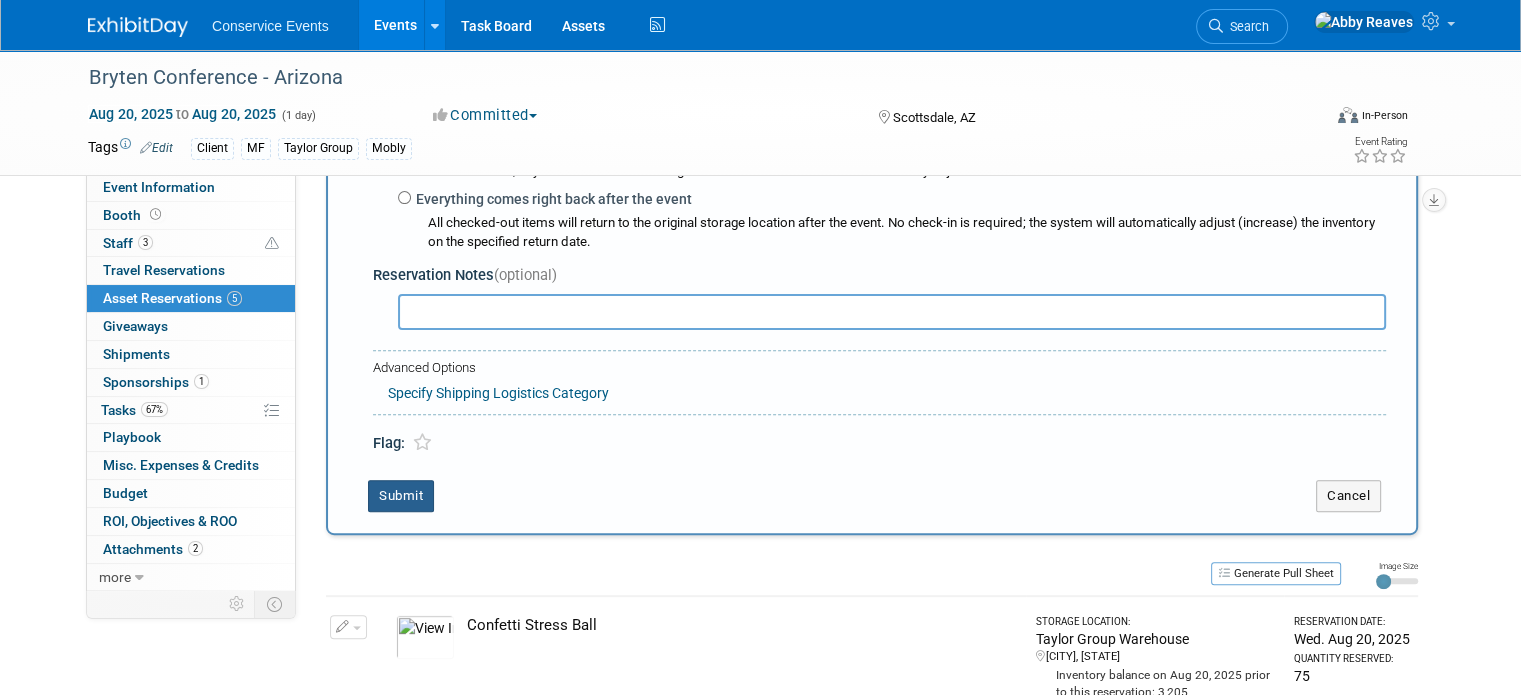 click on "Submit" at bounding box center [401, 496] 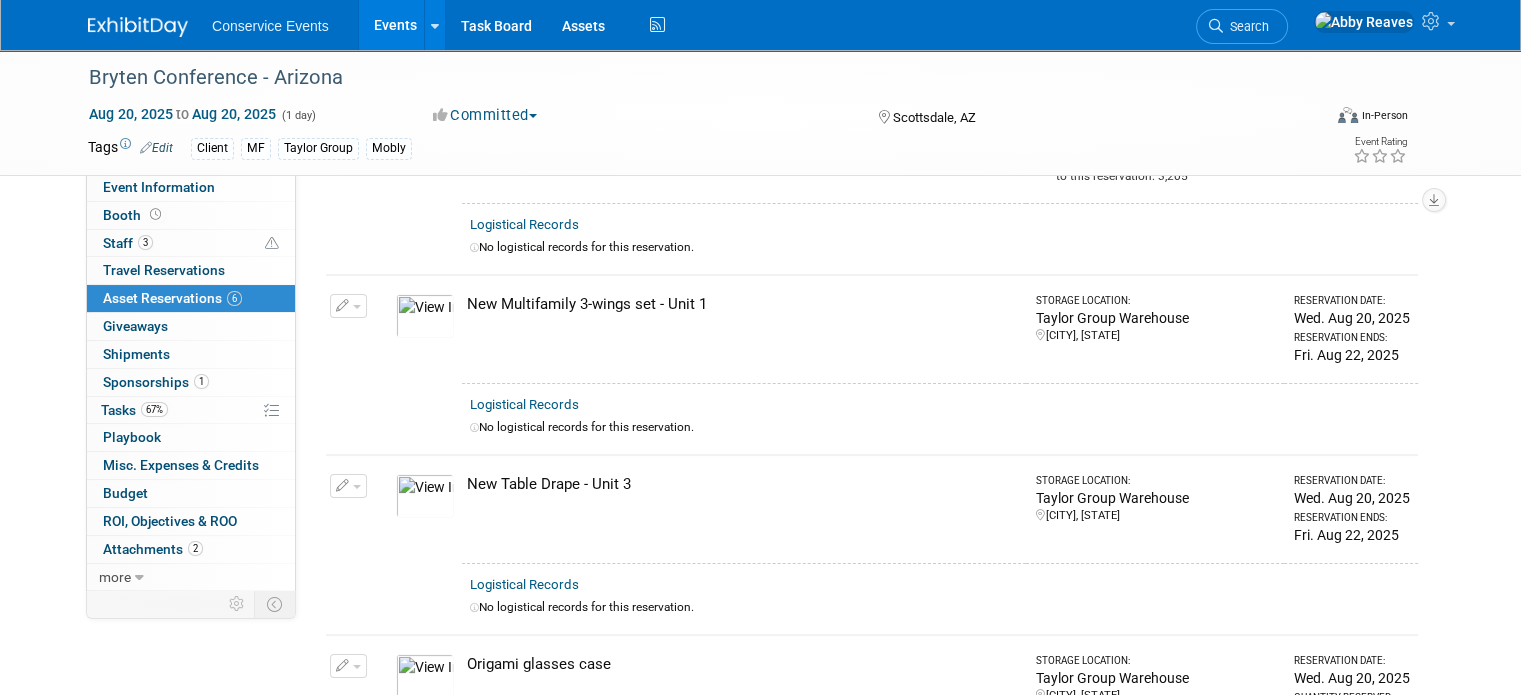 scroll, scrollTop: 0, scrollLeft: 0, axis: both 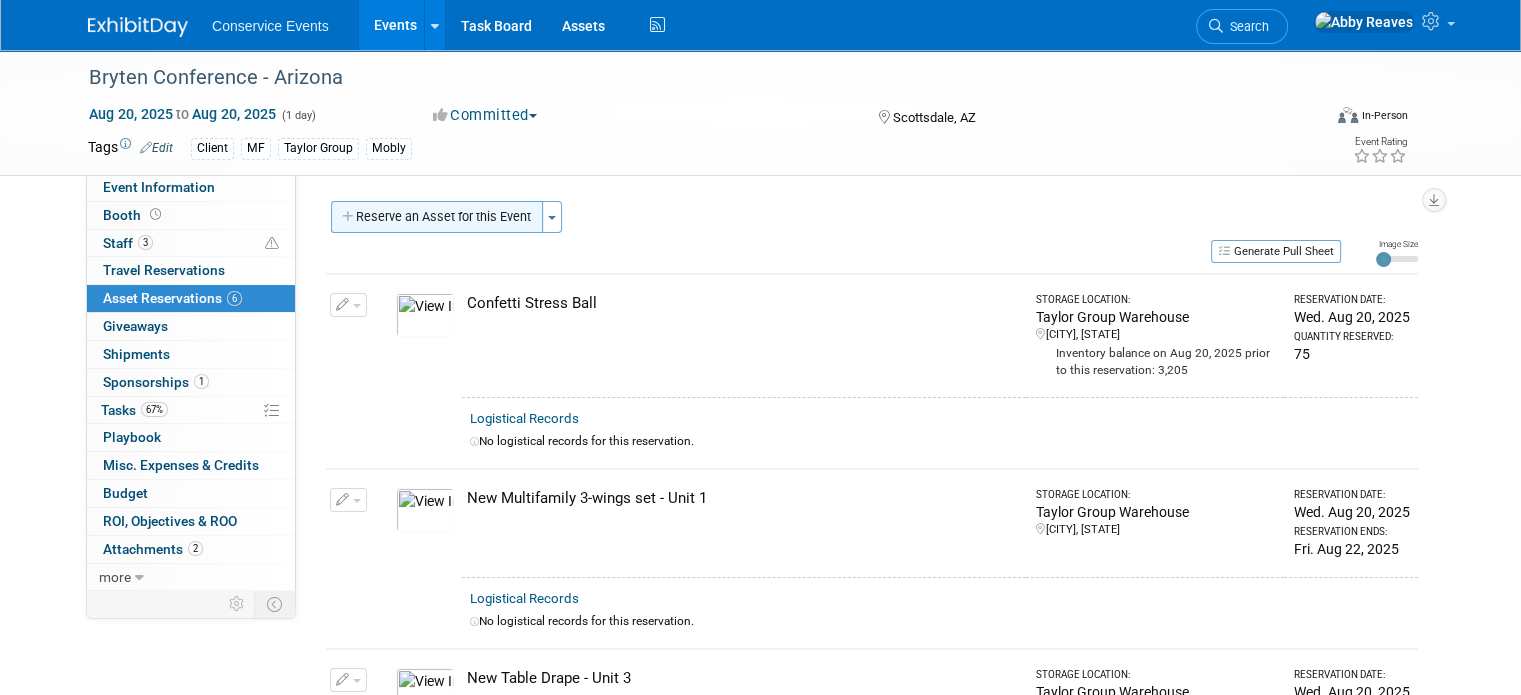 click on "Reserve an Asset for this Event" at bounding box center [437, 217] 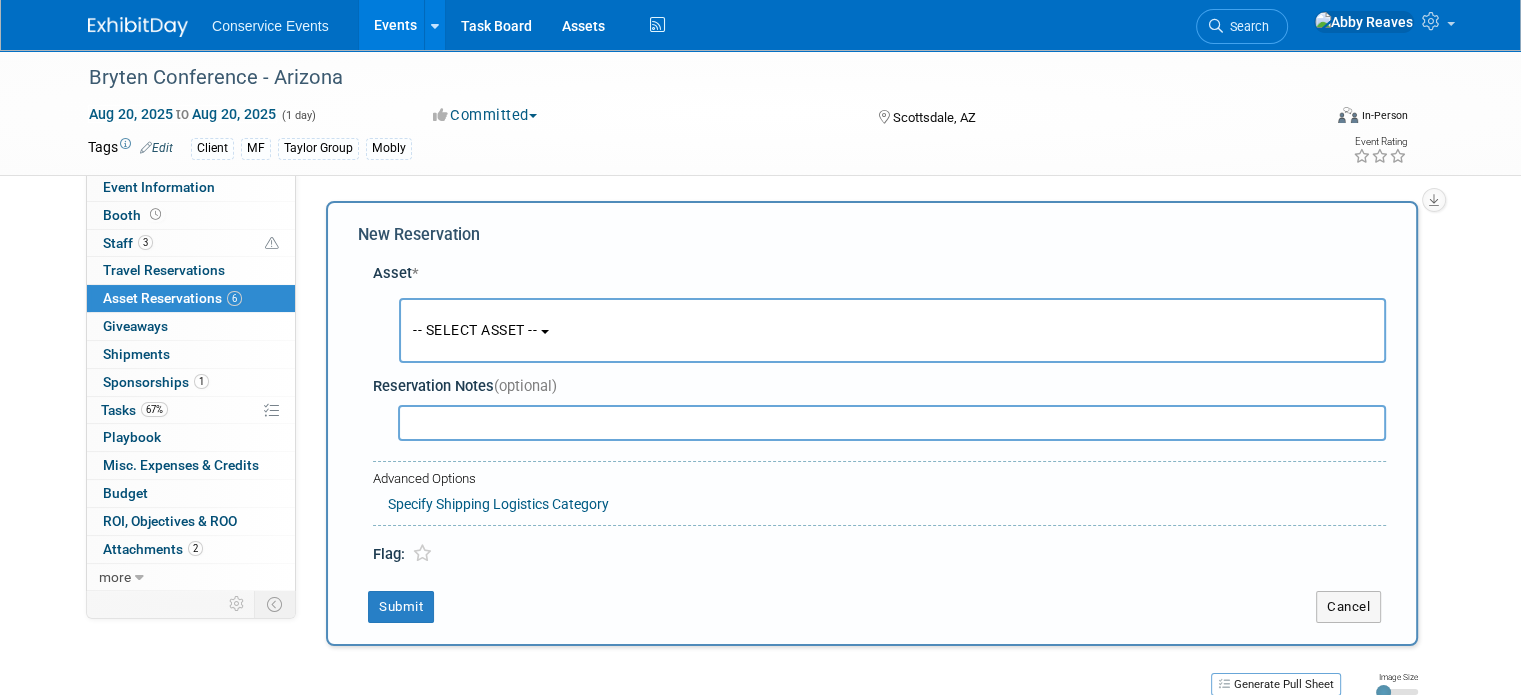 scroll, scrollTop: 18, scrollLeft: 0, axis: vertical 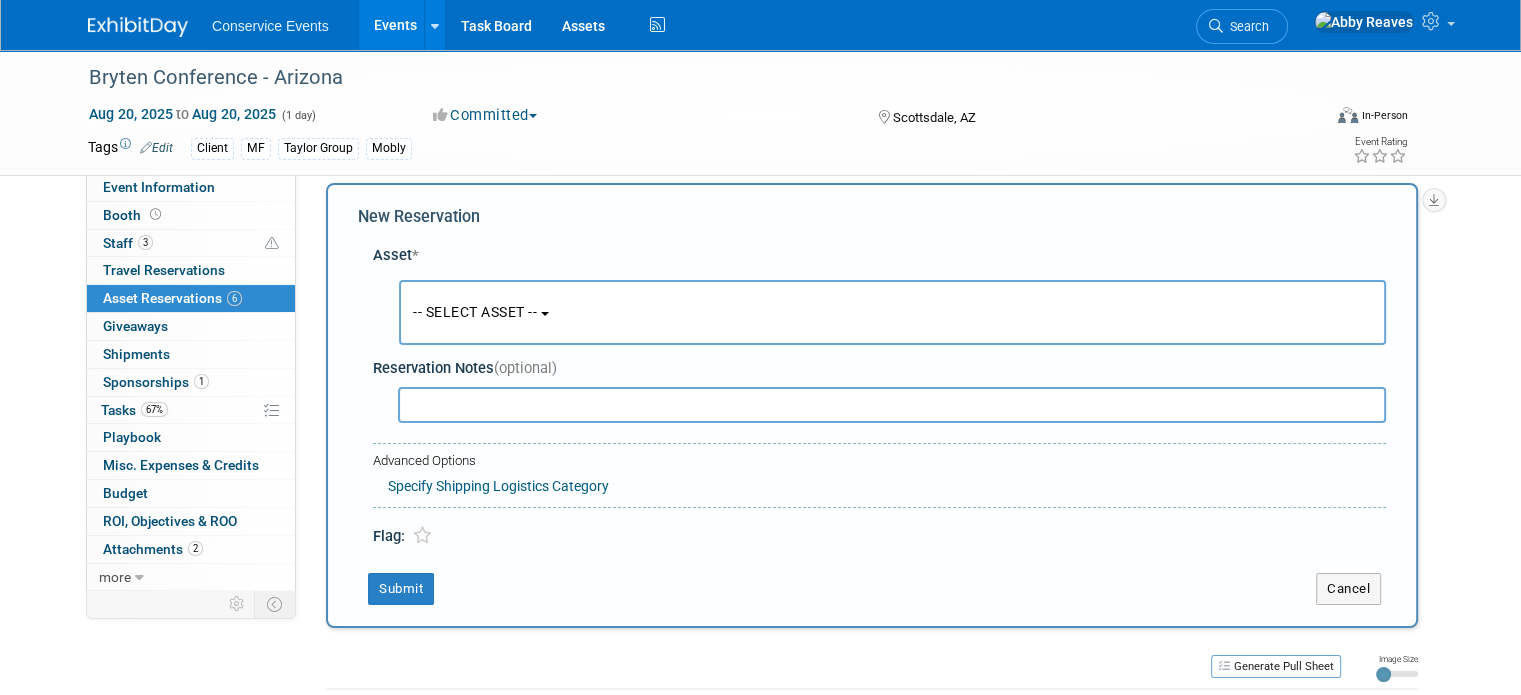 click on "-- SELECT ASSET --" at bounding box center [475, 312] 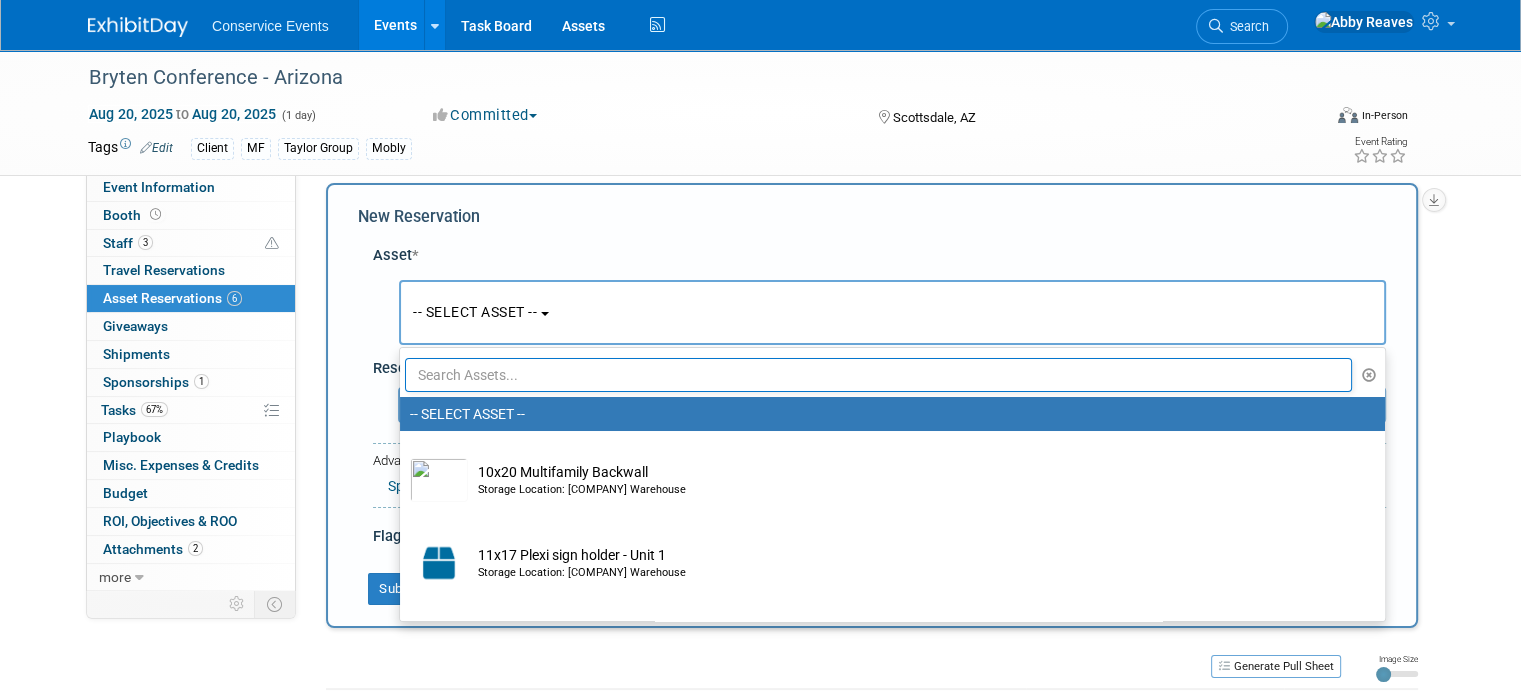 click at bounding box center [878, 375] 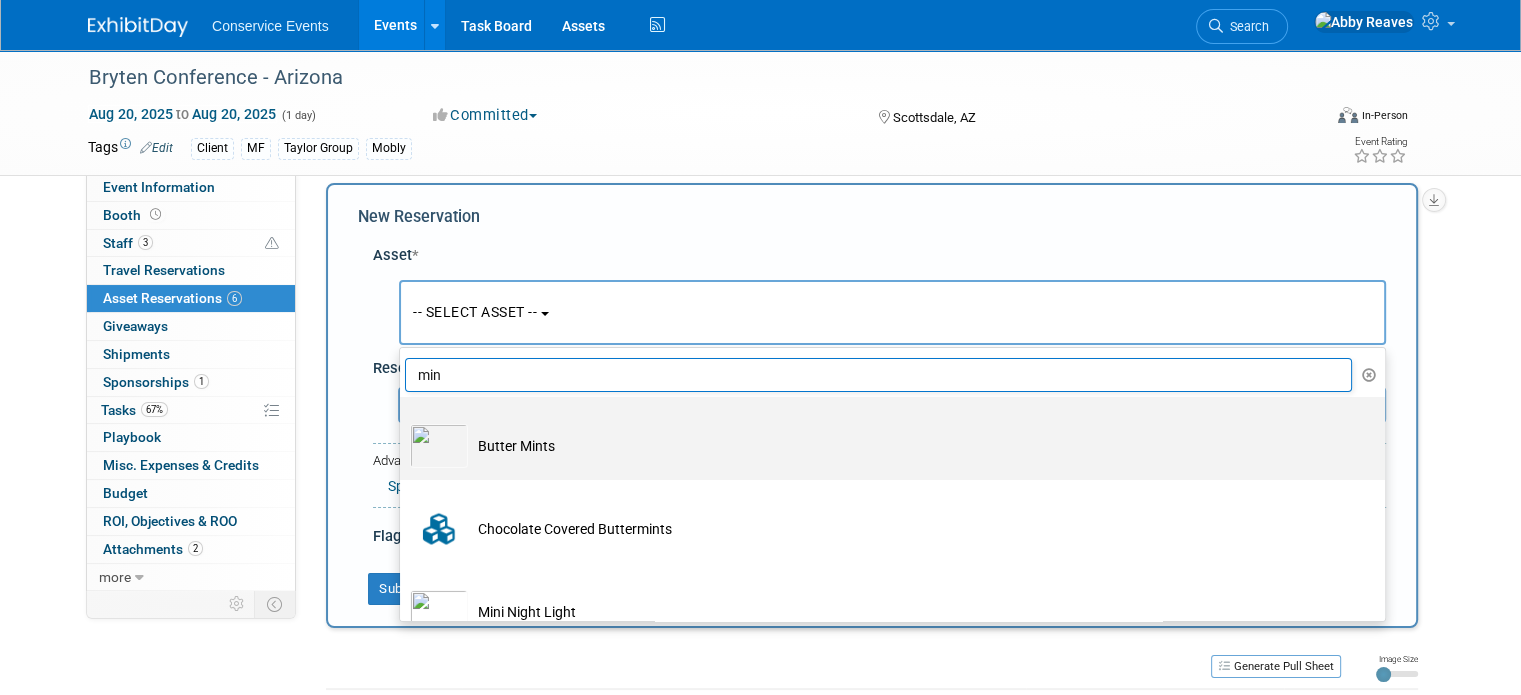 type on "min" 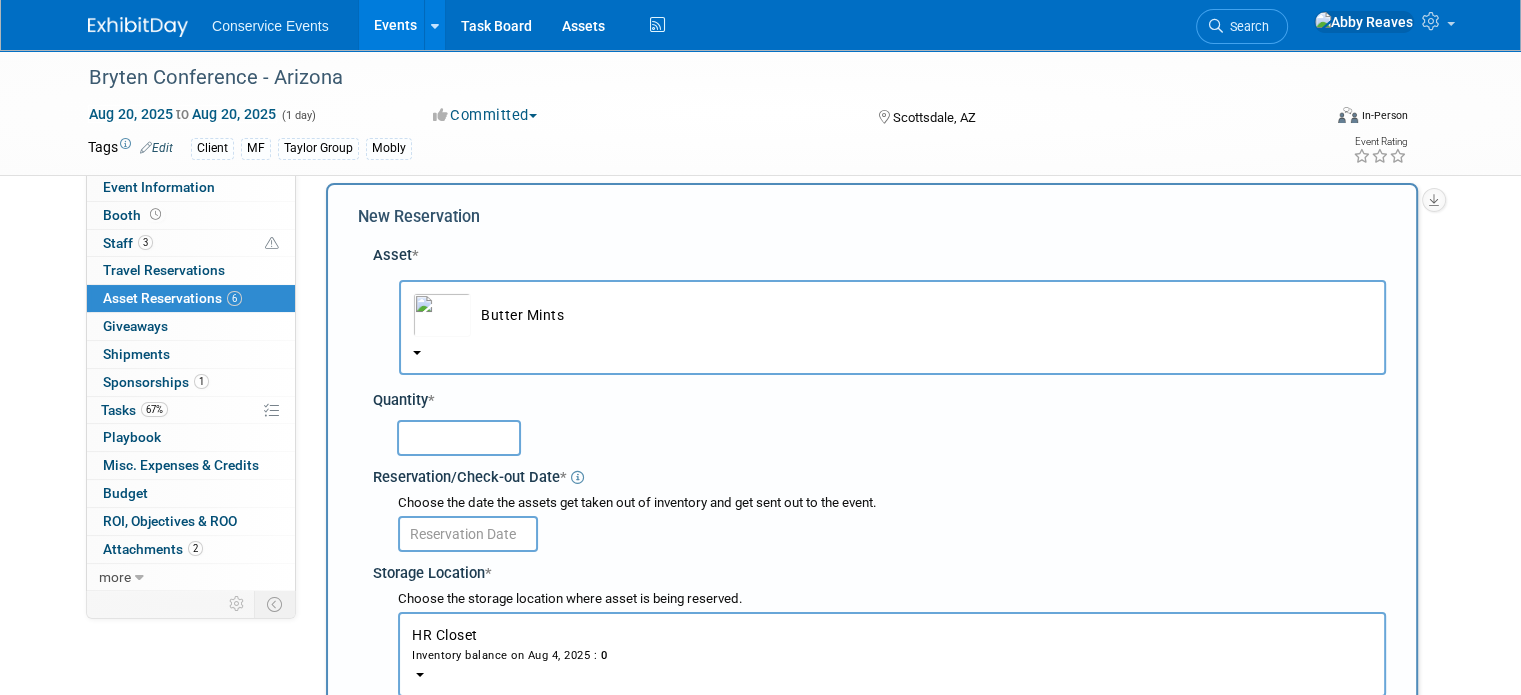 click at bounding box center [459, 438] 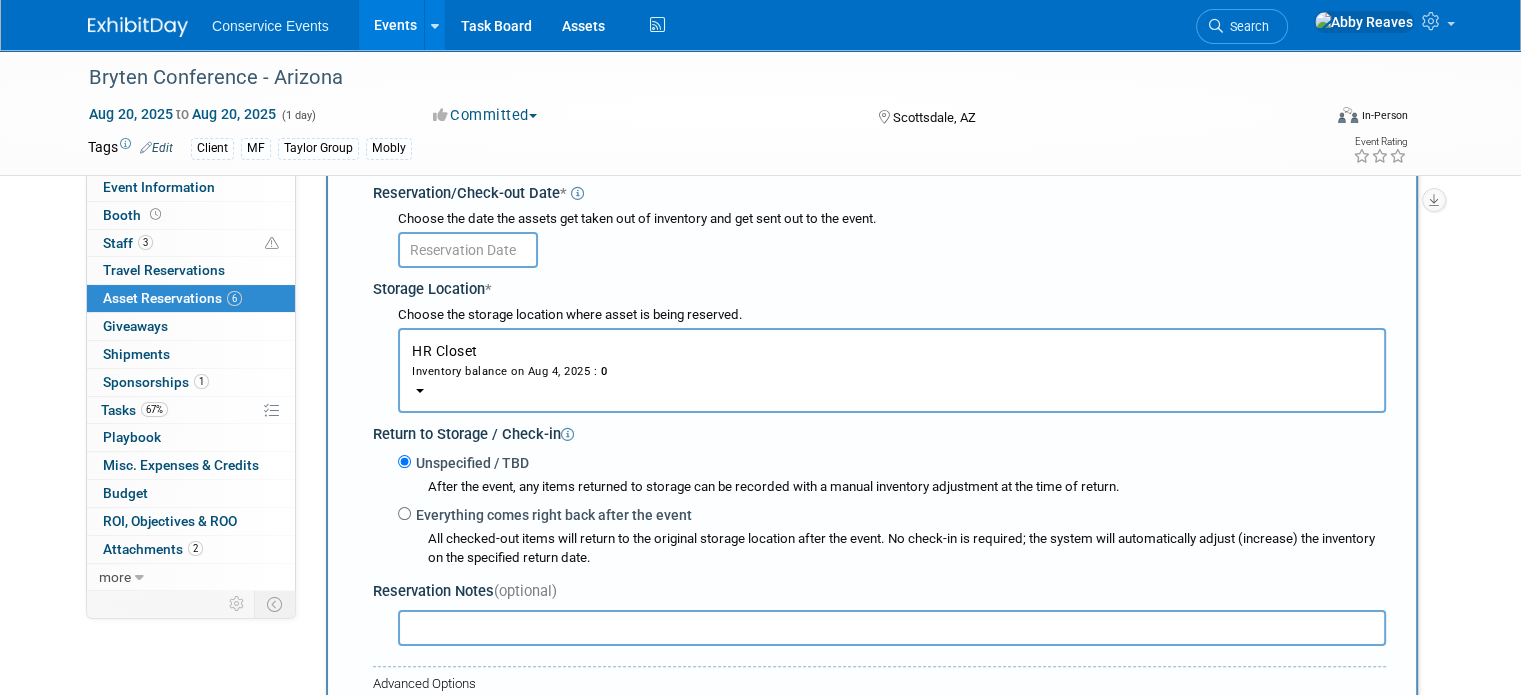 scroll, scrollTop: 318, scrollLeft: 0, axis: vertical 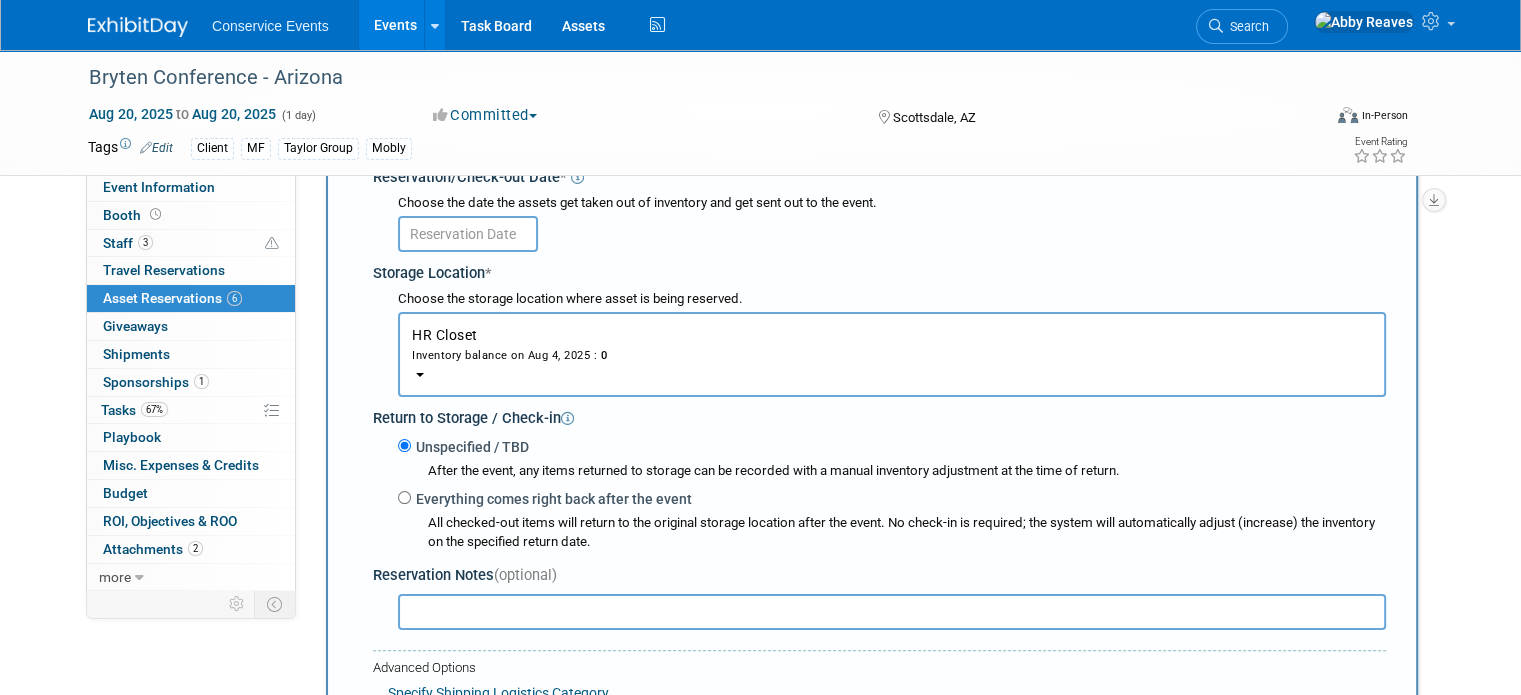 type on "50" 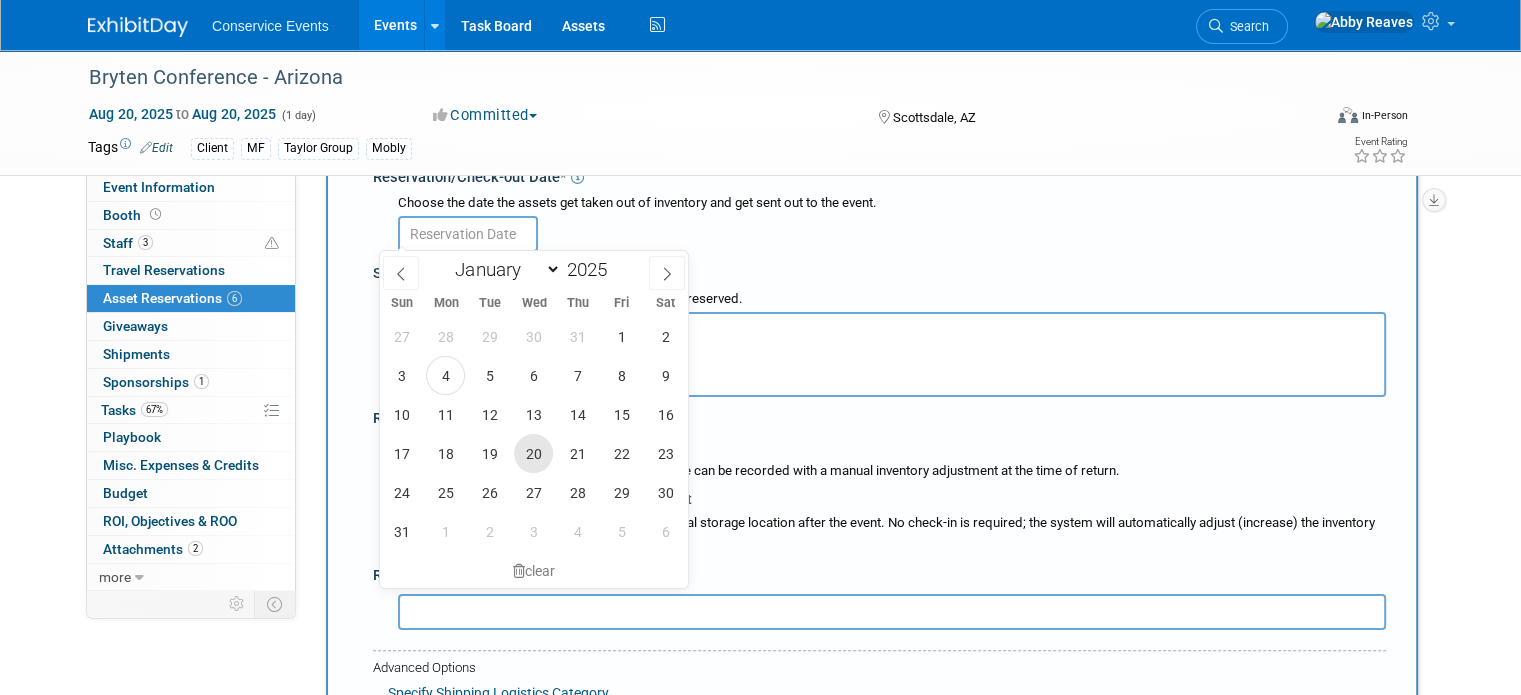 click on "20" at bounding box center [533, 453] 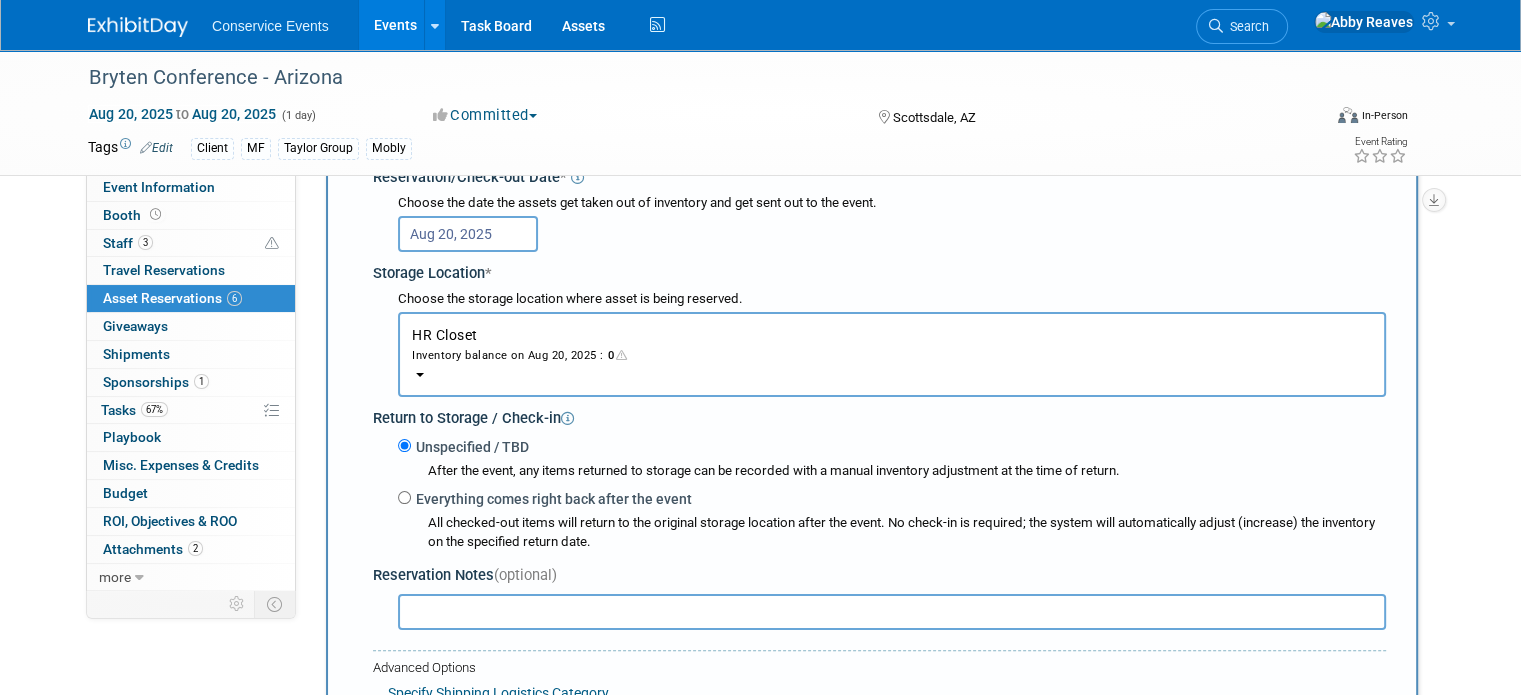 drag, startPoint x: 481, startPoint y: 340, endPoint x: 487, endPoint y: 428, distance: 88.20431 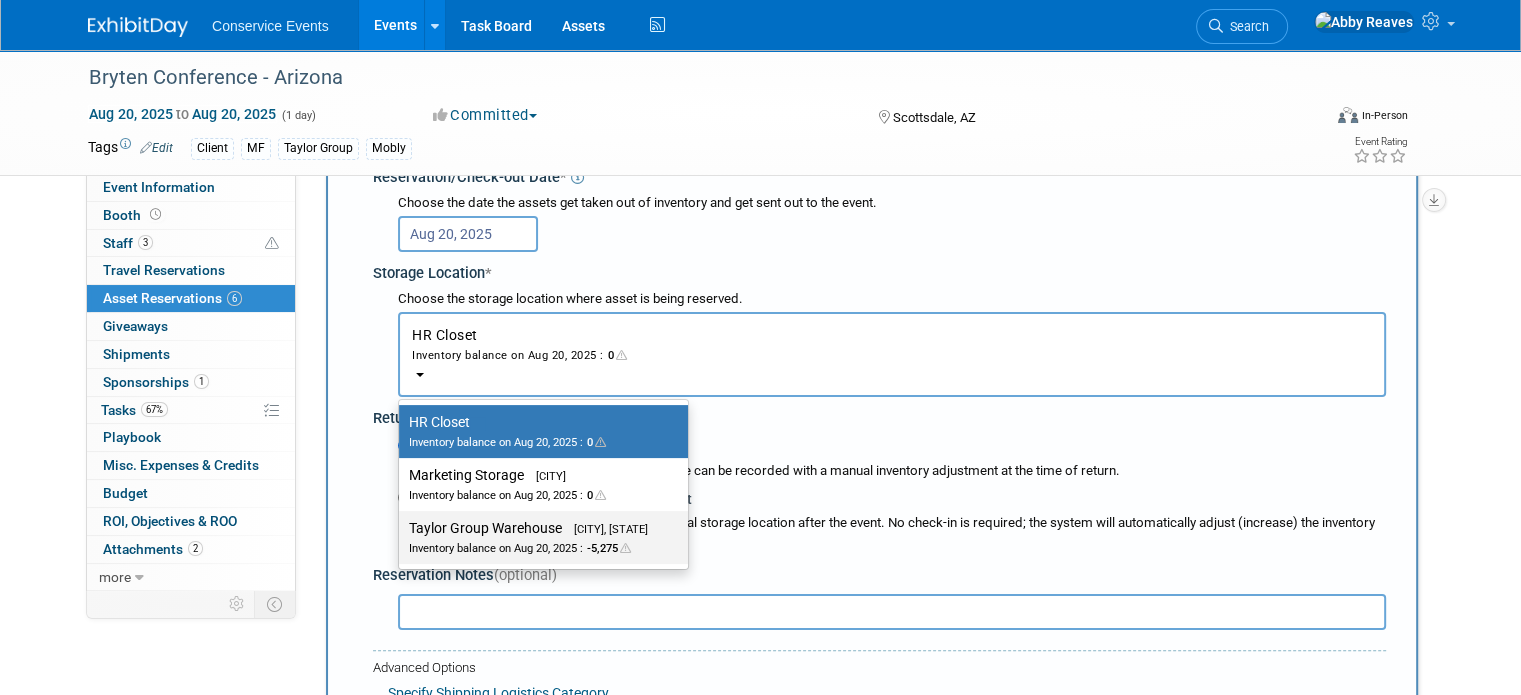 click on "Taylor Group Warehouse [CITY], [STATE] Inventory balance on Aug 20, 2025 : -5,275" at bounding box center (538, 537) 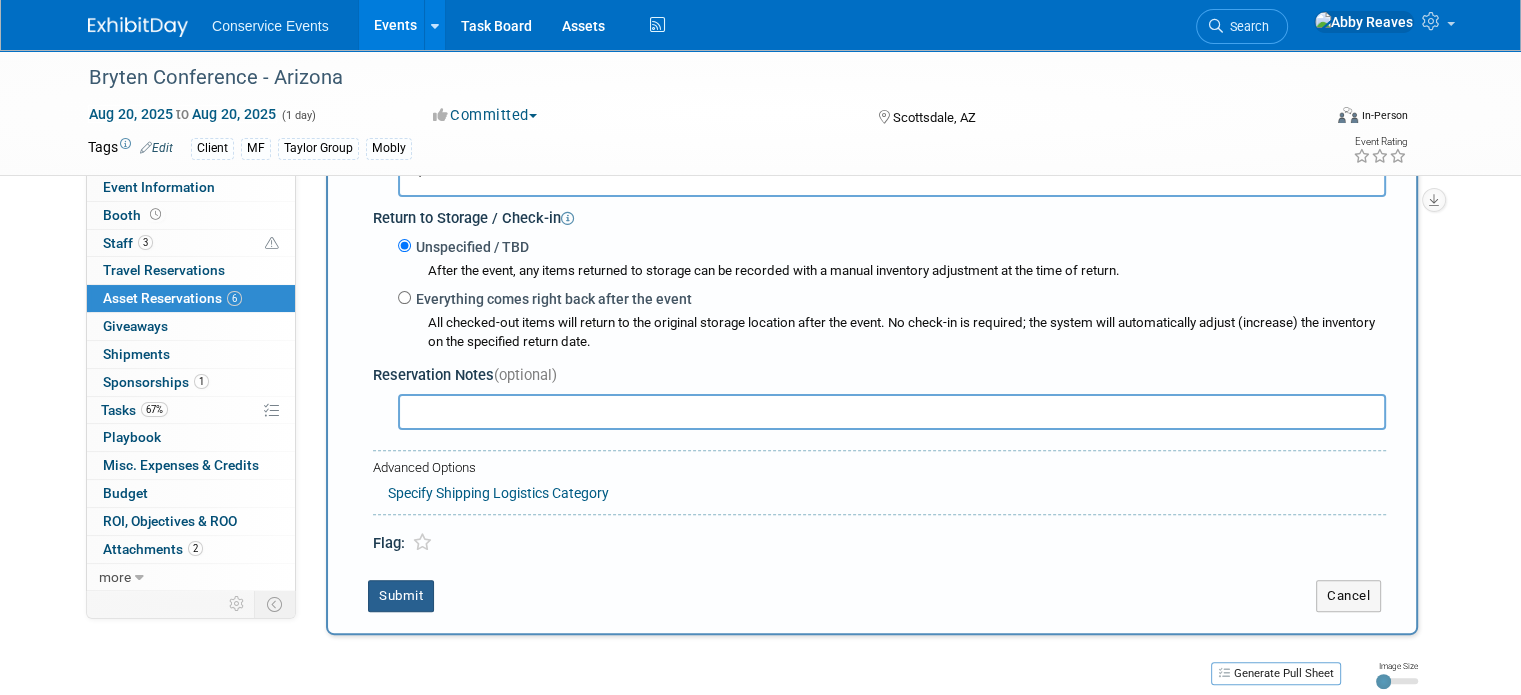 click on "Submit" at bounding box center [401, 596] 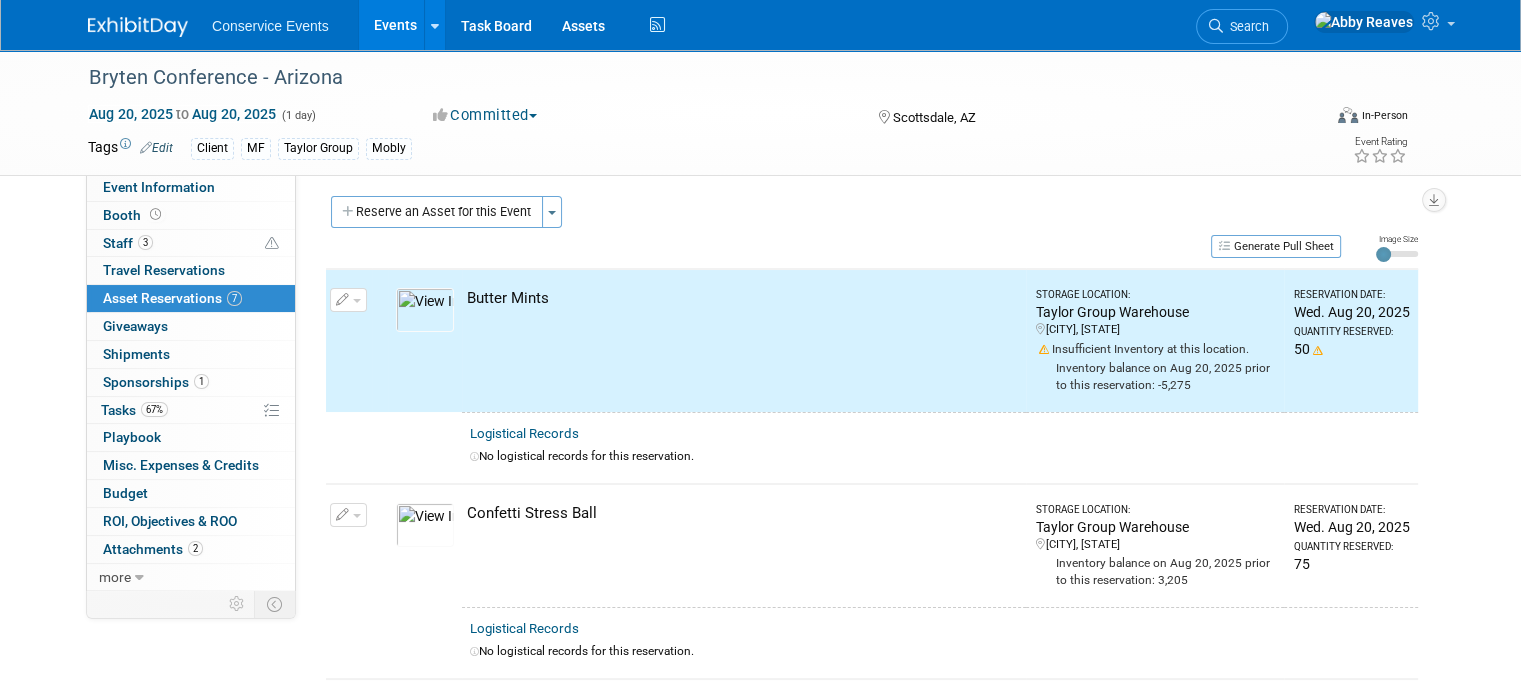scroll, scrollTop: 0, scrollLeft: 0, axis: both 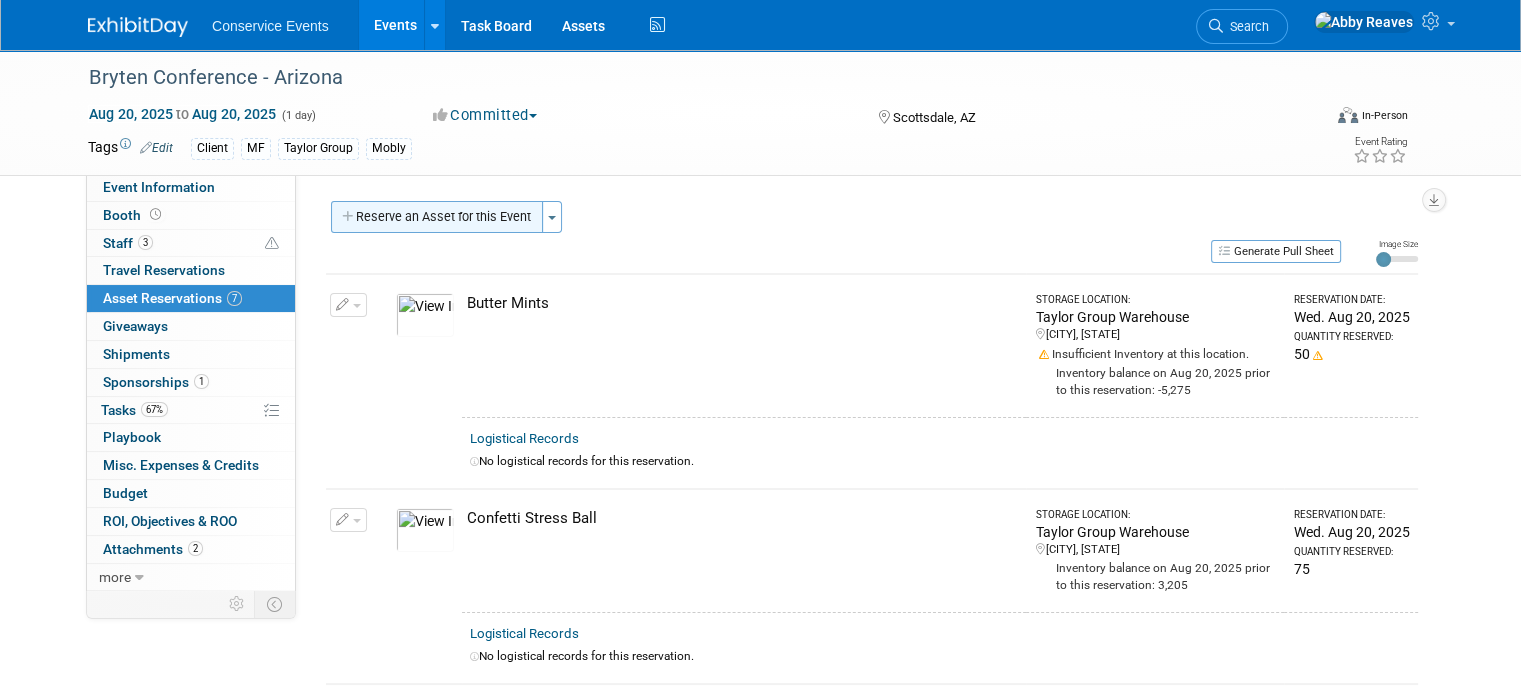 click on "Reserve an Asset for this Event" at bounding box center [437, 217] 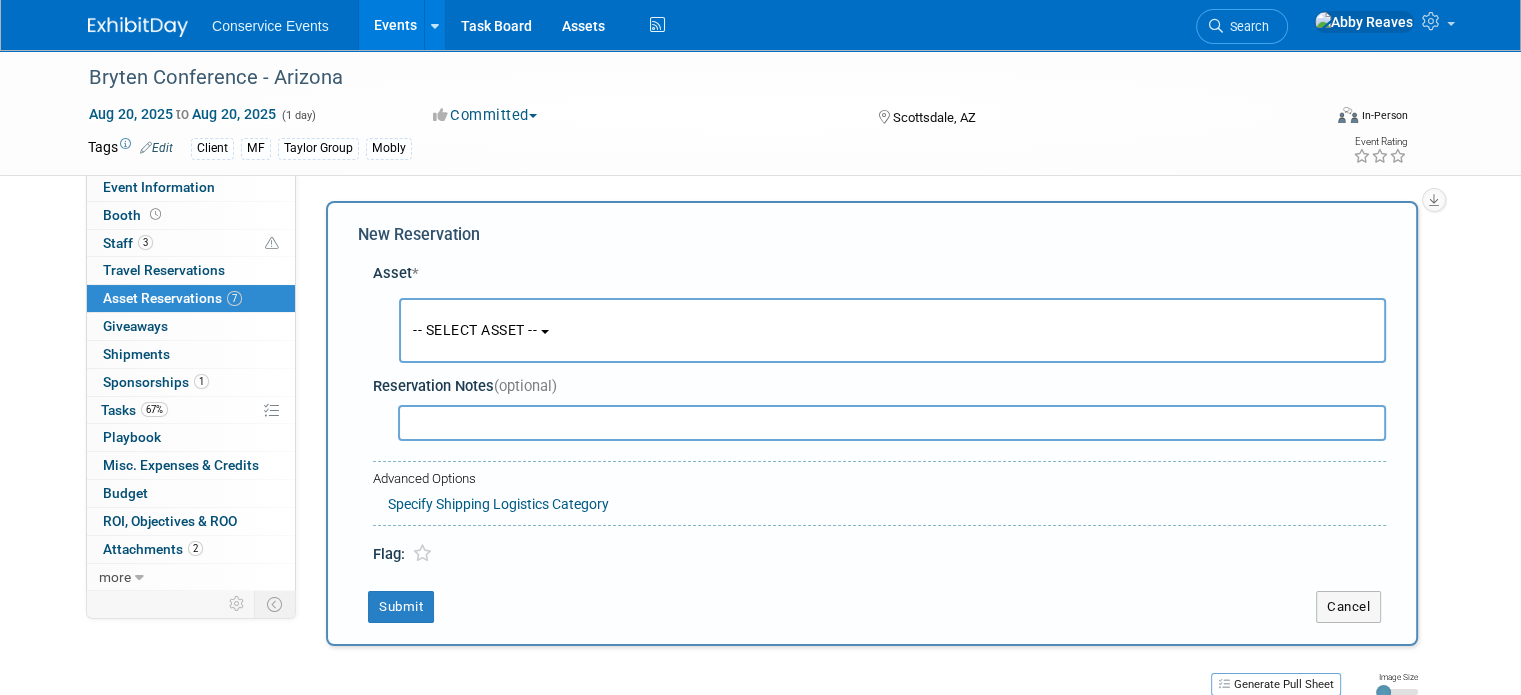 scroll, scrollTop: 18, scrollLeft: 0, axis: vertical 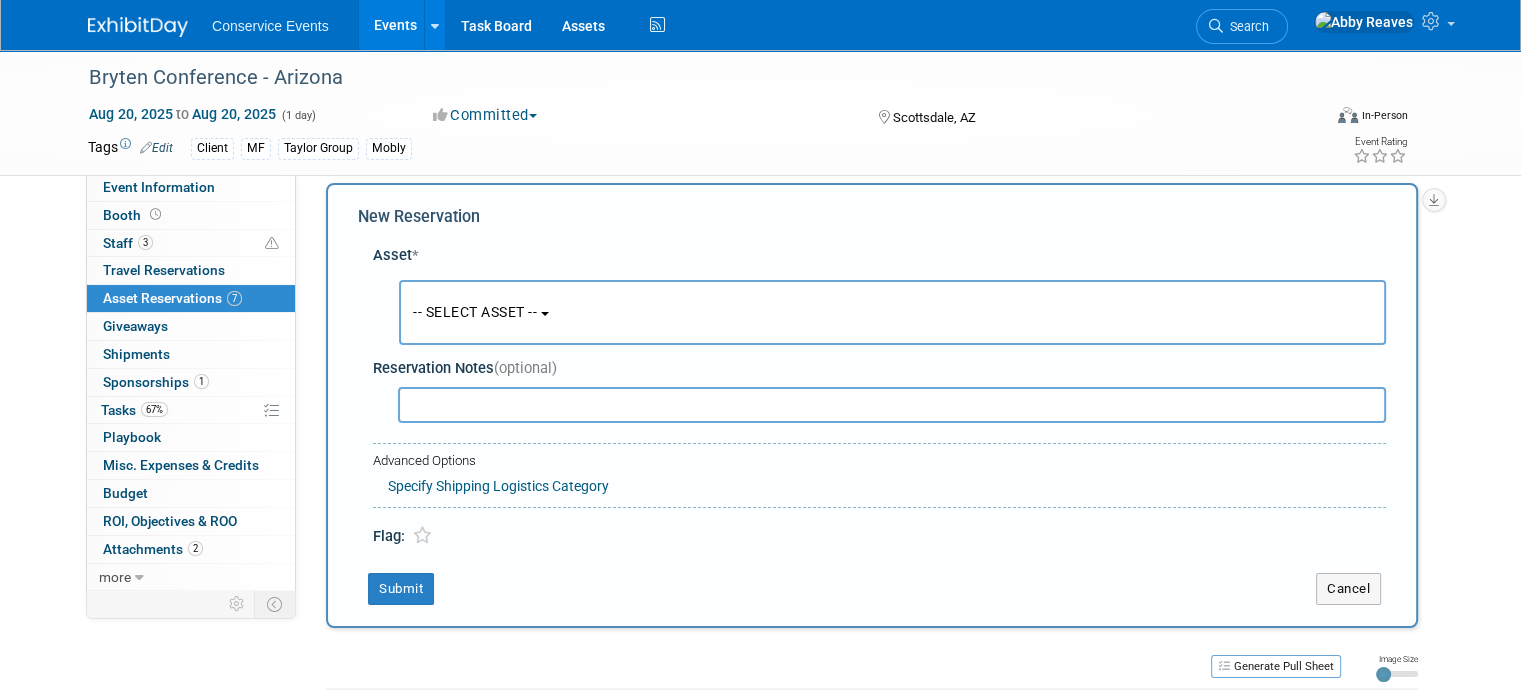 click on "-- SELECT ASSET --" at bounding box center [892, 312] 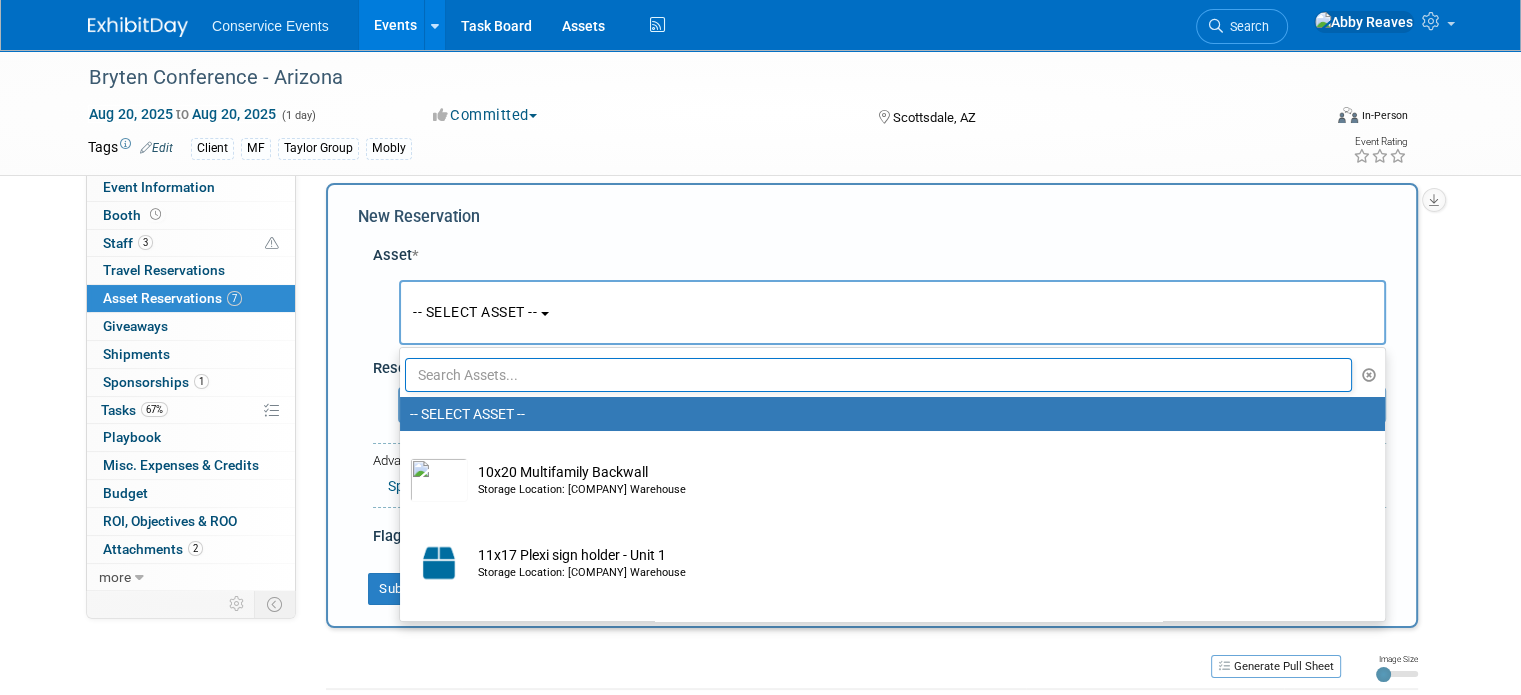 click on "New Reservation
Asset  *
-- SELECT ASSET --
<table style='display: inline-block; border-style:none;'><tr><td style='white-space: nowrap; width: 1%; vertical-align: top;'><img src='https://www.exhibitday.com/Workspace/AssetImage/?at=1&v=1744078029995&cacheInHeader=1&compressHeader=1&id=d3e1abc0-a088-49ee-9844-1bcefb9a3631.png' class='assetListImage  ' /></td><td style='padding-left: 10px; width: 99%;'>10x20 Multifamily Backwall<div style='font-size: 0.78em;'>Storage Location: [LOCATION]</div></td></tr></table>" at bounding box center (872, 405) 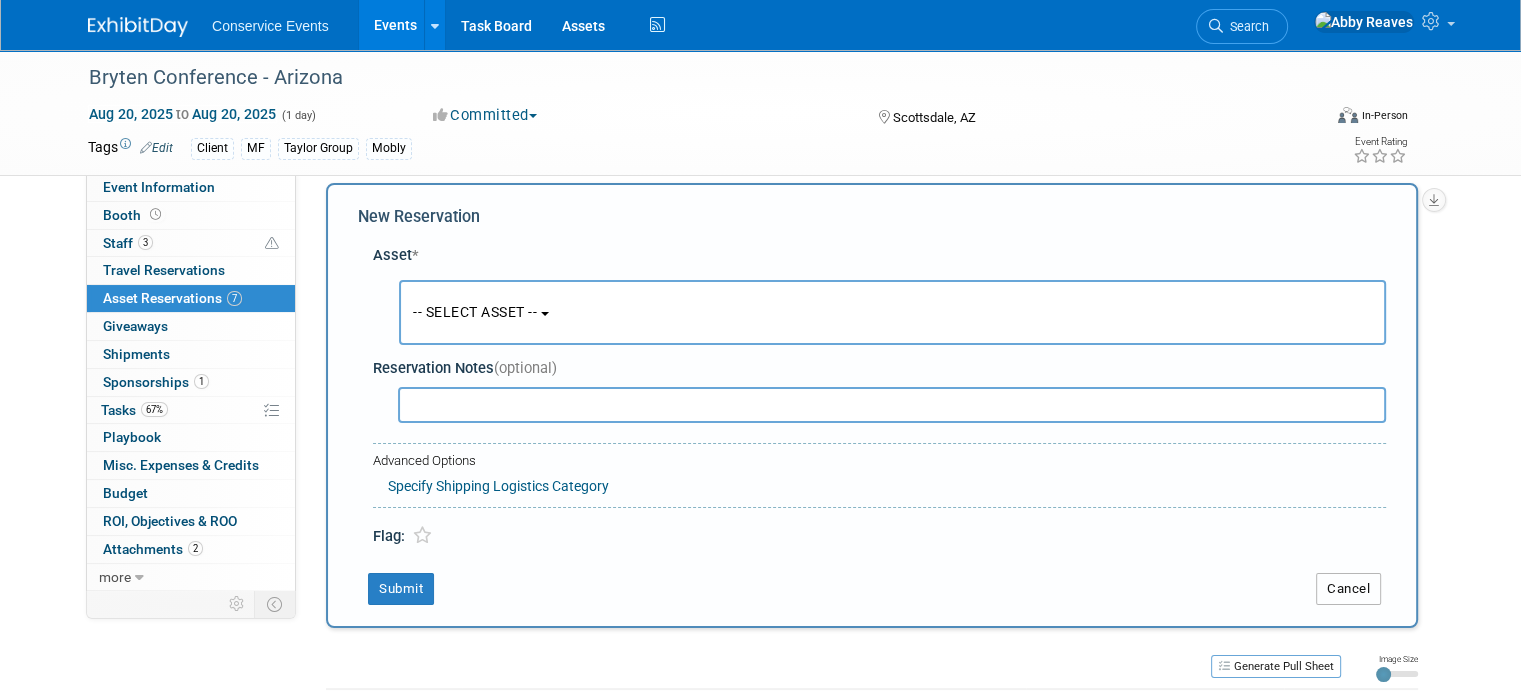 drag, startPoint x: 1347, startPoint y: 585, endPoint x: 404, endPoint y: 223, distance: 1010.0955 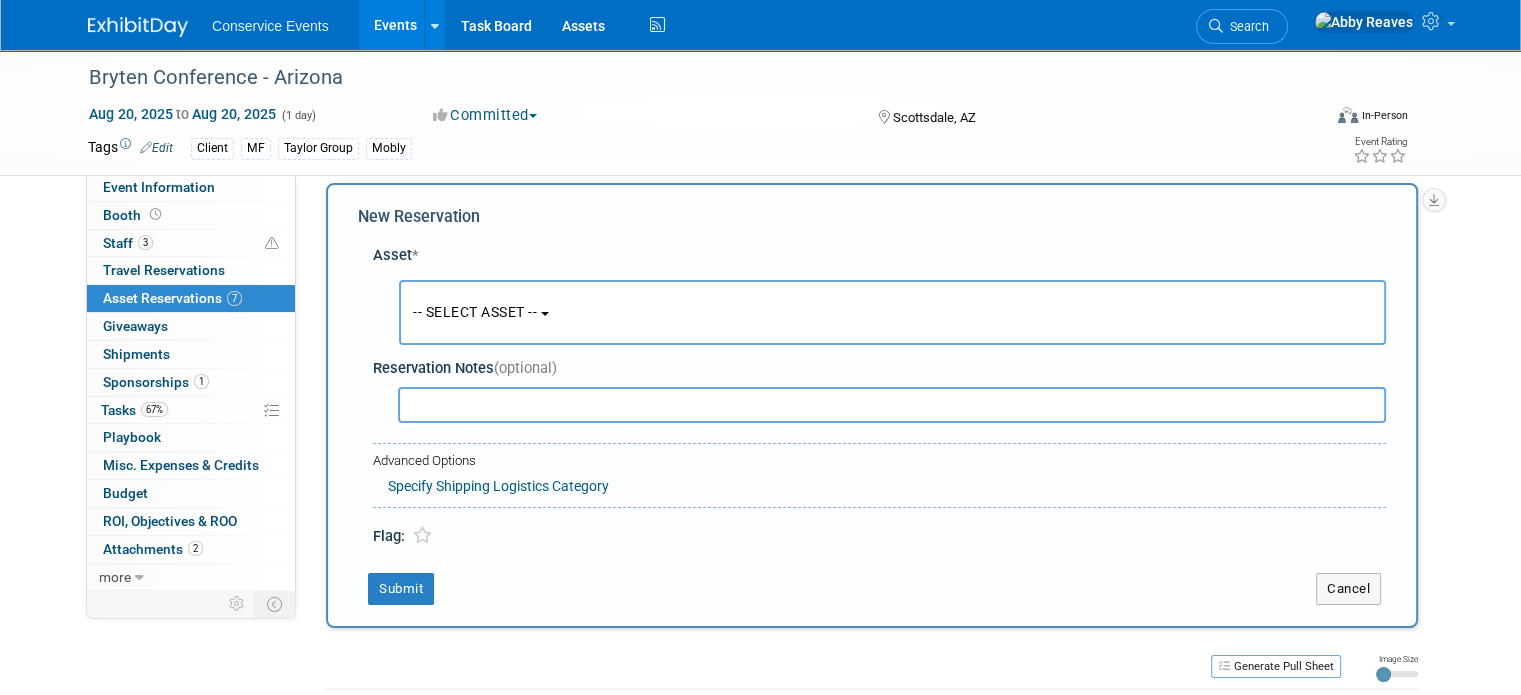 scroll, scrollTop: 0, scrollLeft: 0, axis: both 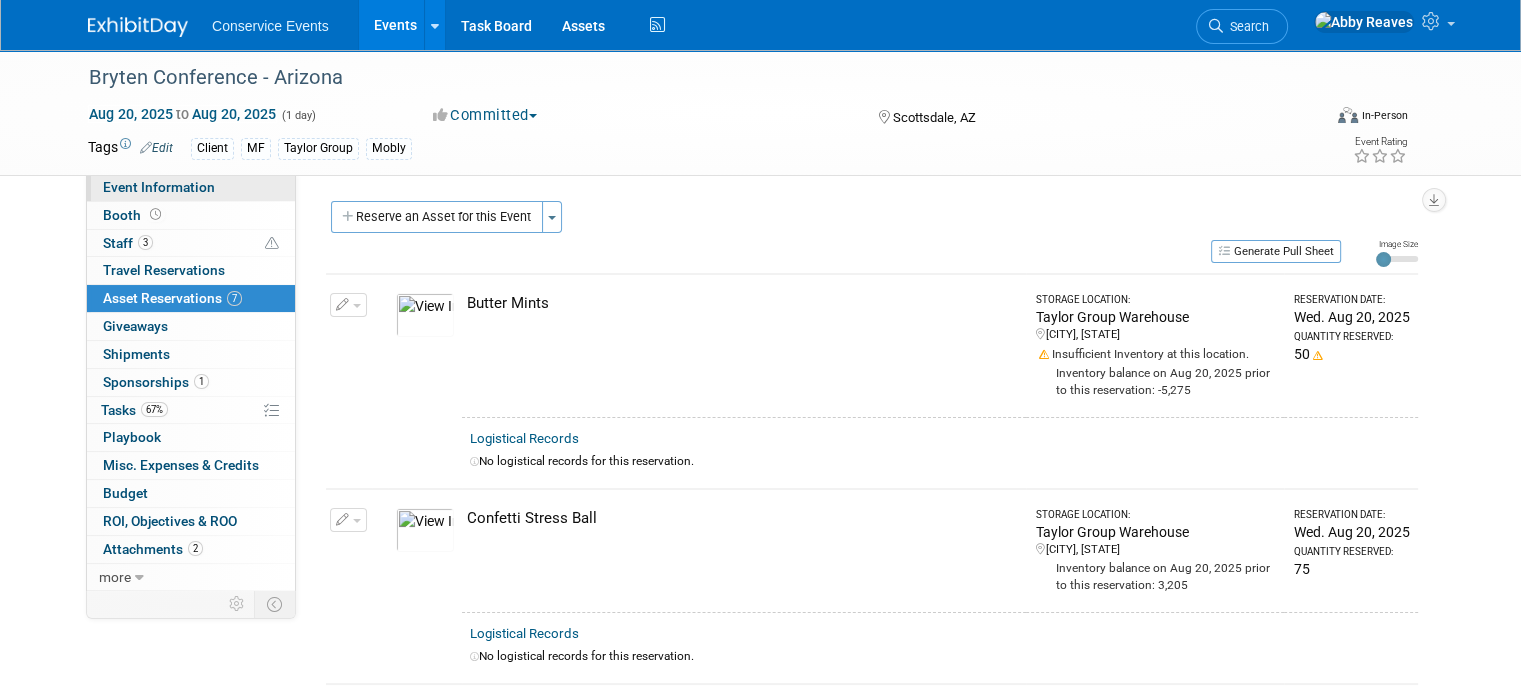 click on "Event Information" at bounding box center (191, 187) 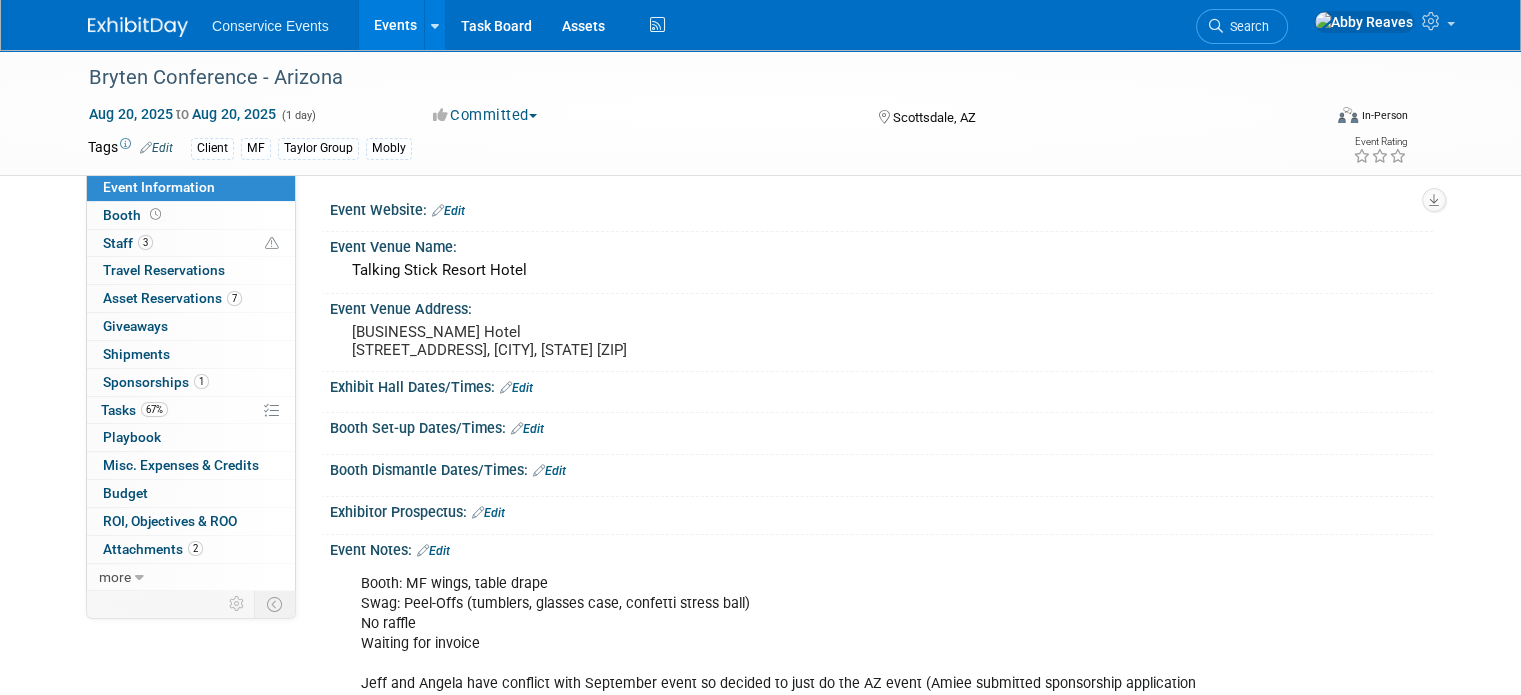 scroll, scrollTop: 0, scrollLeft: 0, axis: both 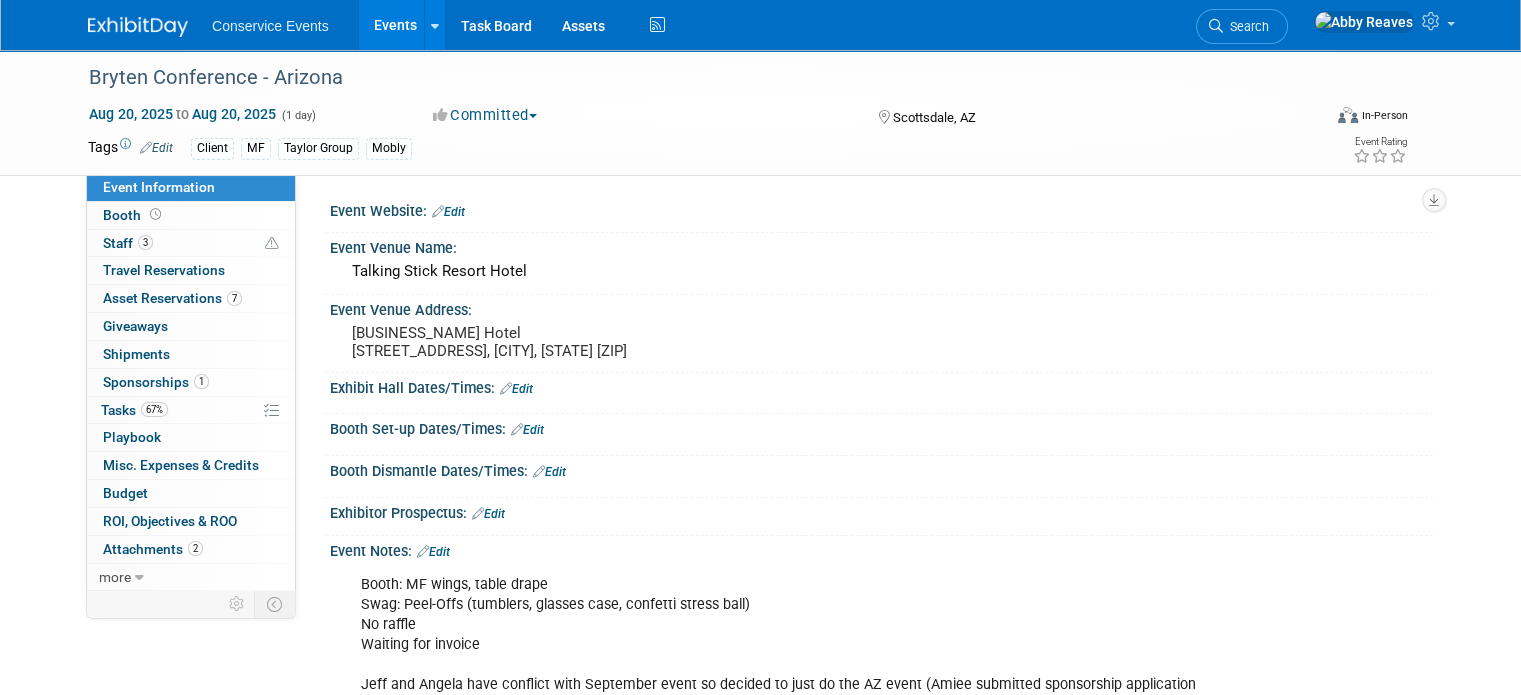click on "Events" at bounding box center (395, 25) 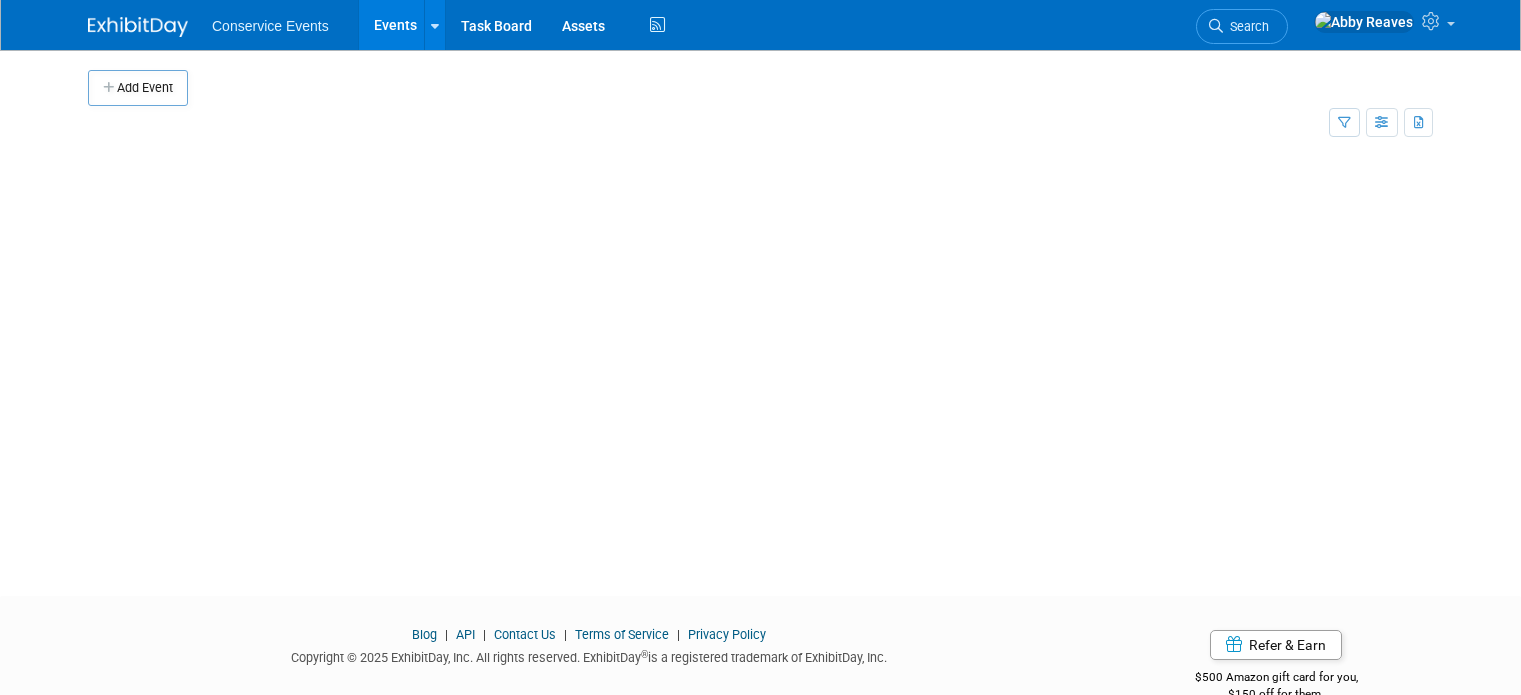 scroll, scrollTop: 0, scrollLeft: 0, axis: both 